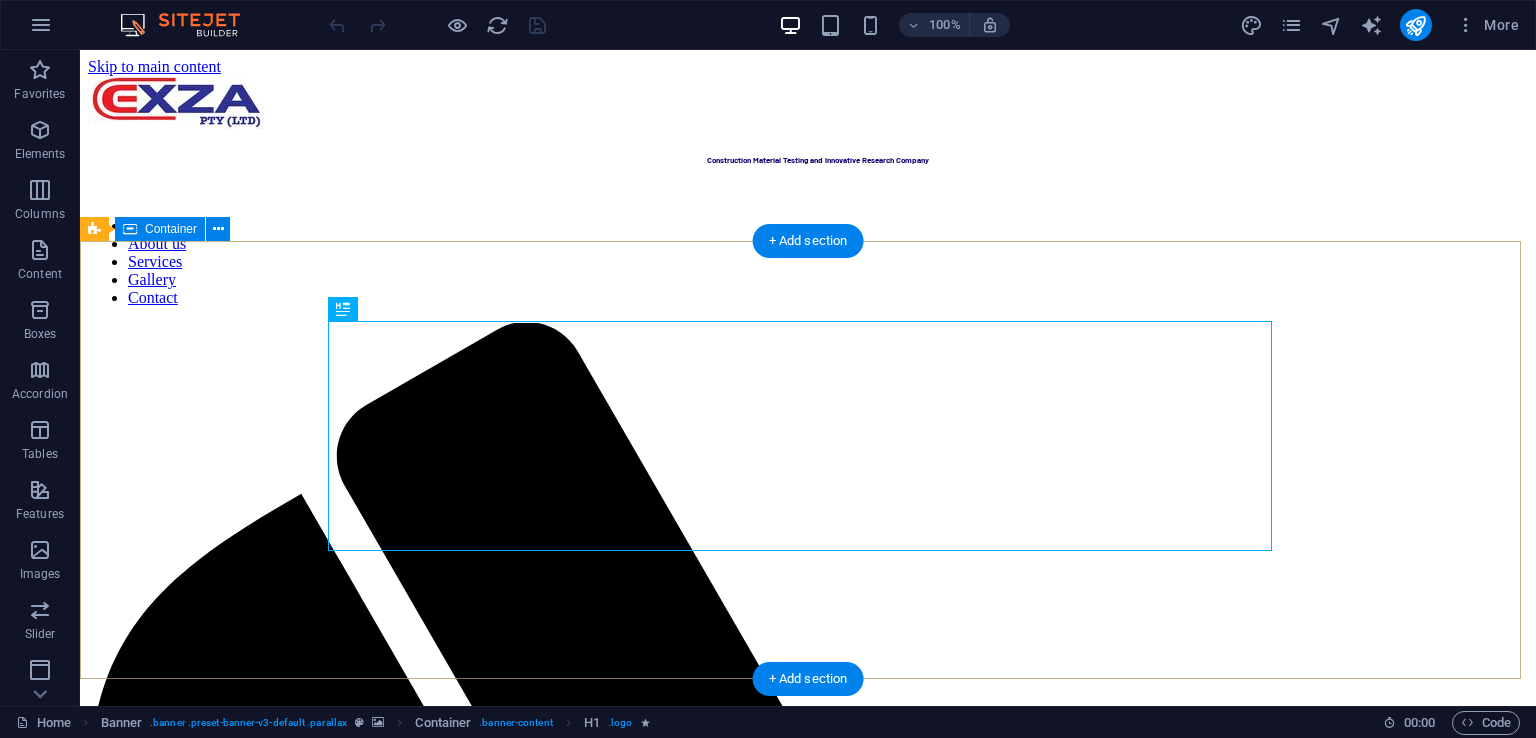 scroll, scrollTop: 0, scrollLeft: 0, axis: both 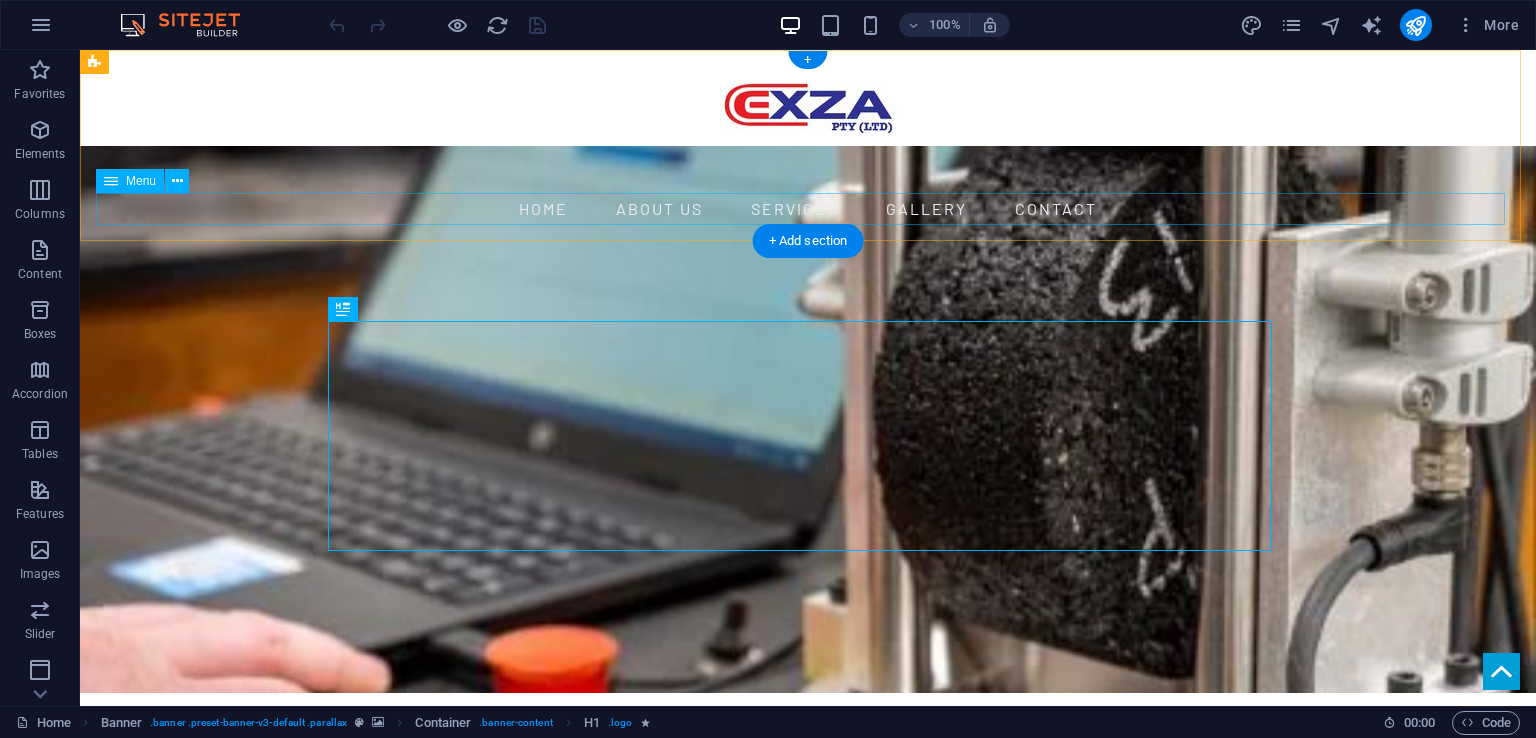 click on "Home About us Services Gallery Contact" at bounding box center (808, 209) 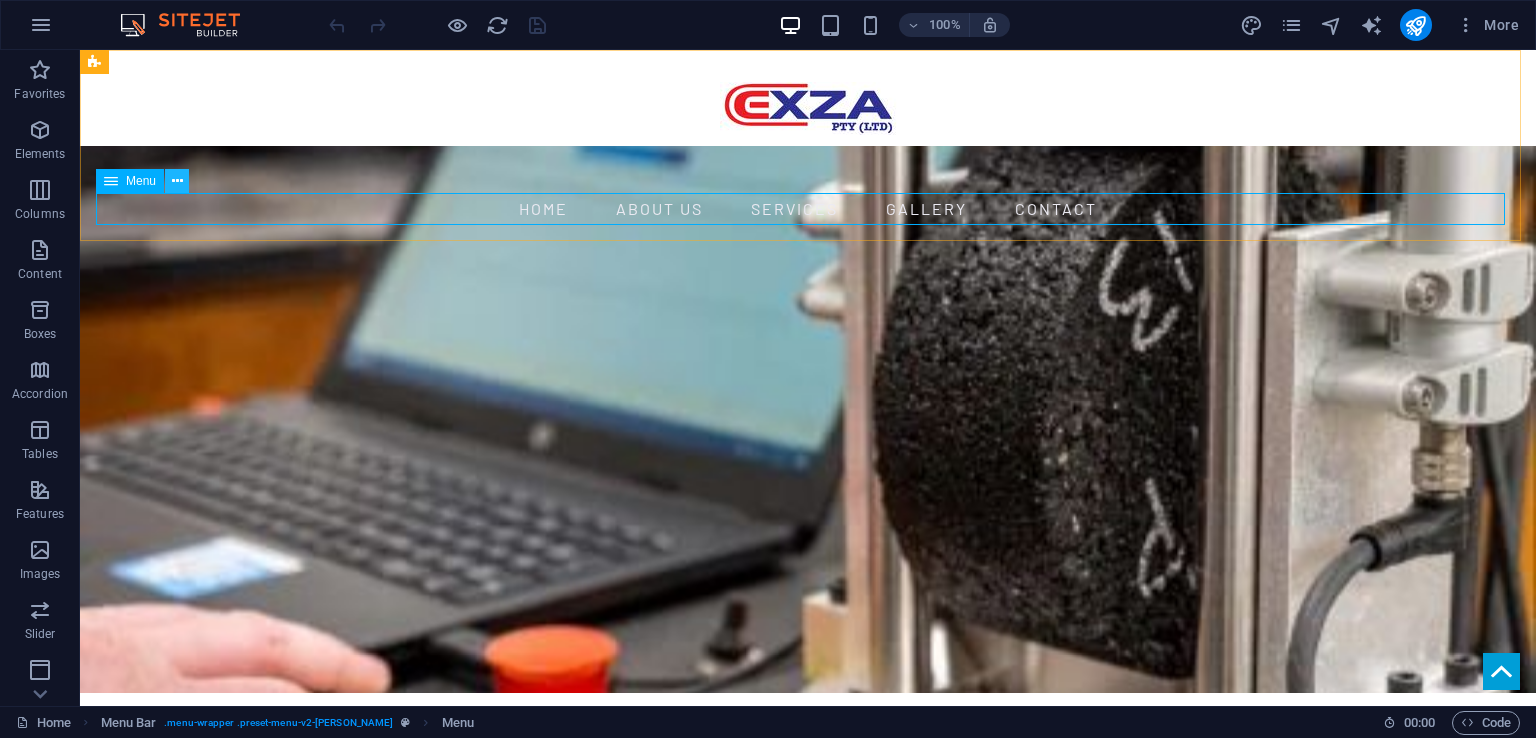 click at bounding box center [177, 181] 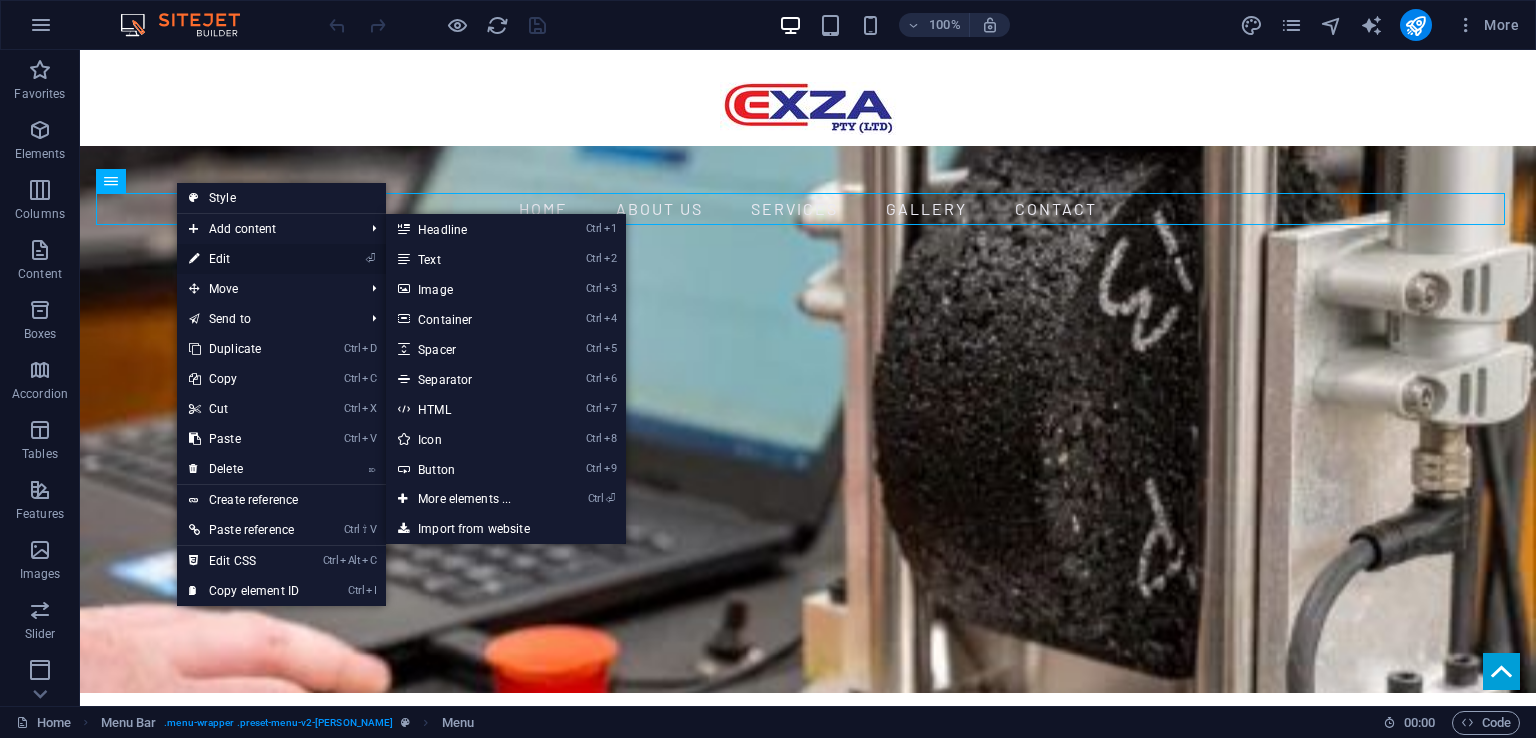 click on "⏎  Edit" at bounding box center (244, 259) 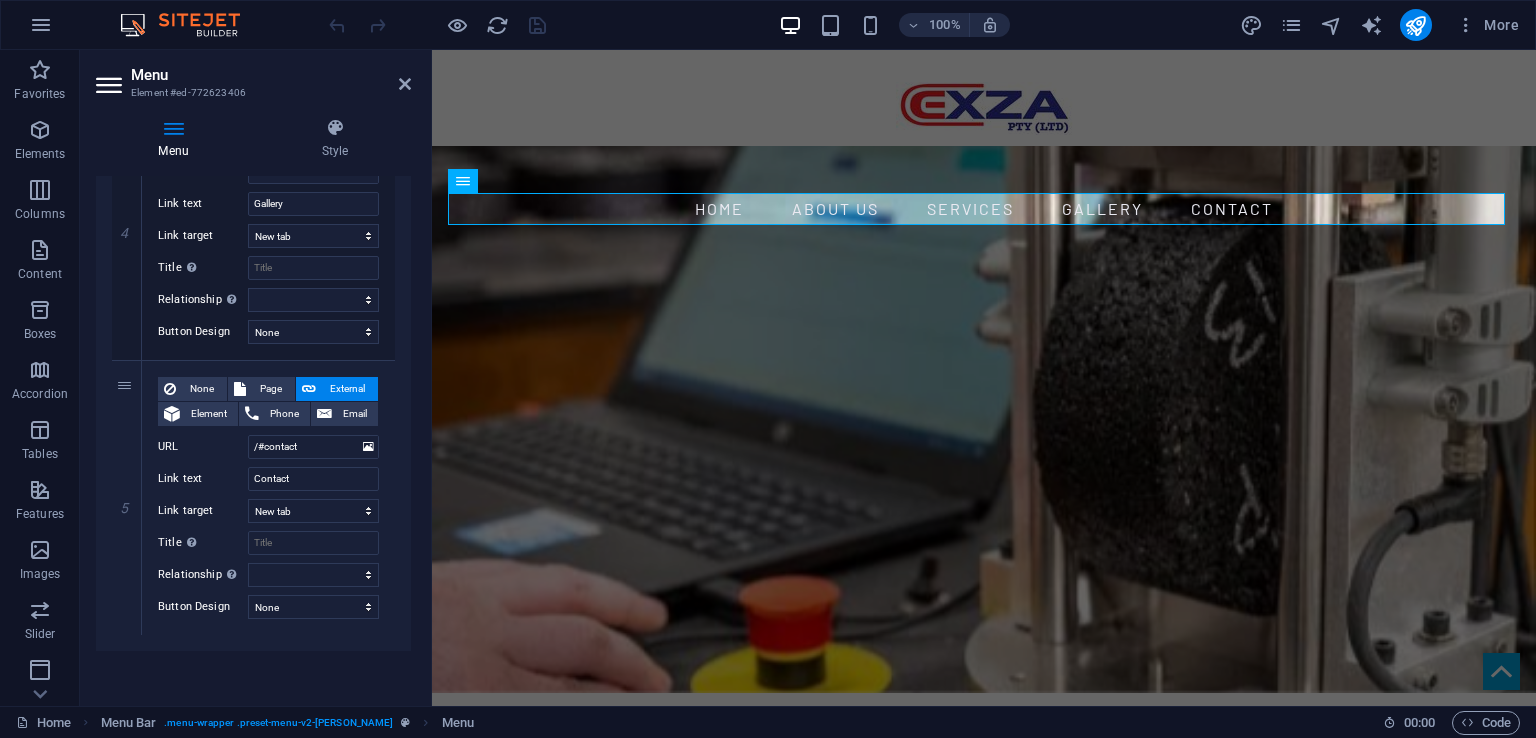 scroll, scrollTop: 0, scrollLeft: 0, axis: both 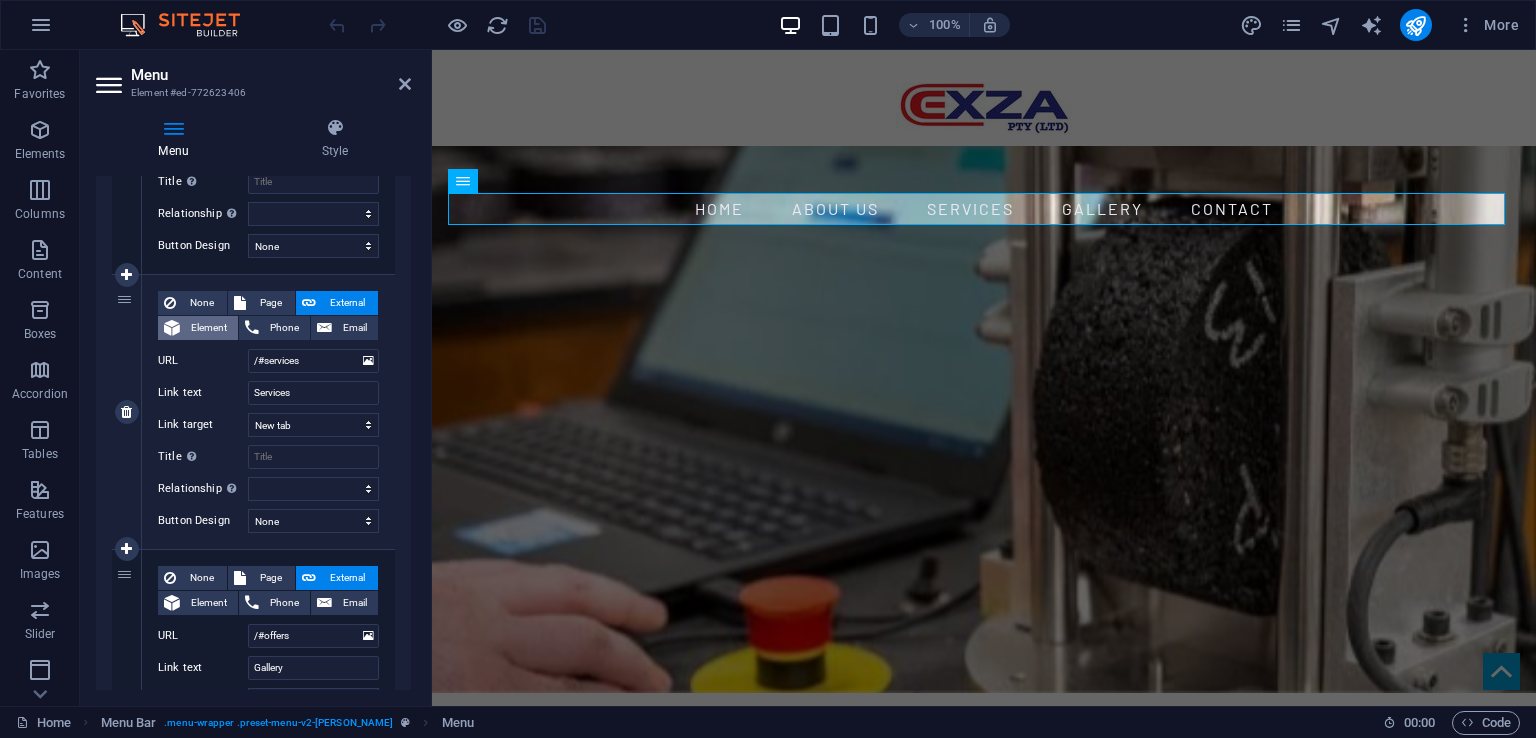 click on "Element" at bounding box center (209, 328) 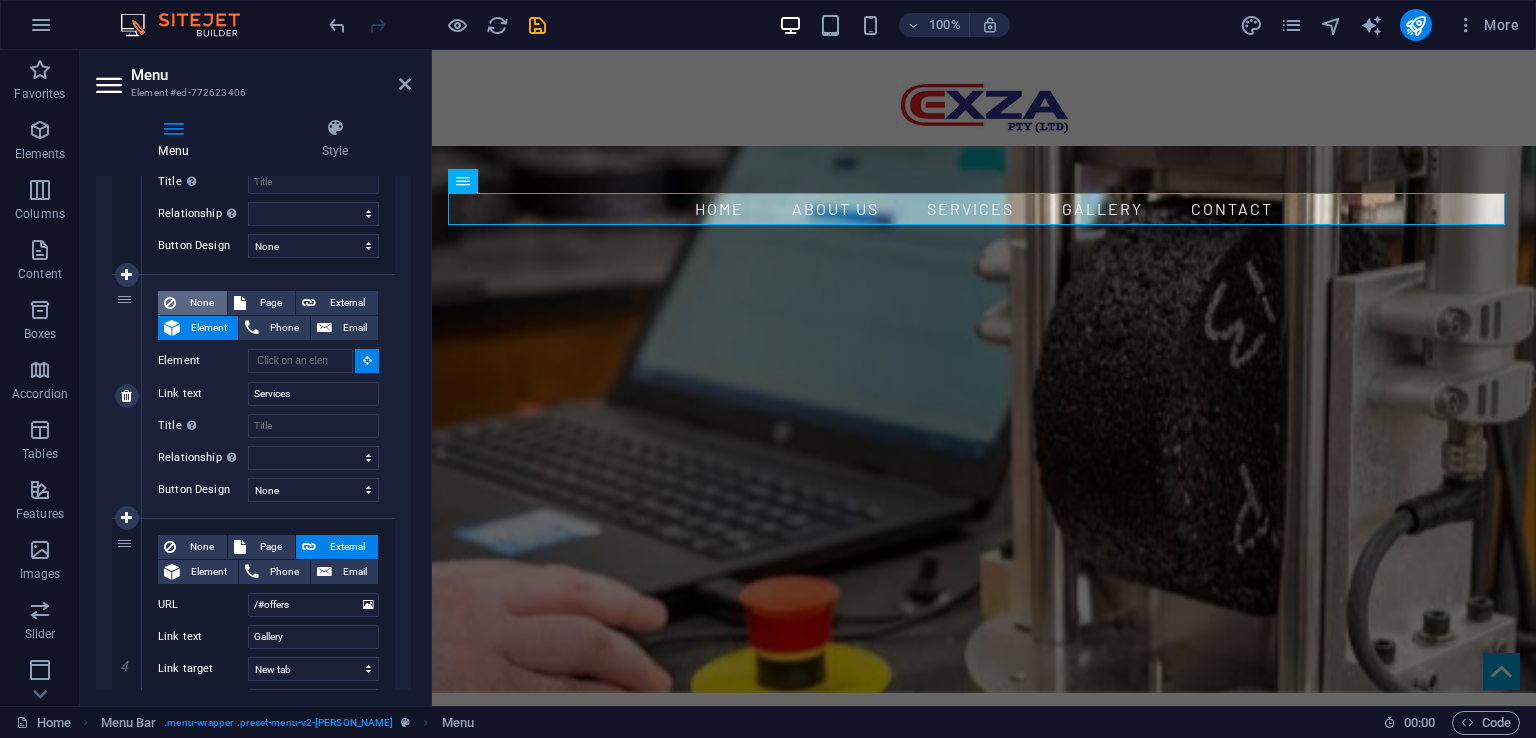 click on "None" at bounding box center (201, 303) 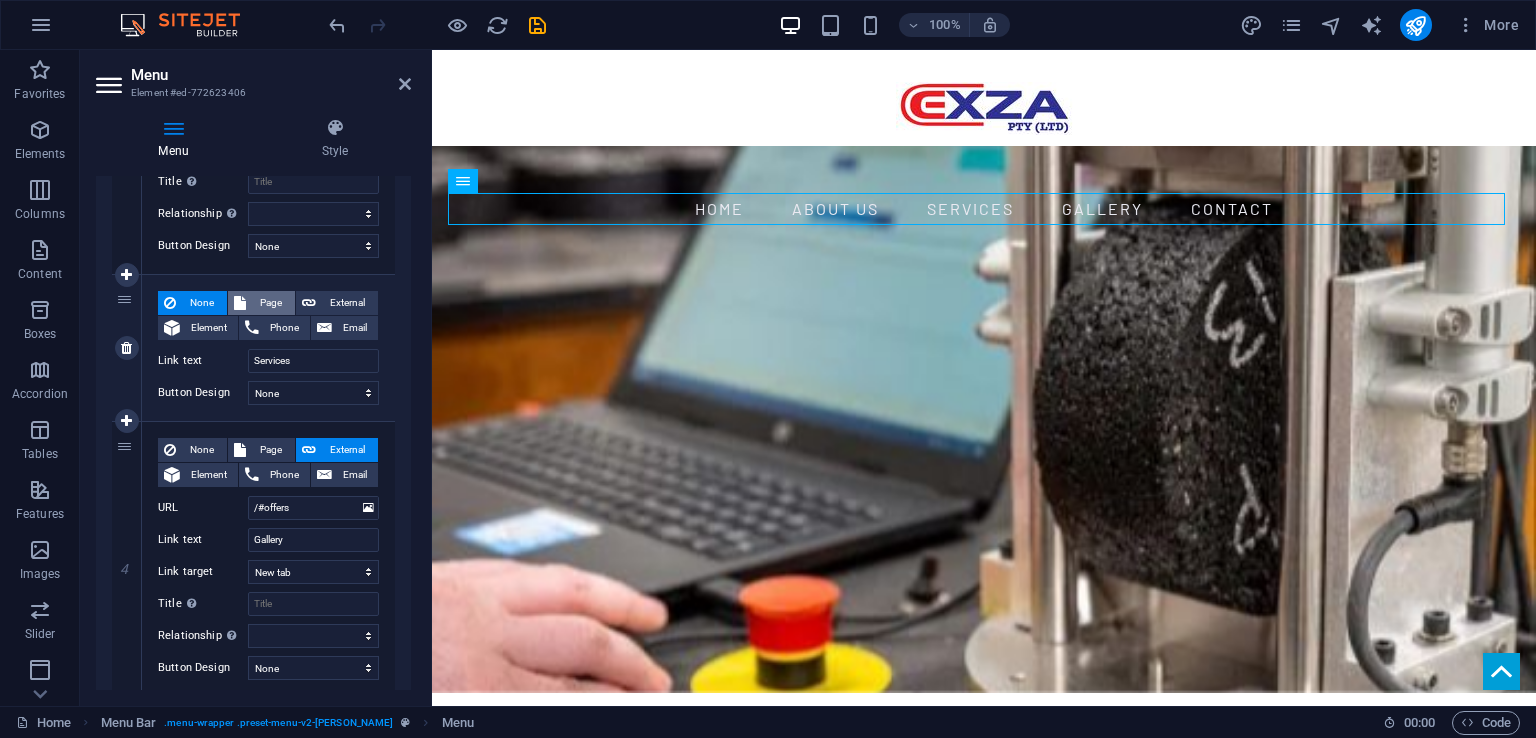 click on "Page" at bounding box center [261, 303] 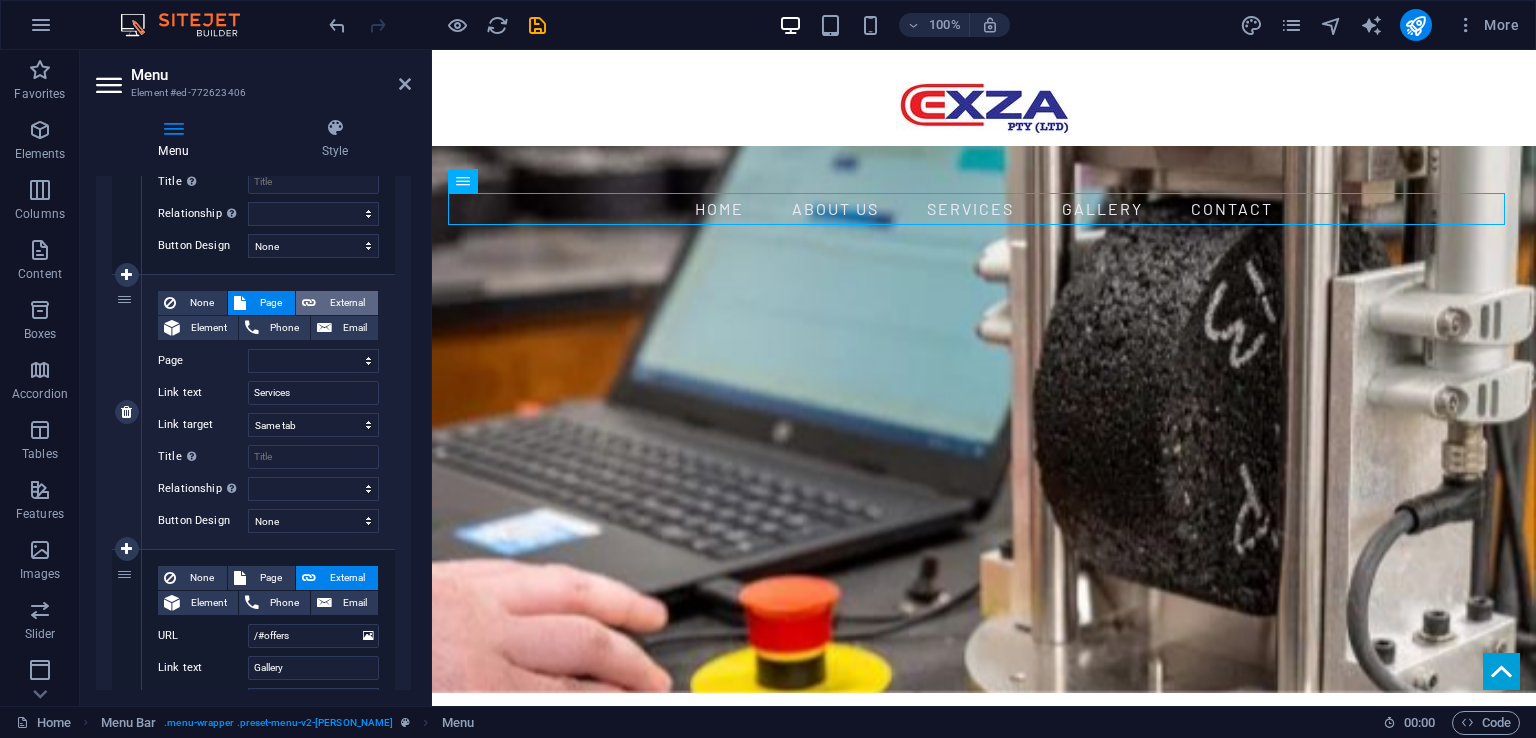 click on "External" at bounding box center (347, 303) 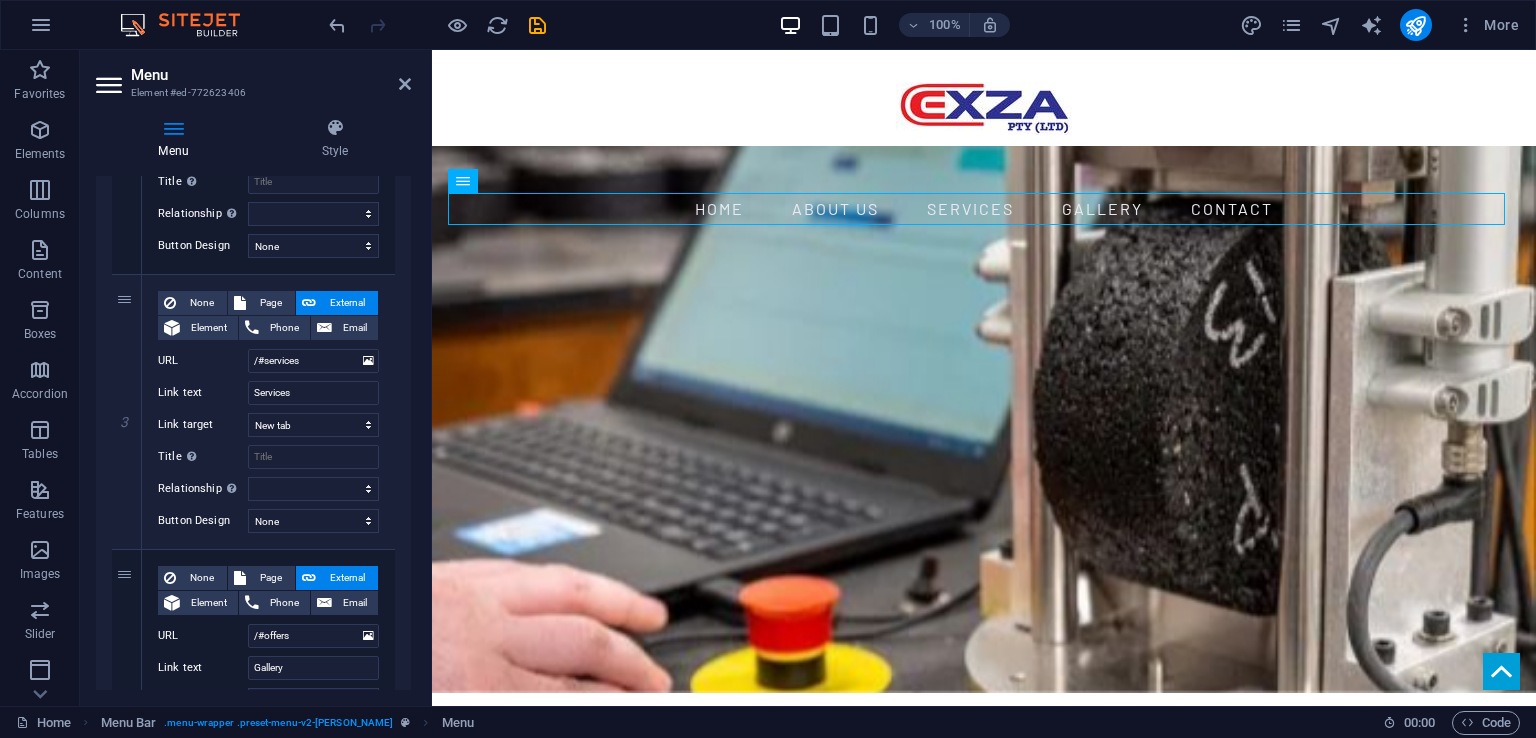 drag, startPoint x: 406, startPoint y: 421, endPoint x: 400, endPoint y: 370, distance: 51.351727 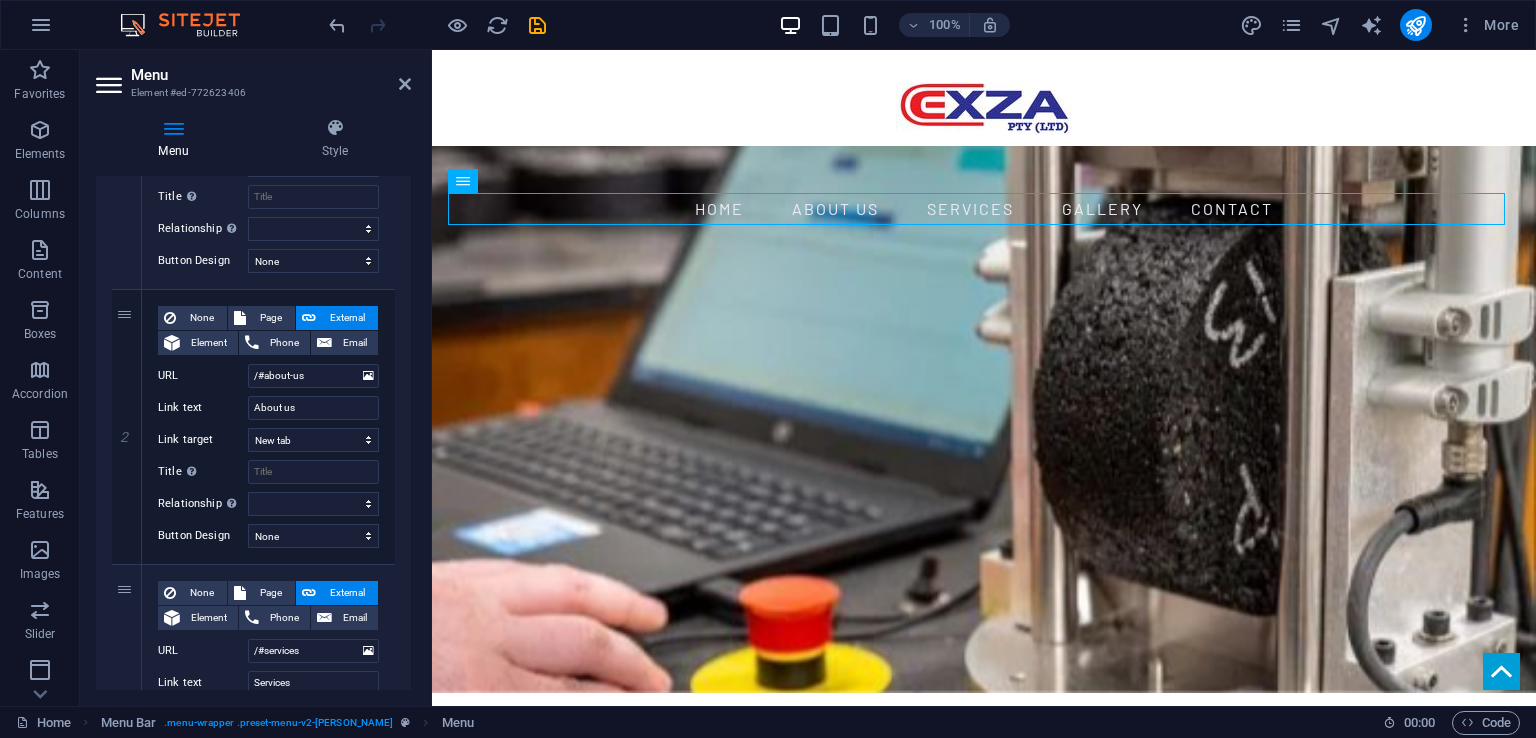 scroll, scrollTop: 353, scrollLeft: 0, axis: vertical 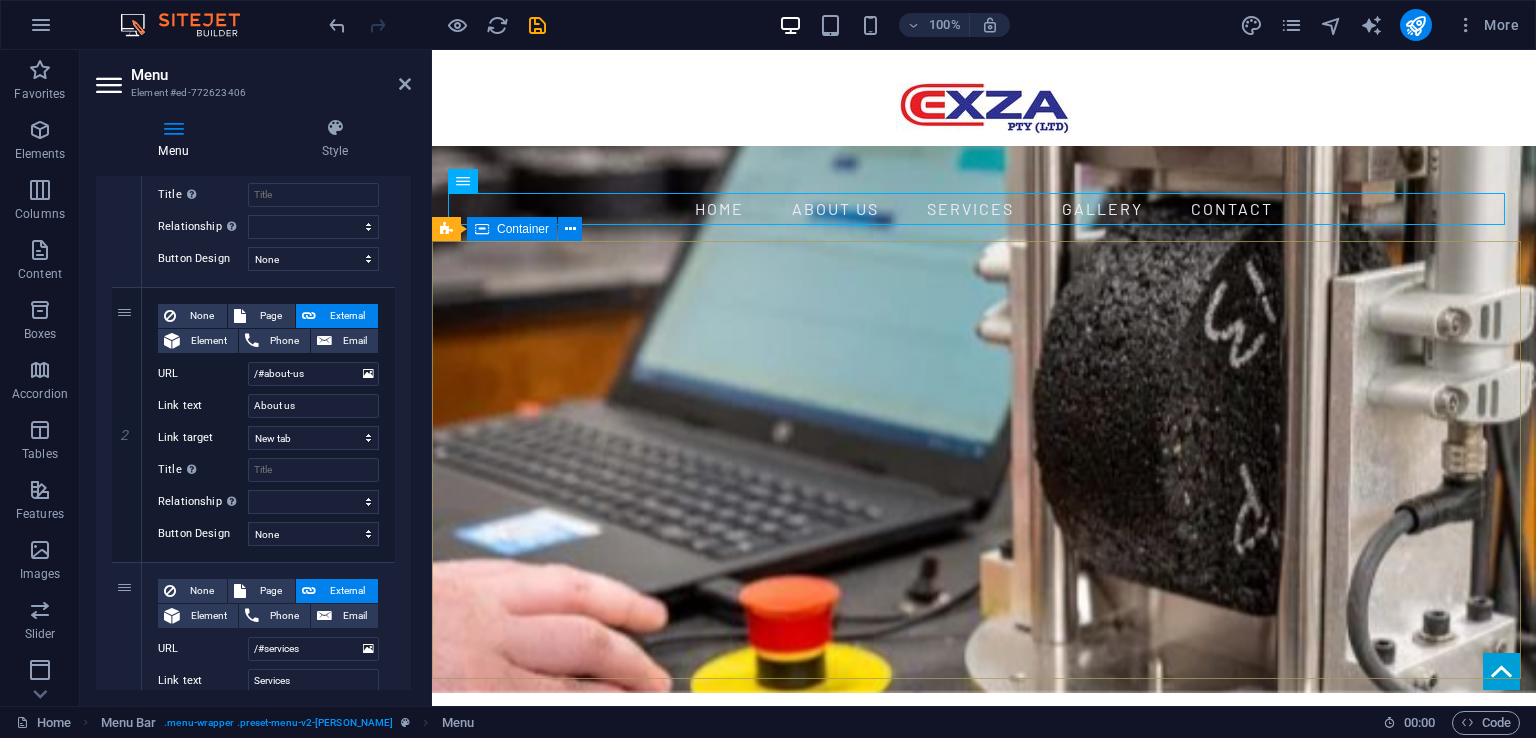 click on "Geotechnical, construction materials testing  and innovative research company " at bounding box center (984, 1007) 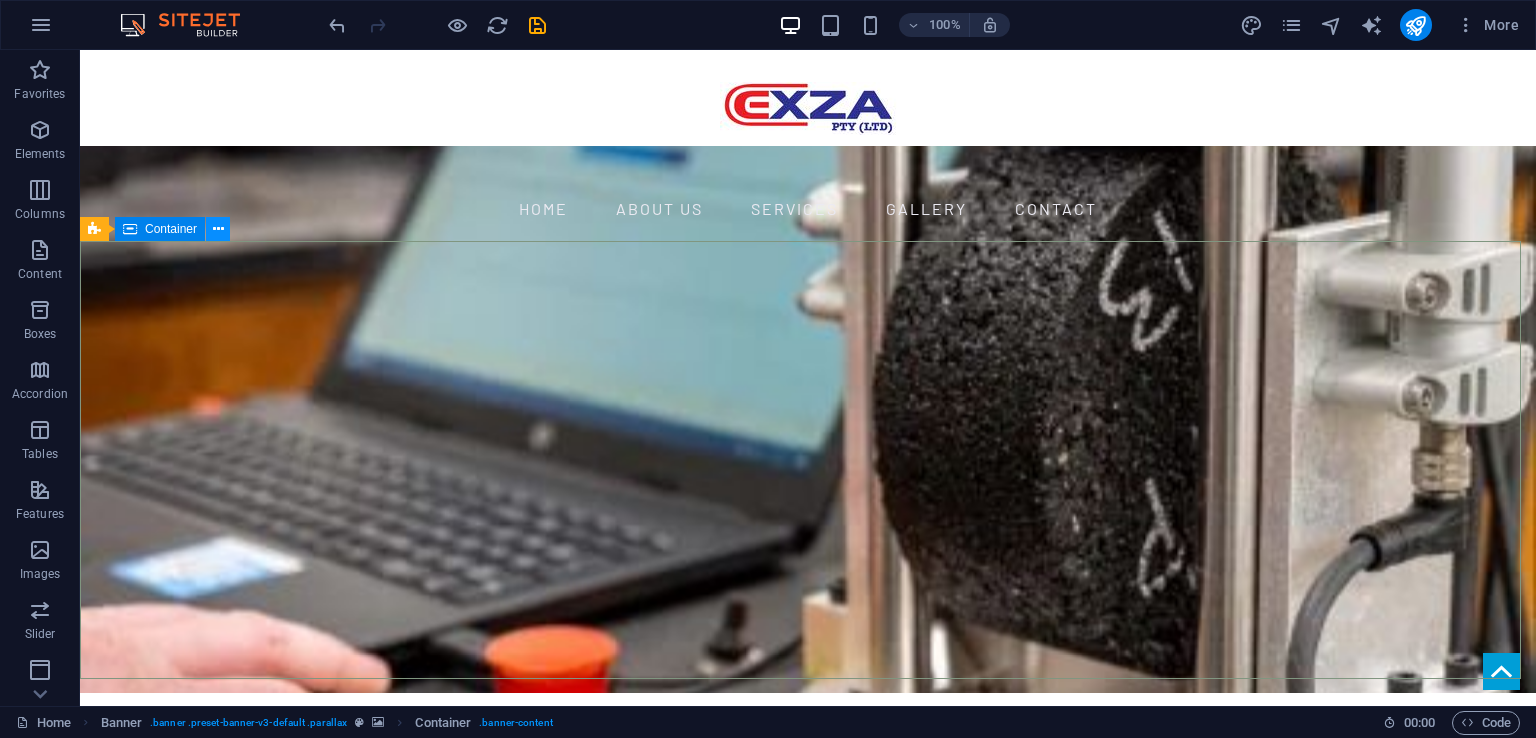 click at bounding box center (218, 229) 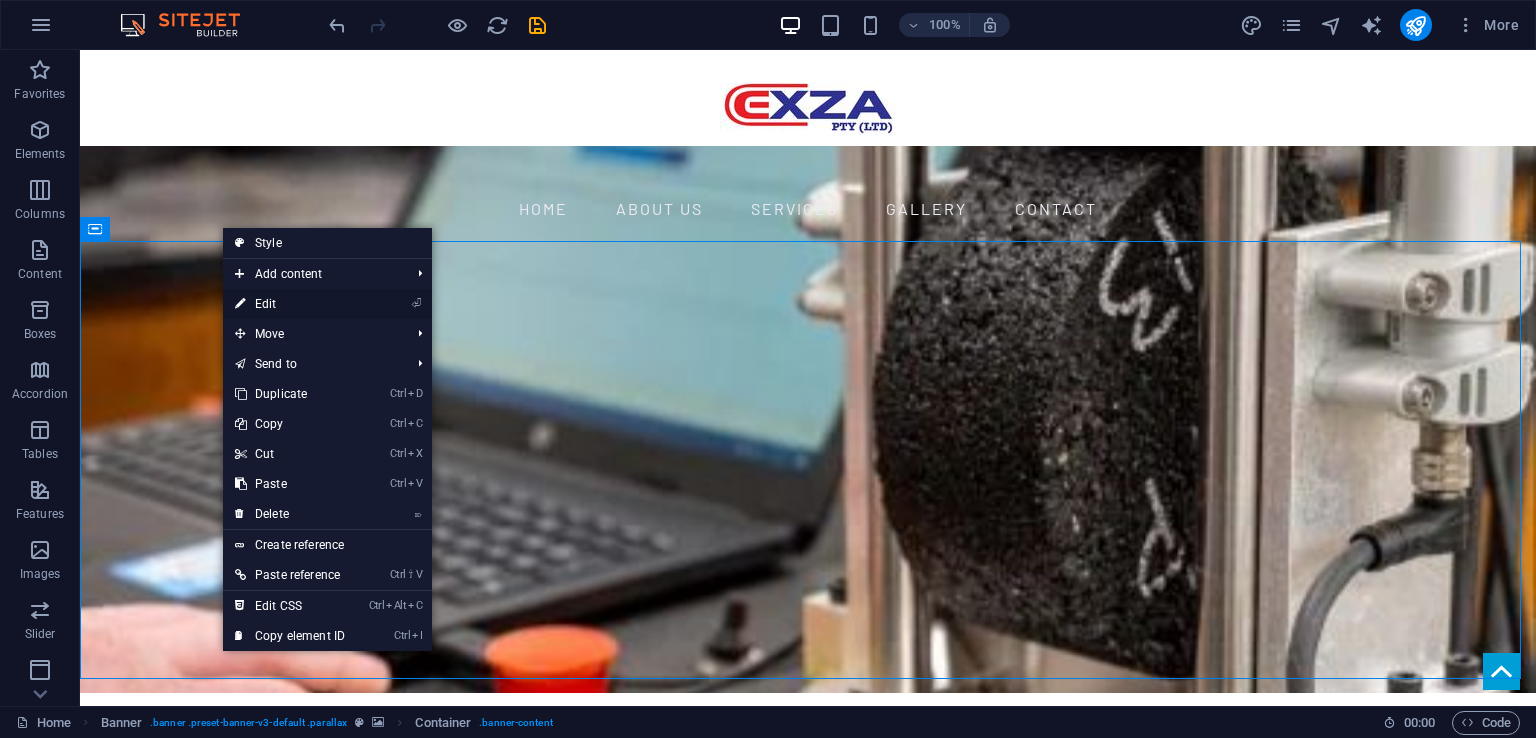 click on "⏎  Edit" at bounding box center [290, 304] 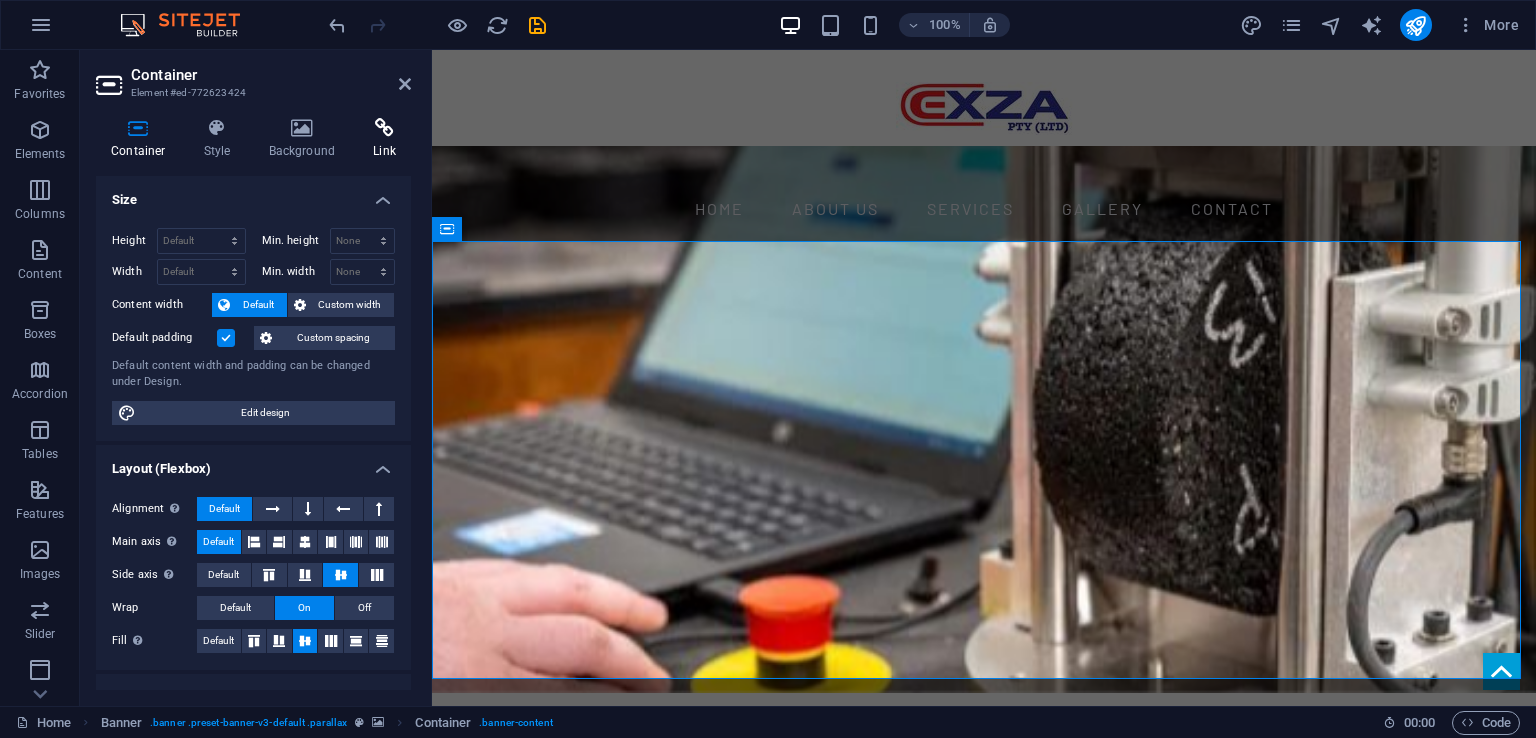 click at bounding box center [384, 128] 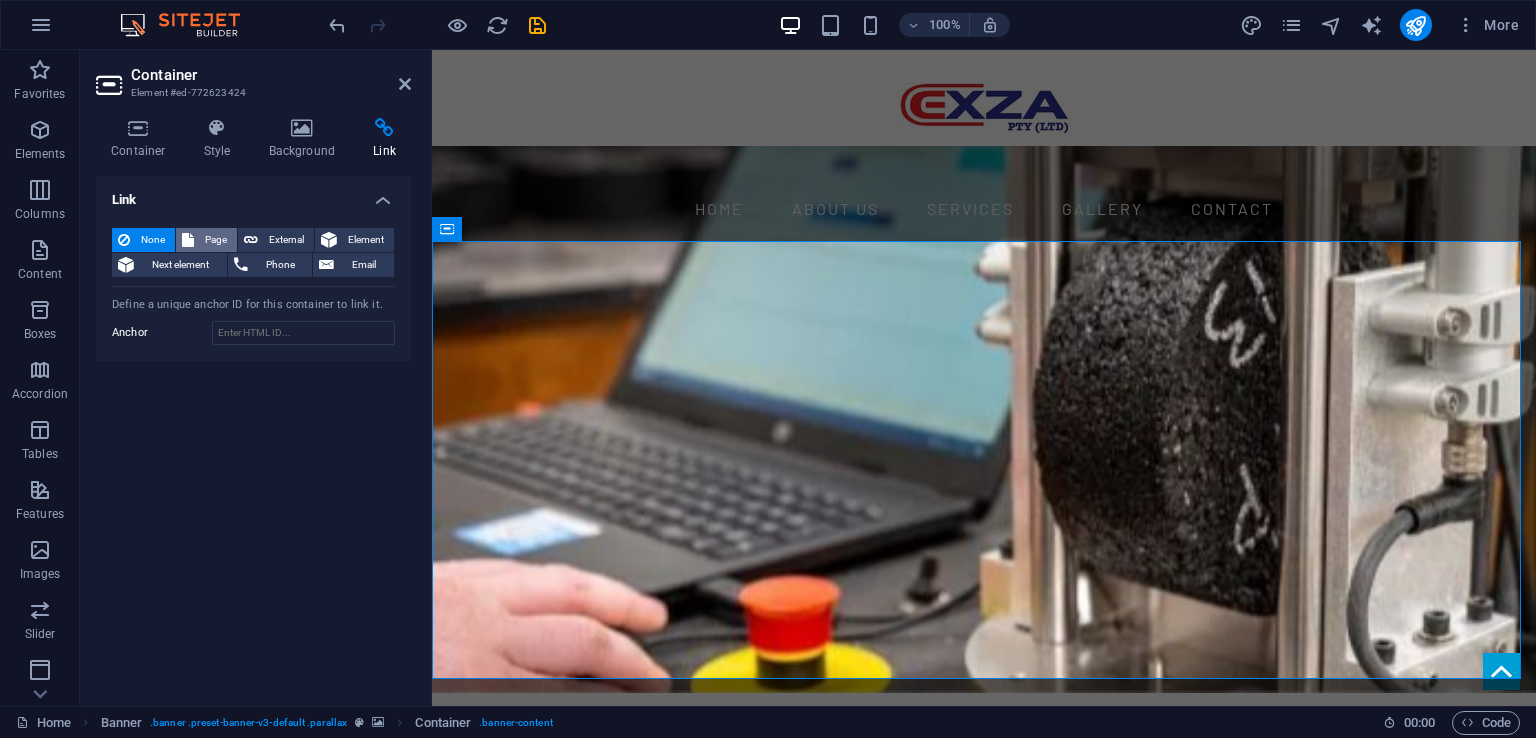click on "Page" at bounding box center [215, 240] 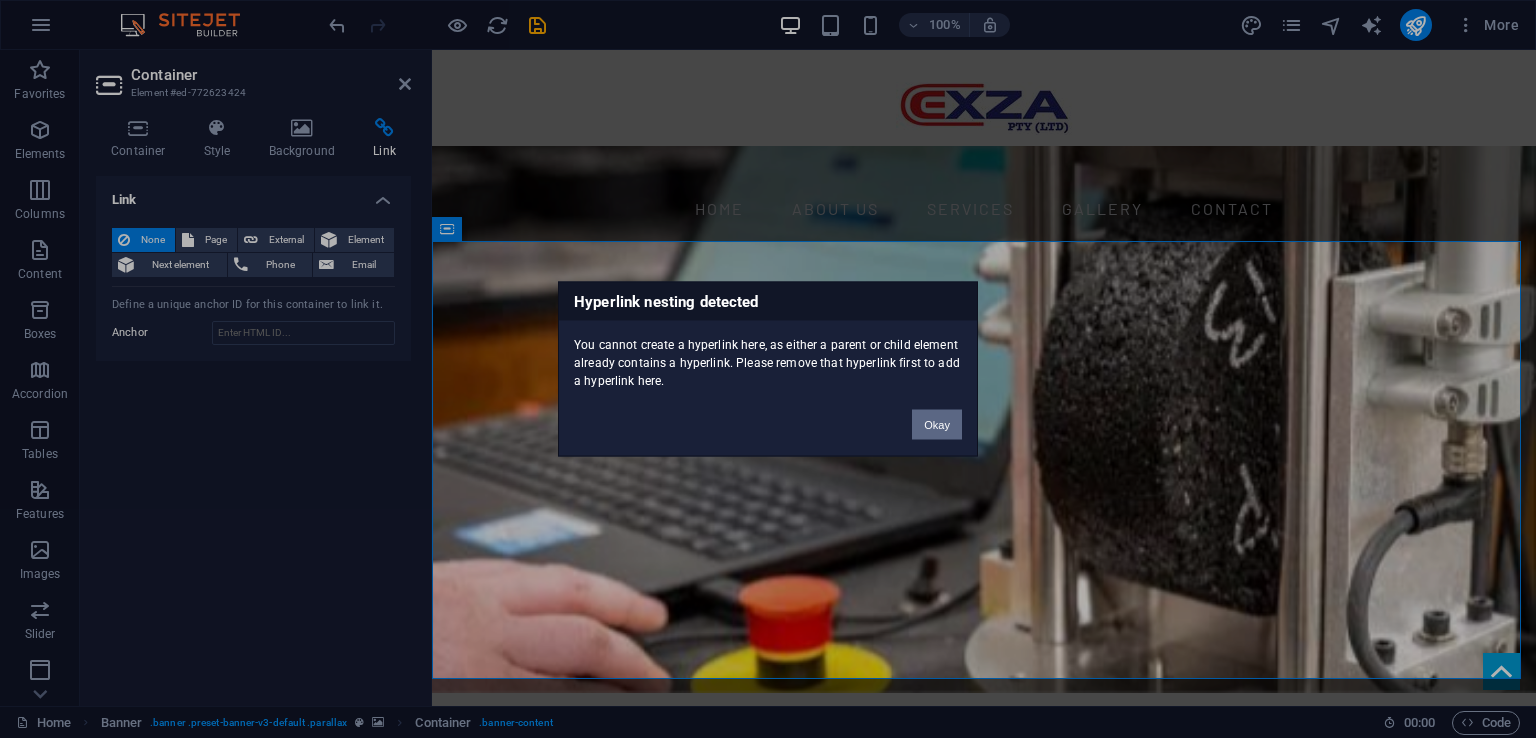 click on "Okay" at bounding box center (937, 425) 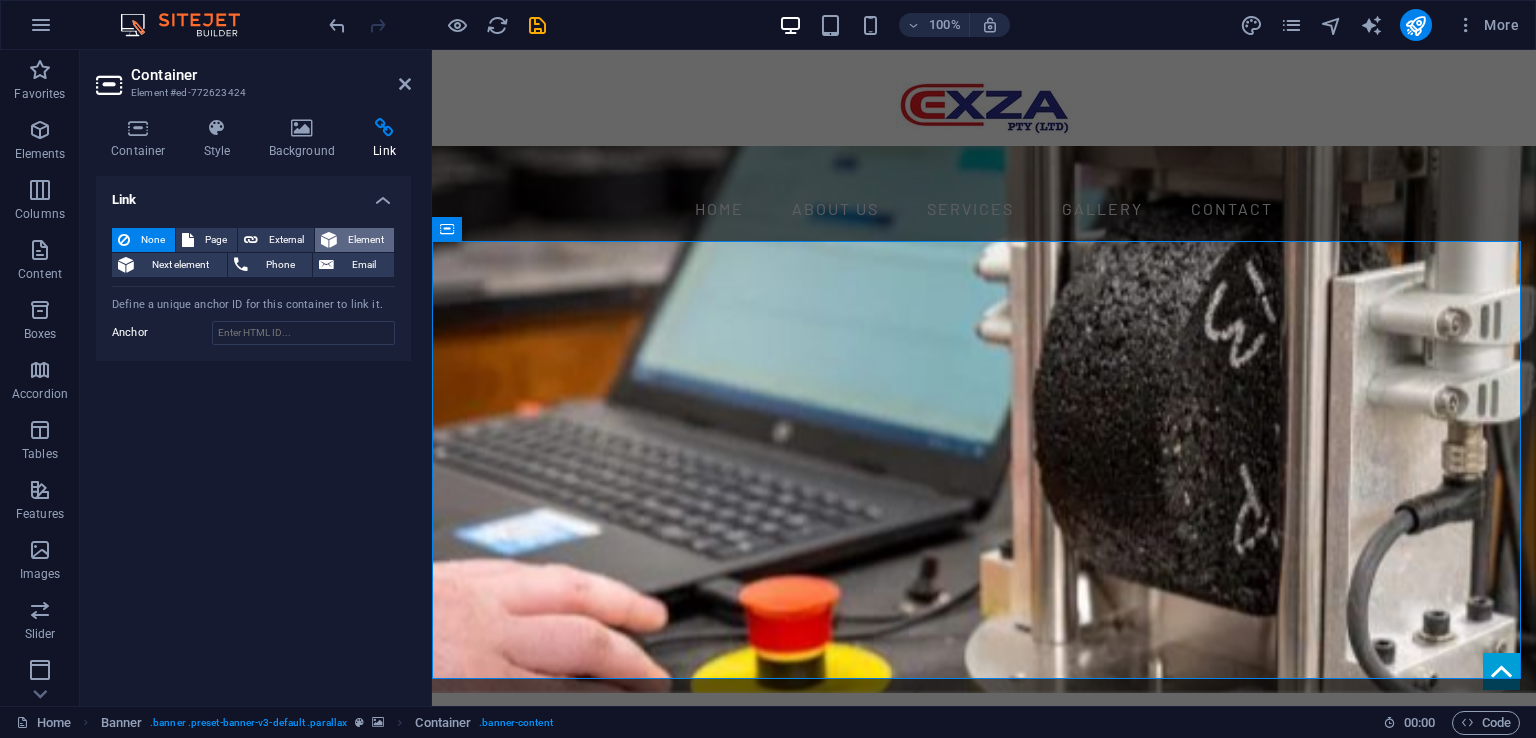 click on "Element" at bounding box center (365, 240) 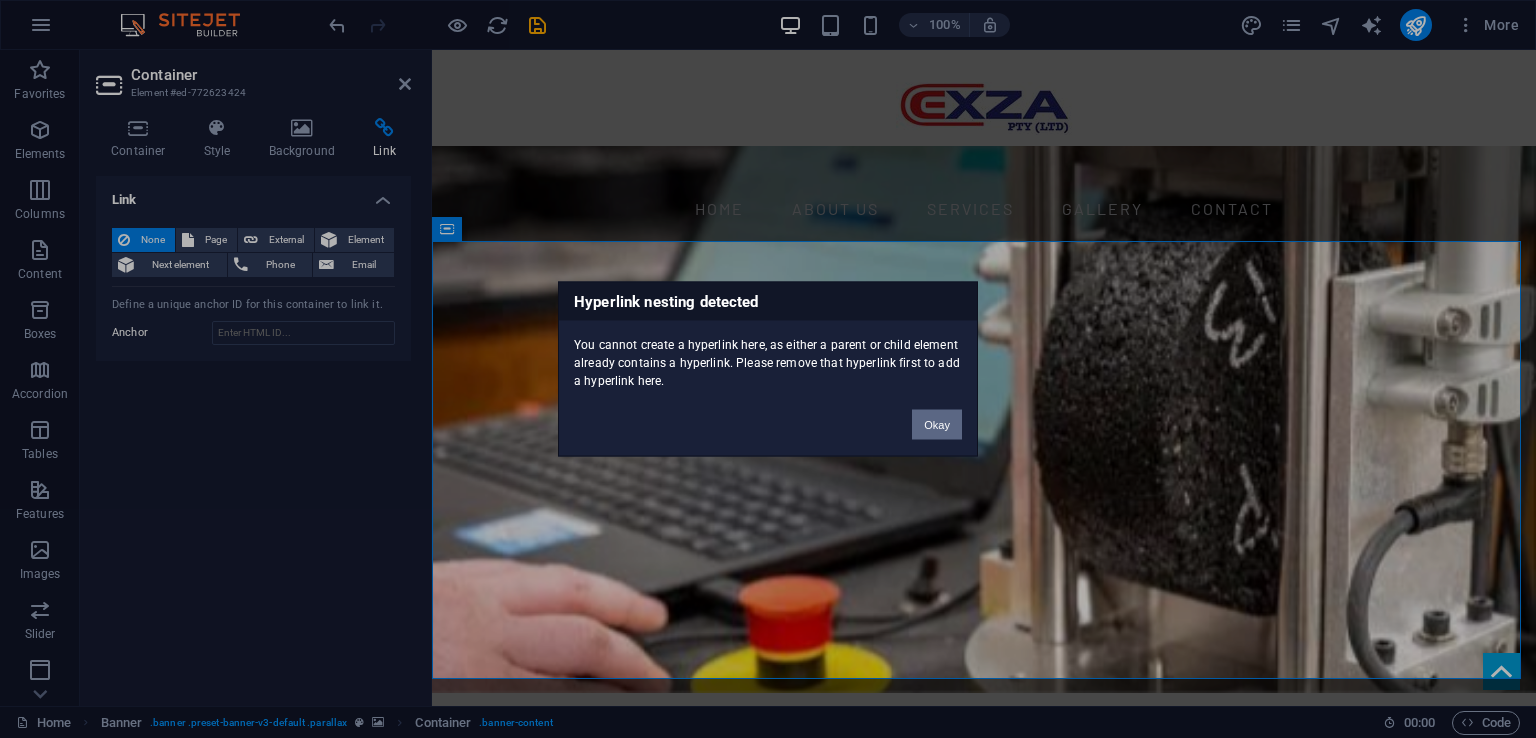 drag, startPoint x: 923, startPoint y: 428, endPoint x: 256, endPoint y: 293, distance: 680.5248 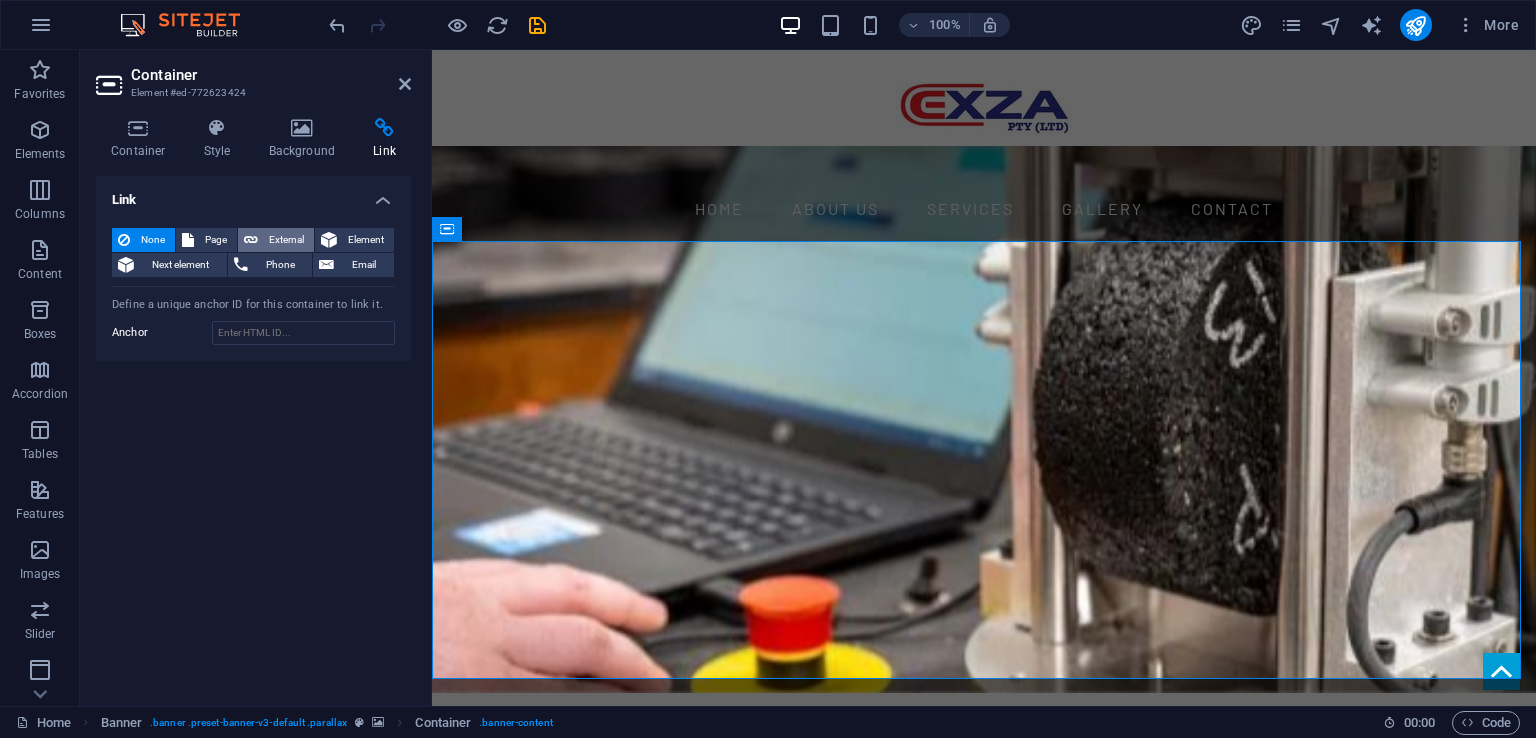 click on "External" at bounding box center (286, 240) 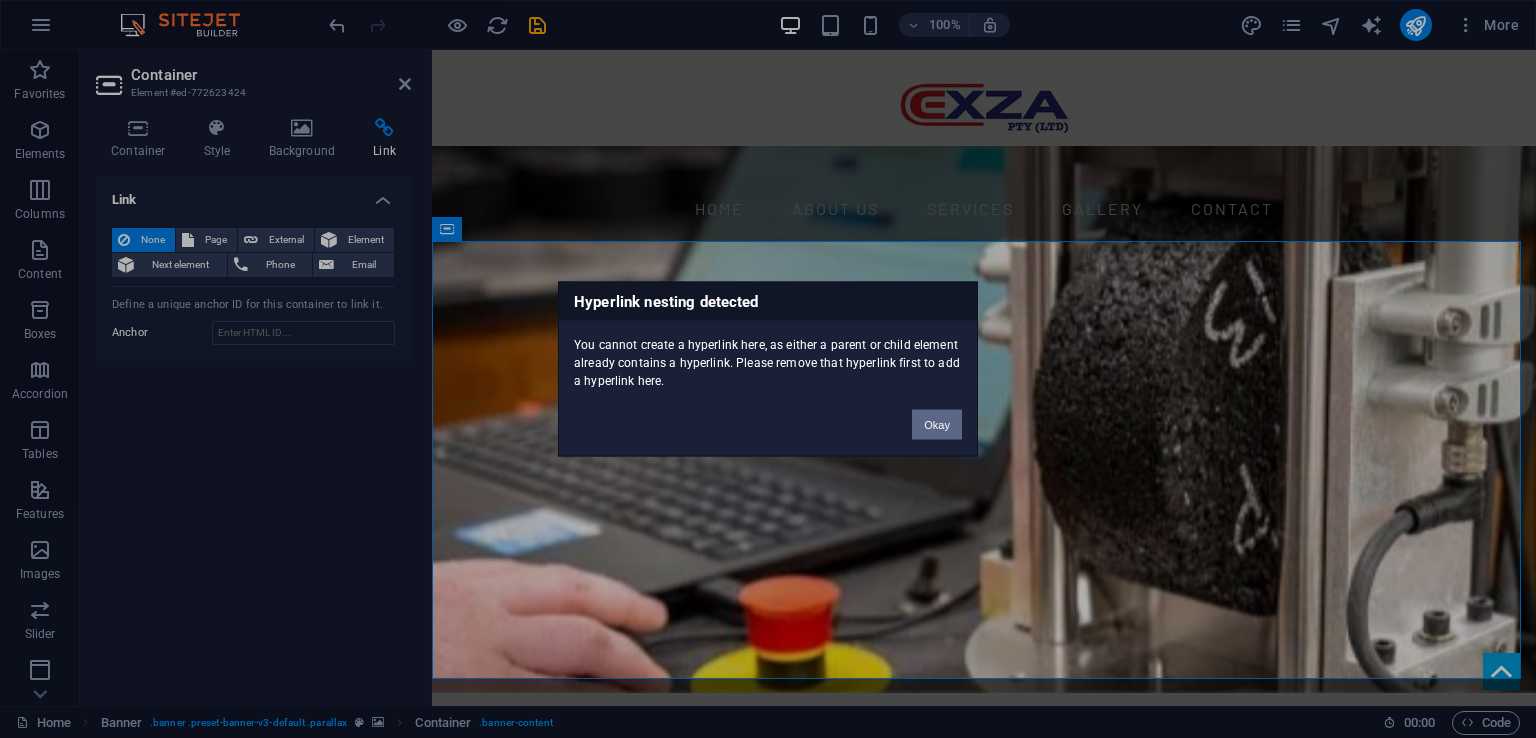 click on "Okay" at bounding box center (937, 425) 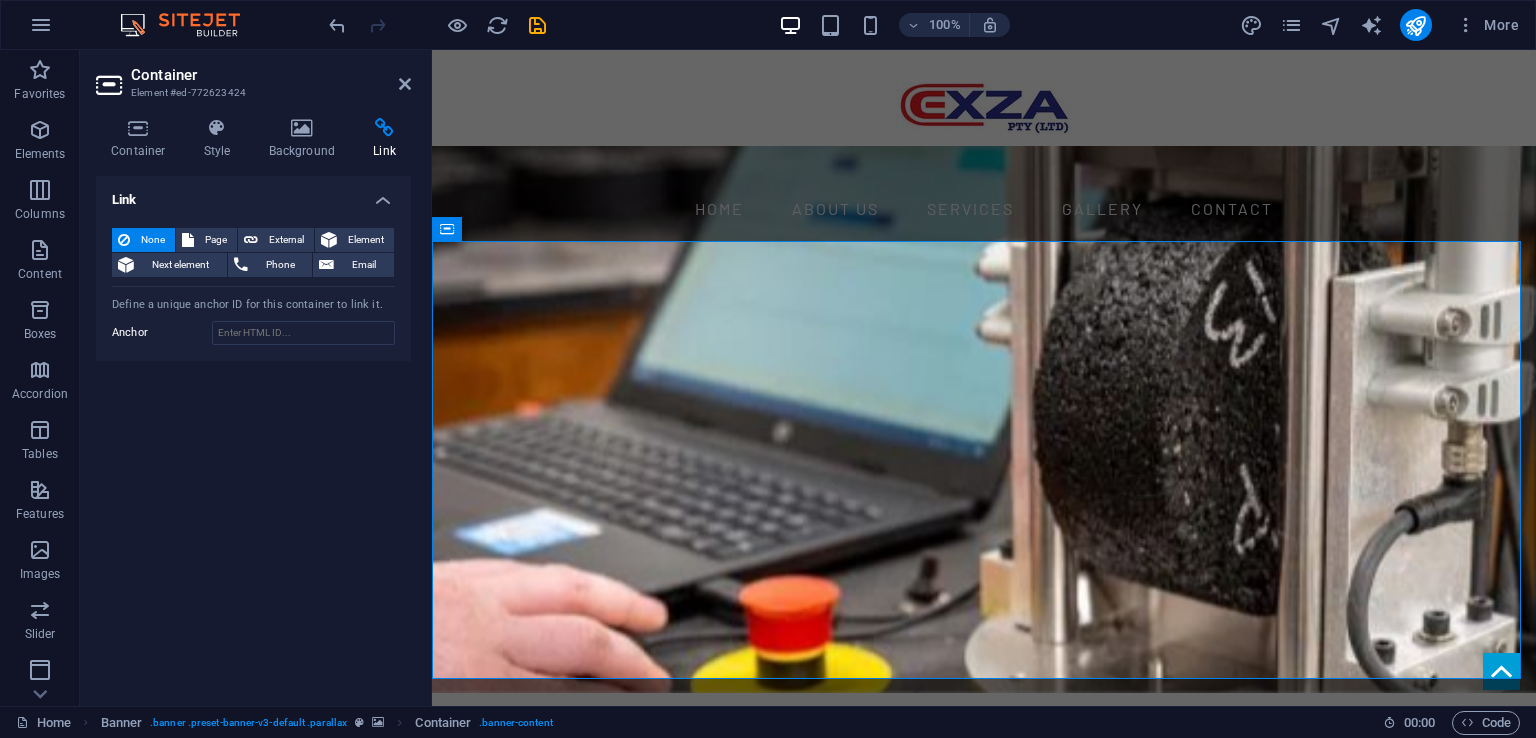 drag, startPoint x: 244, startPoint y: 92, endPoint x: 188, endPoint y: 82, distance: 56.88585 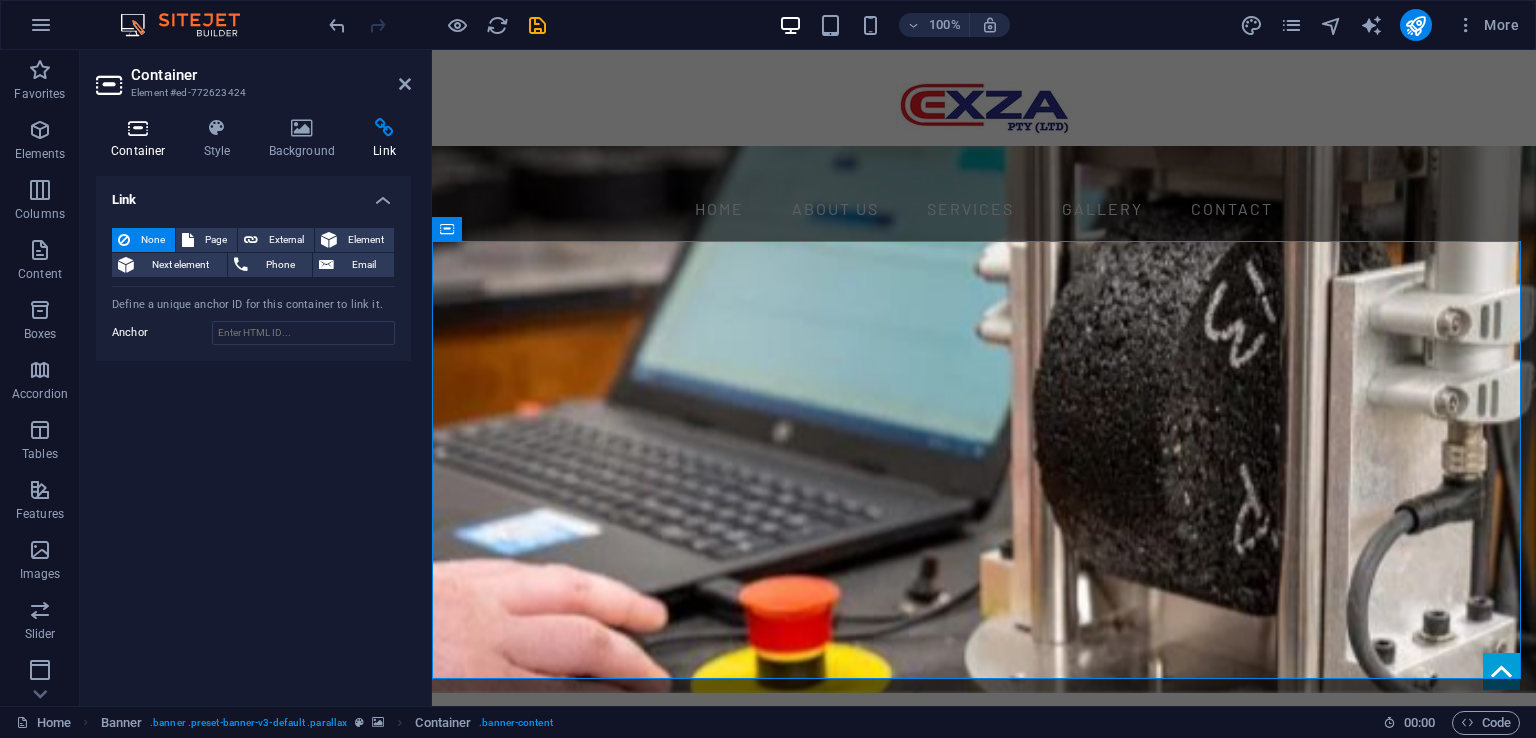 click at bounding box center [138, 128] 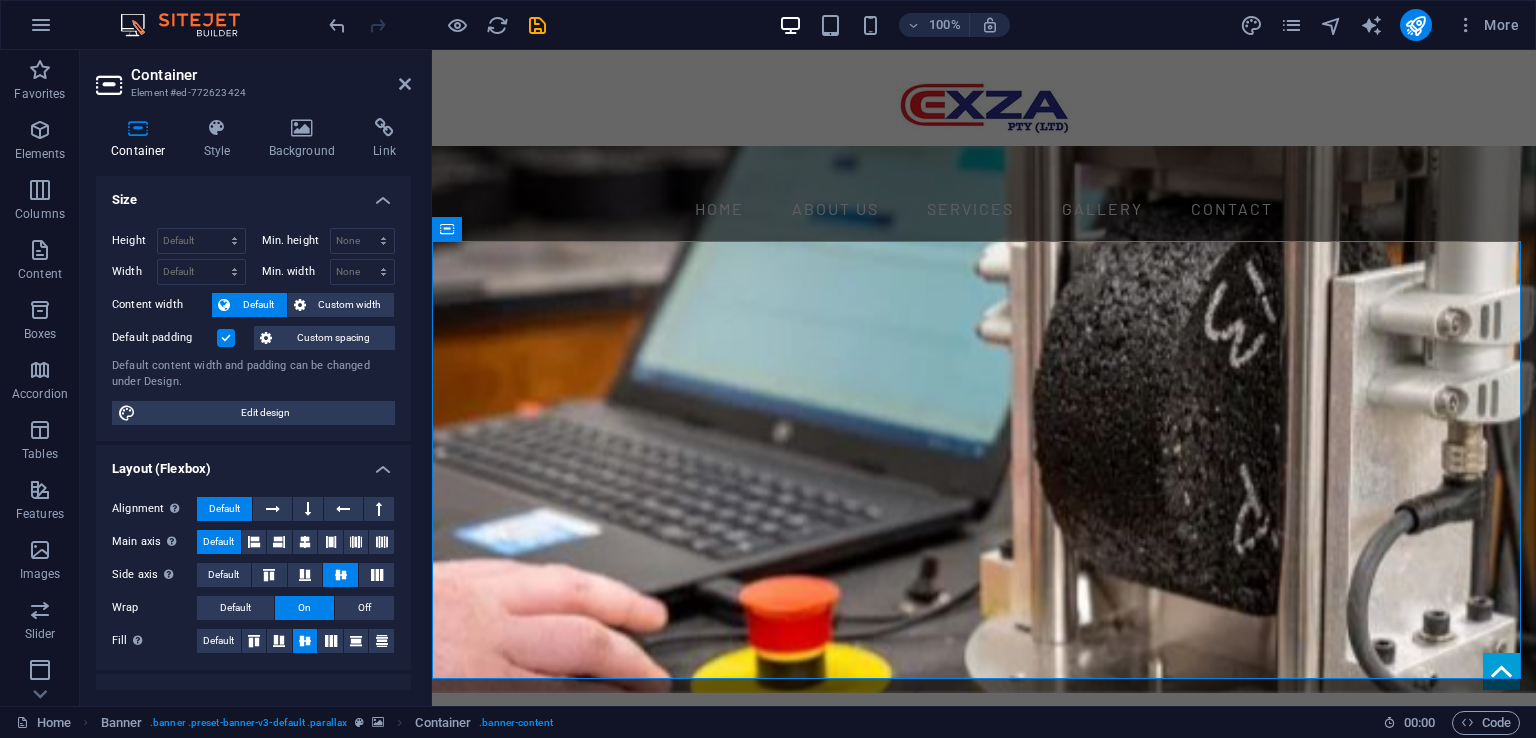 drag, startPoint x: 402, startPoint y: 306, endPoint x: 404, endPoint y: 421, distance: 115.01739 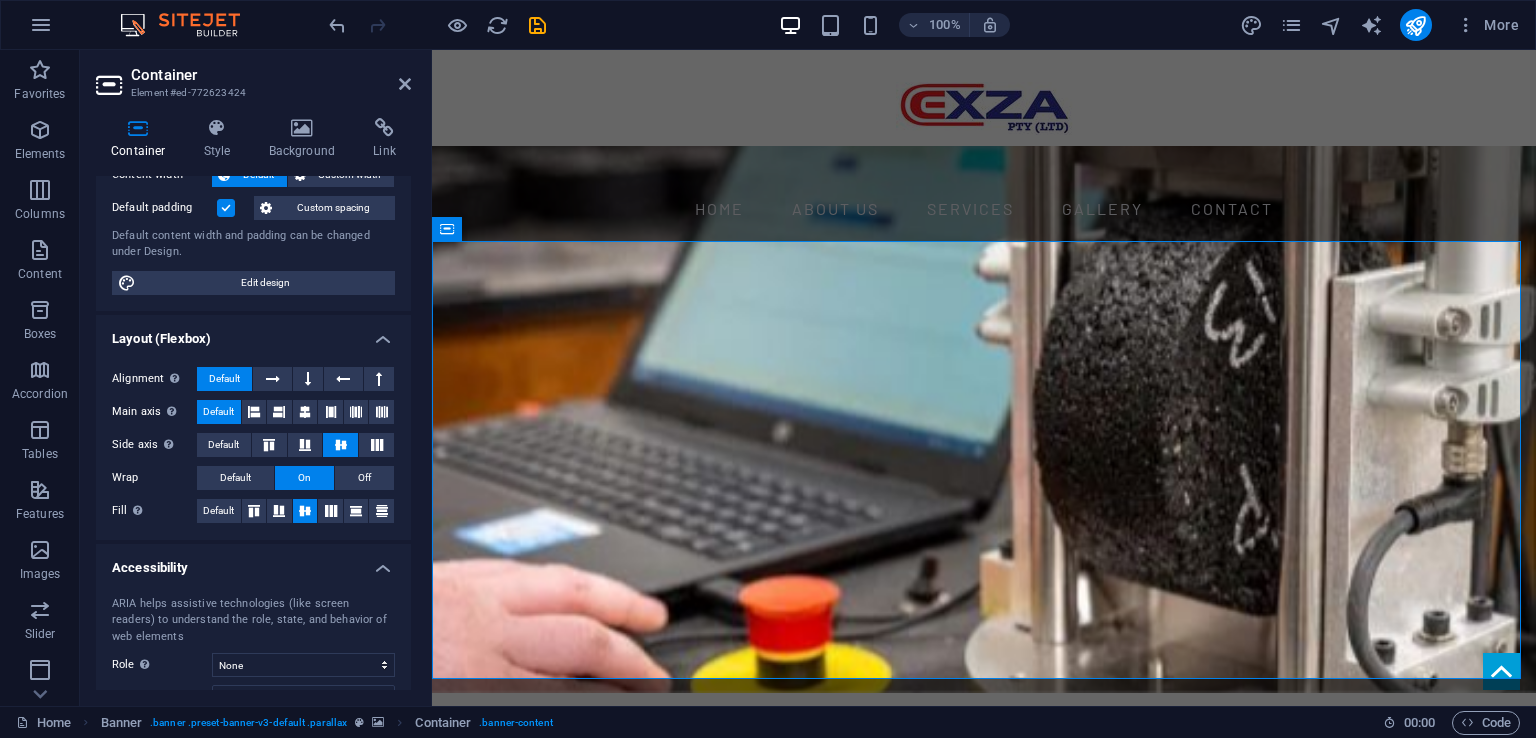scroll, scrollTop: 0, scrollLeft: 0, axis: both 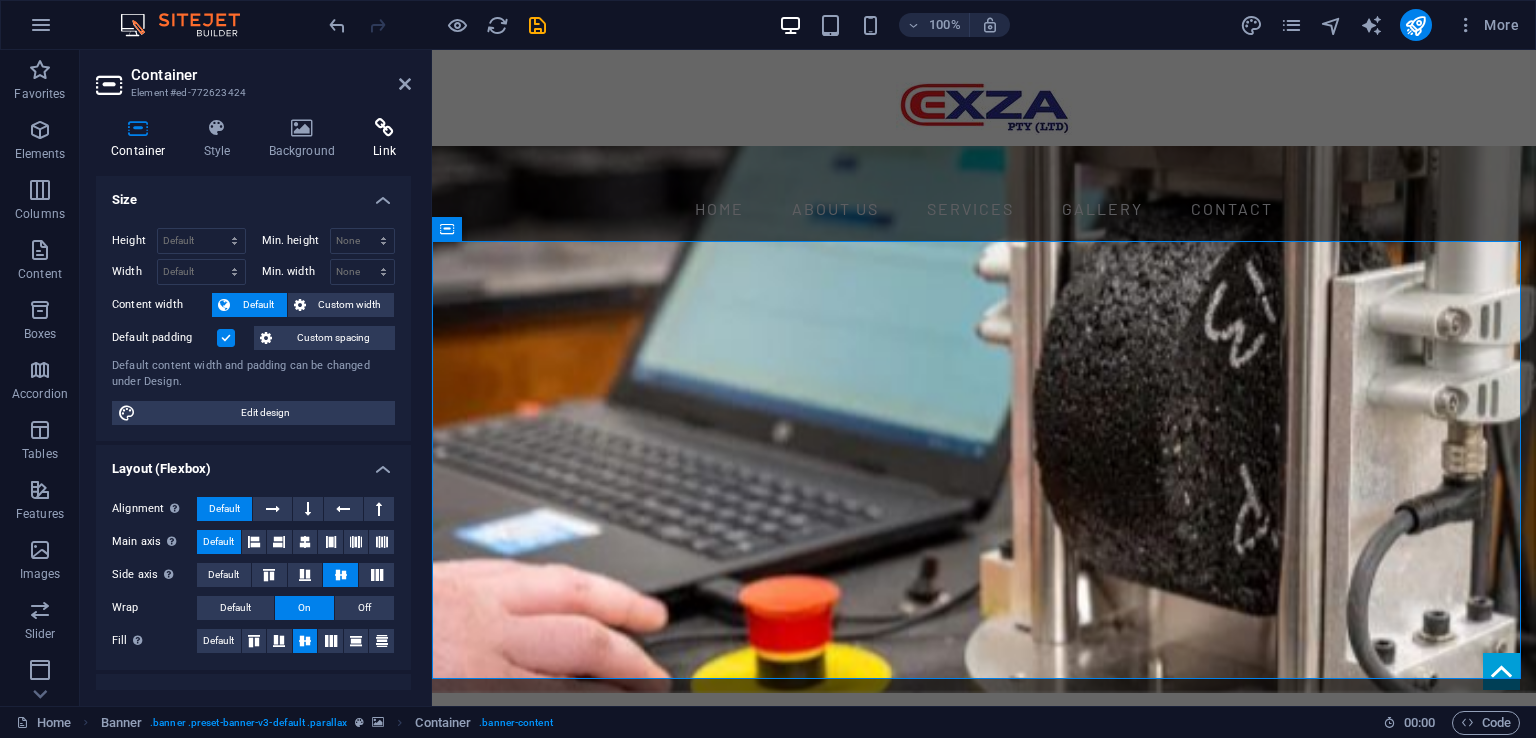 click at bounding box center [384, 128] 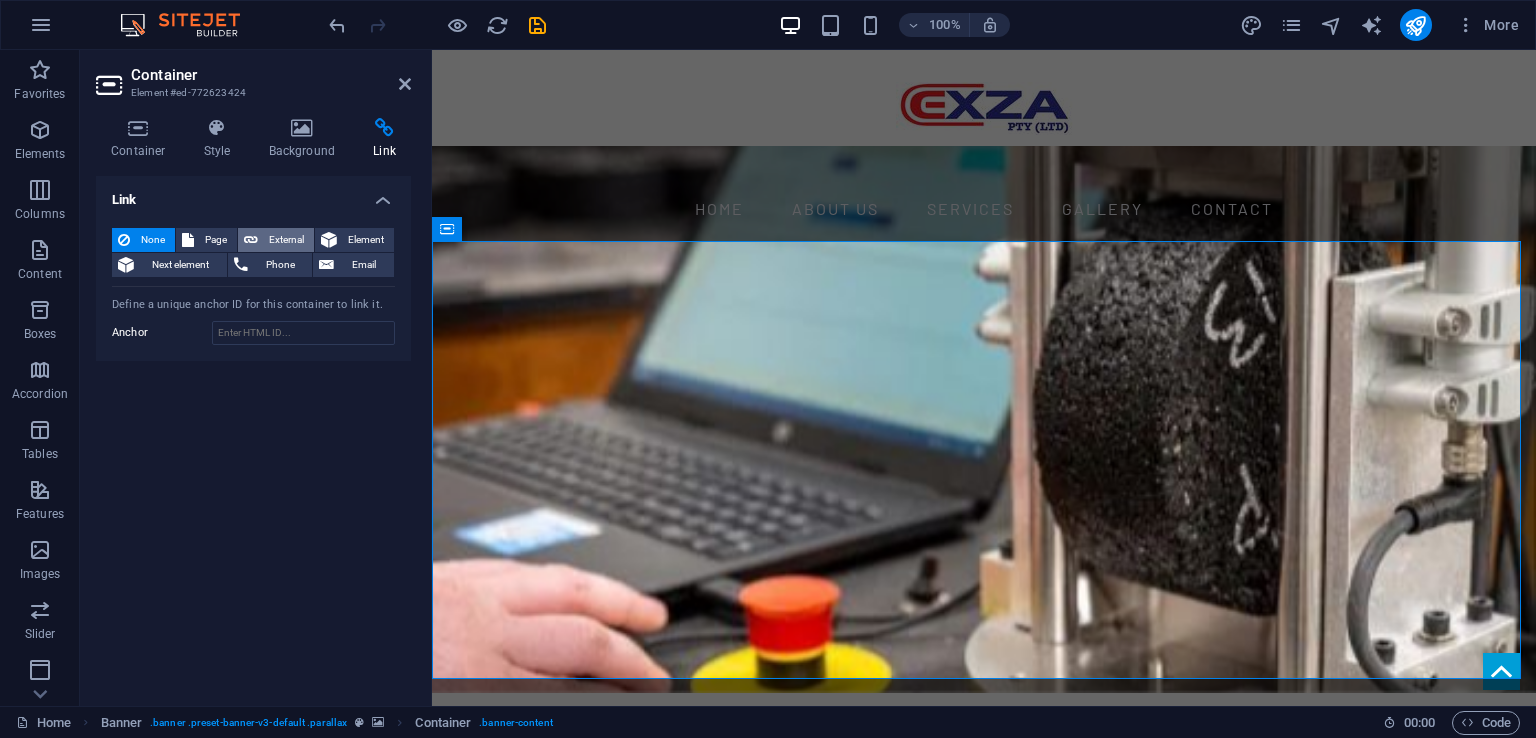 click on "External" at bounding box center [286, 240] 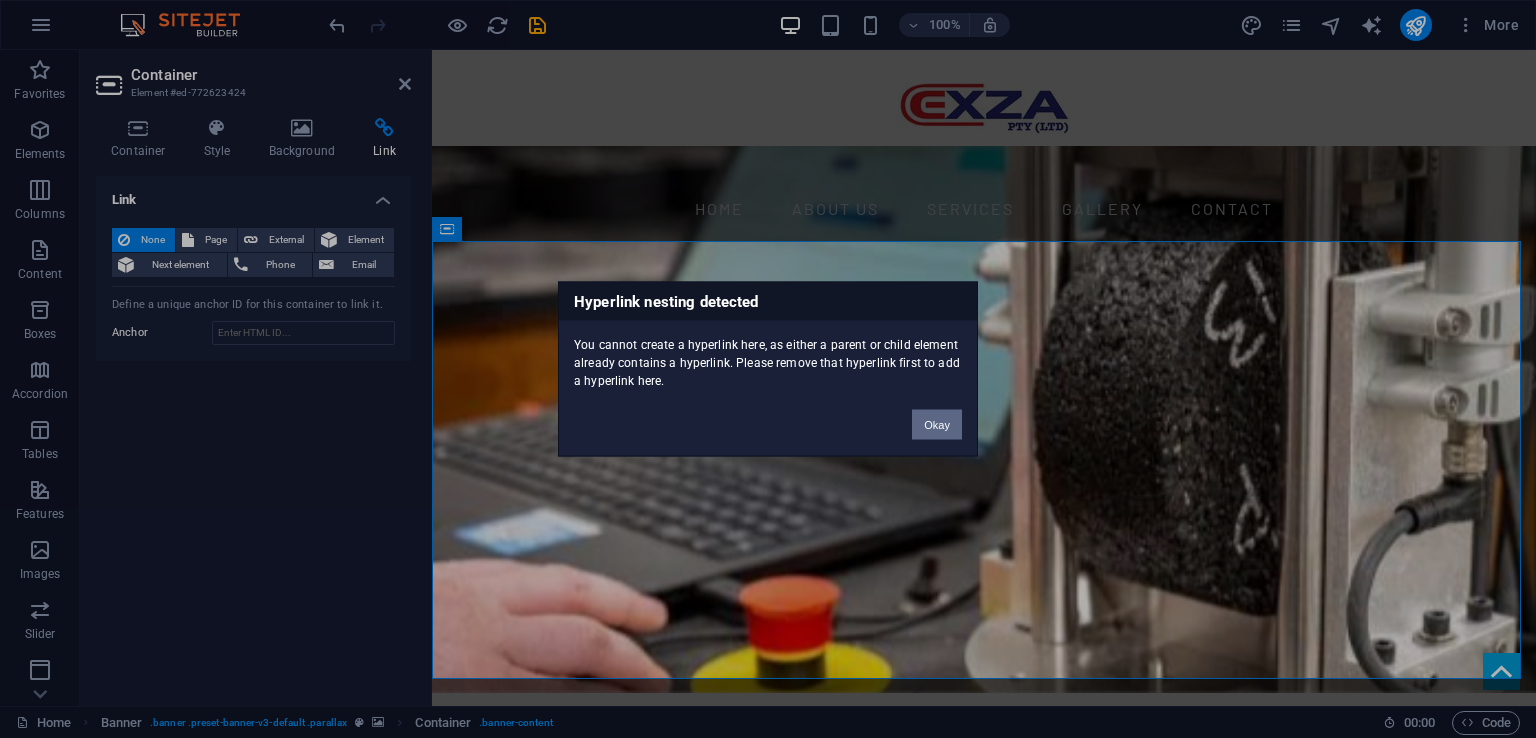 click on "Okay" at bounding box center (937, 425) 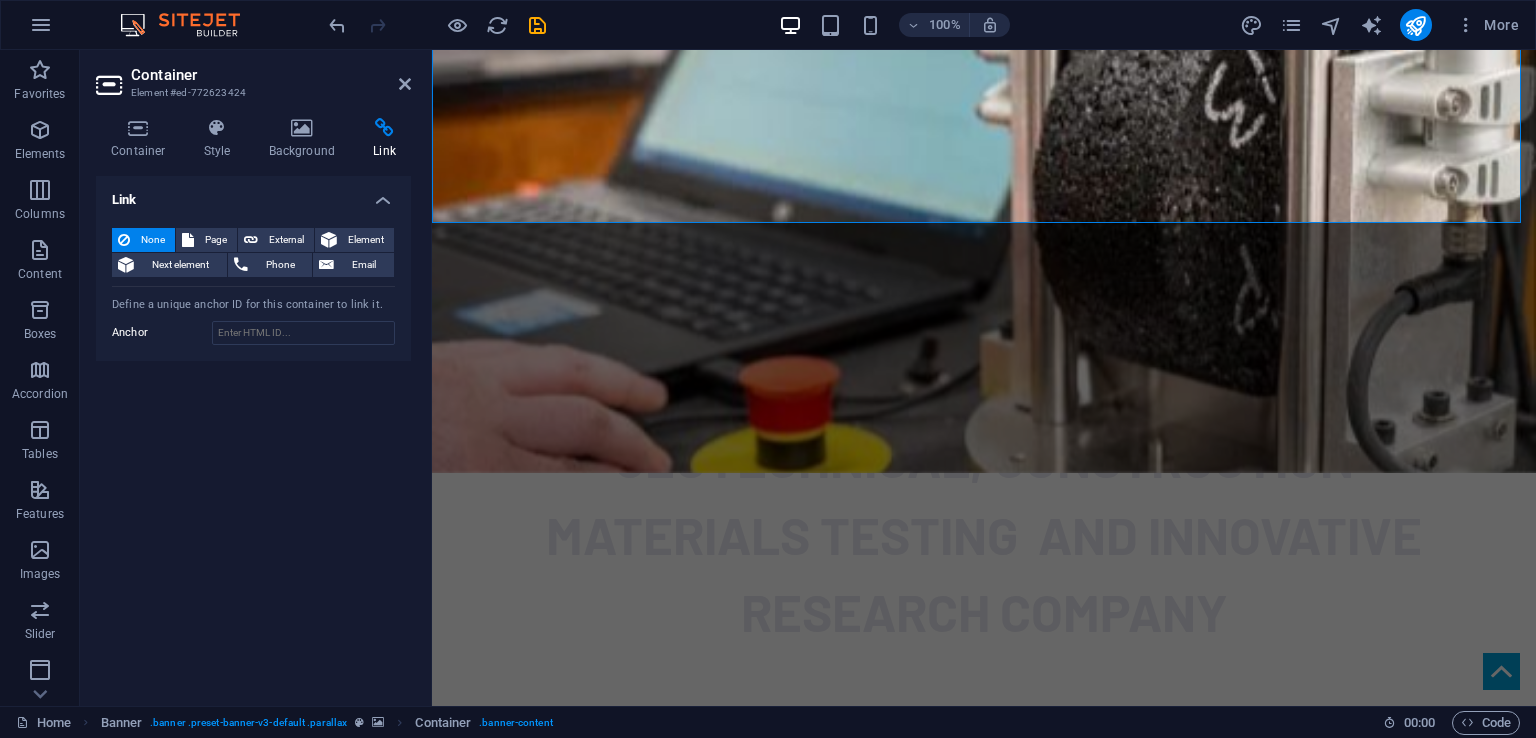 scroll, scrollTop: 456, scrollLeft: 0, axis: vertical 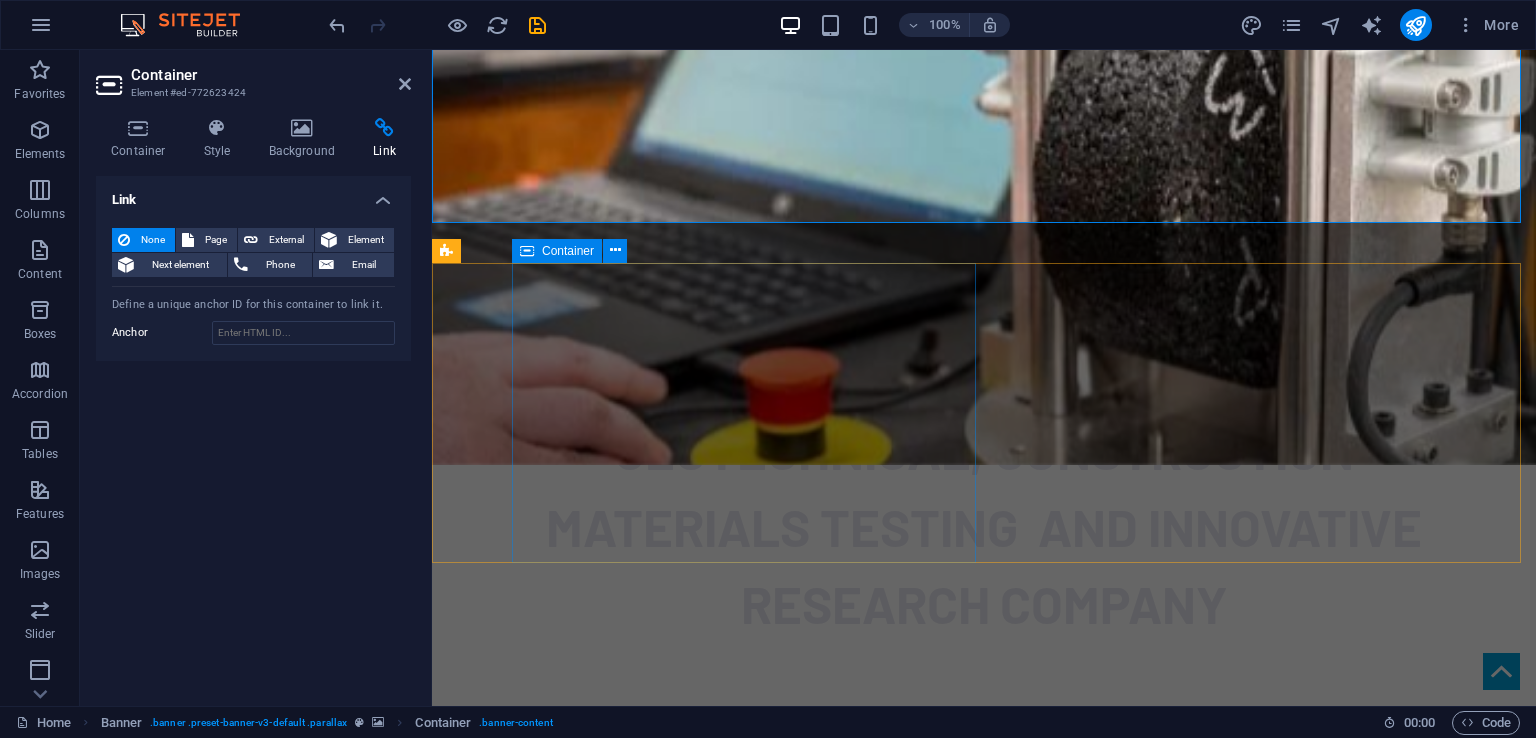 click on "ABOUT US Exza is a construction material testing and research company specializing in Geo Technical Engineering, concrete and aggregates. We develop asphalt mix design, emulsion base treatment and various stabilization to BOBS standards. Our Services range from; -Core Laboratory Services -Research Integration Strategy" at bounding box center [1024, 986] 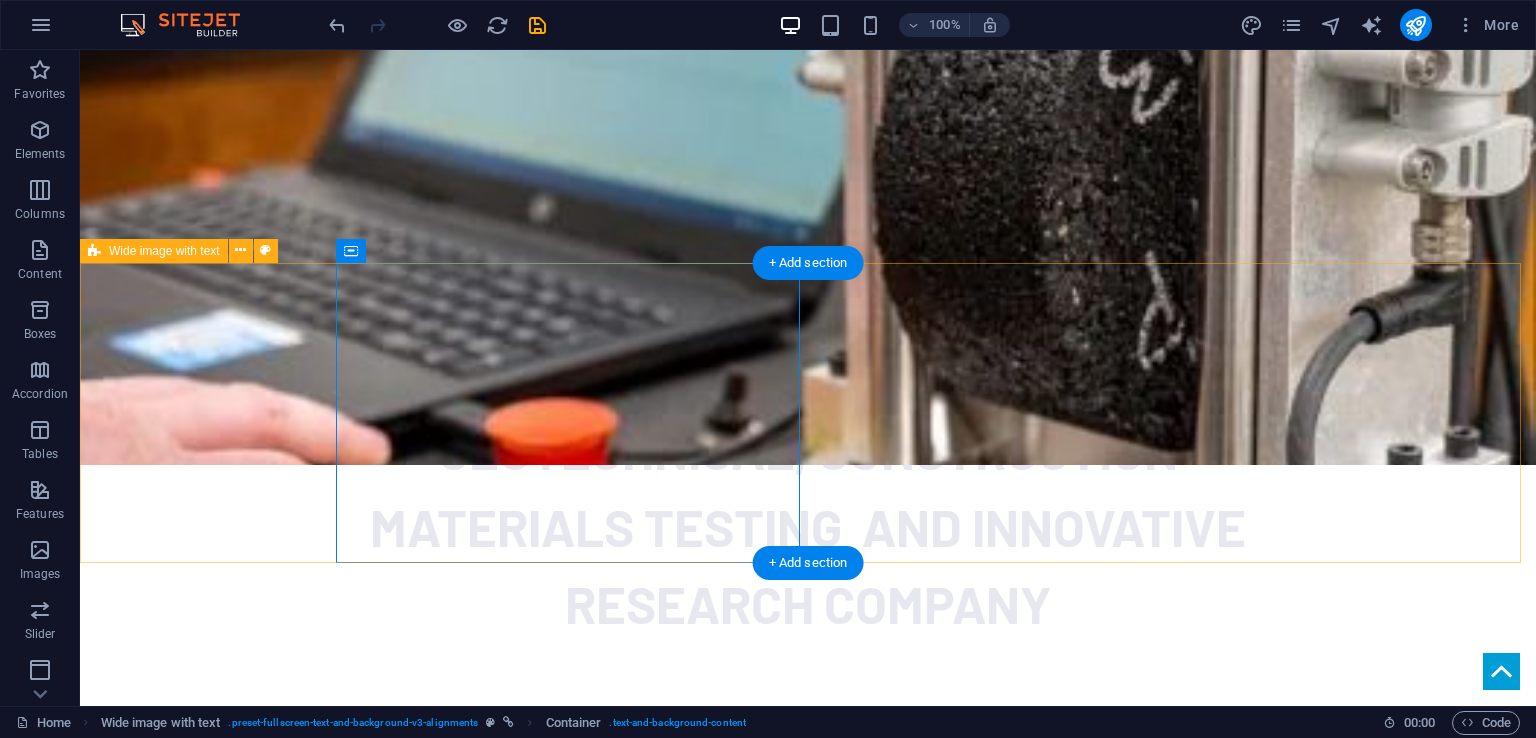 click on "ABOUT US Exza is a construction material testing and research company specializing in Geo Technical Engineering, concrete and aggregates. We develop asphalt mix design, emulsion base treatment and various stabilization to BOBS standards. Our Services range from; -Core Laboratory Services -Research Integration Strategy   Drop content here or  Add elements  Paste clipboard" at bounding box center (808, 1207) 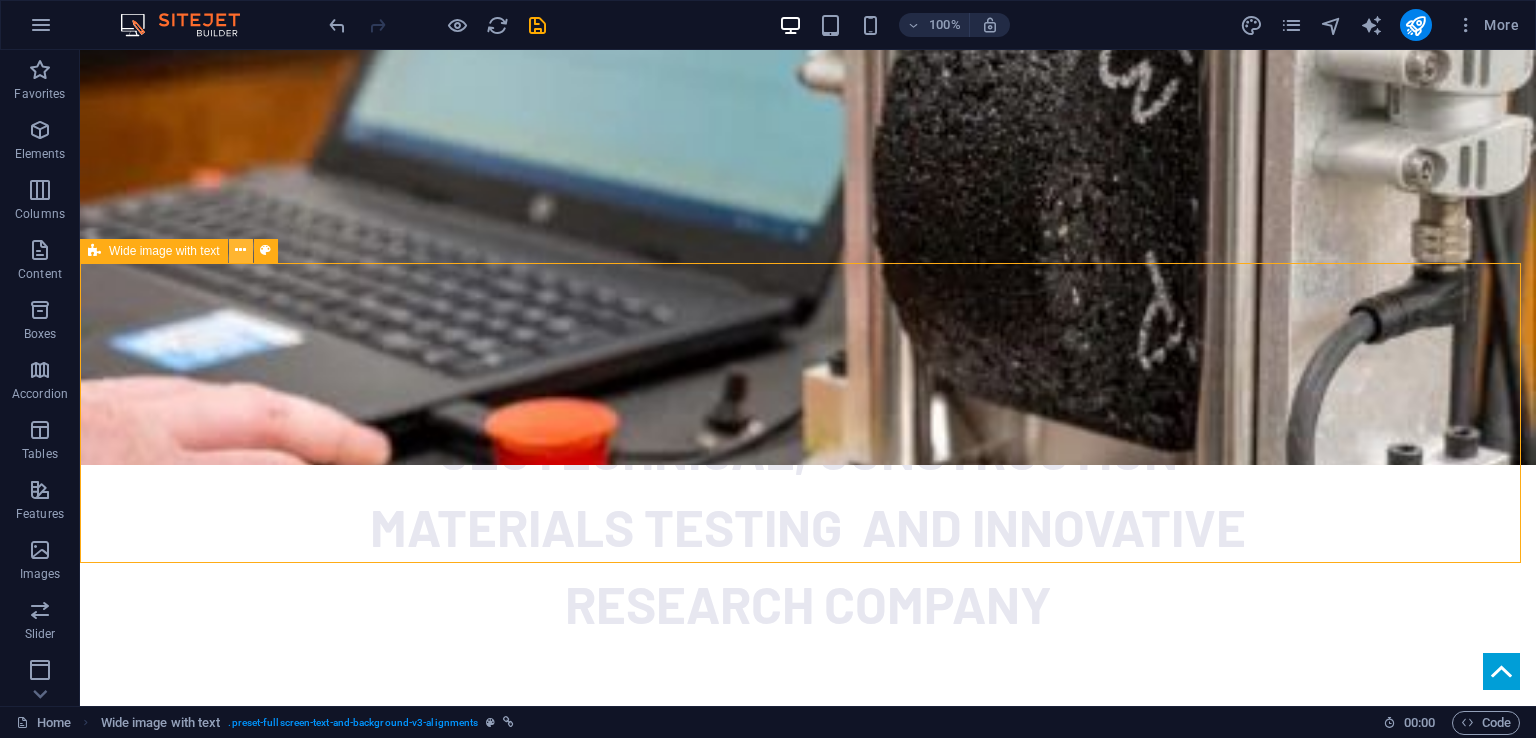 click at bounding box center [240, 250] 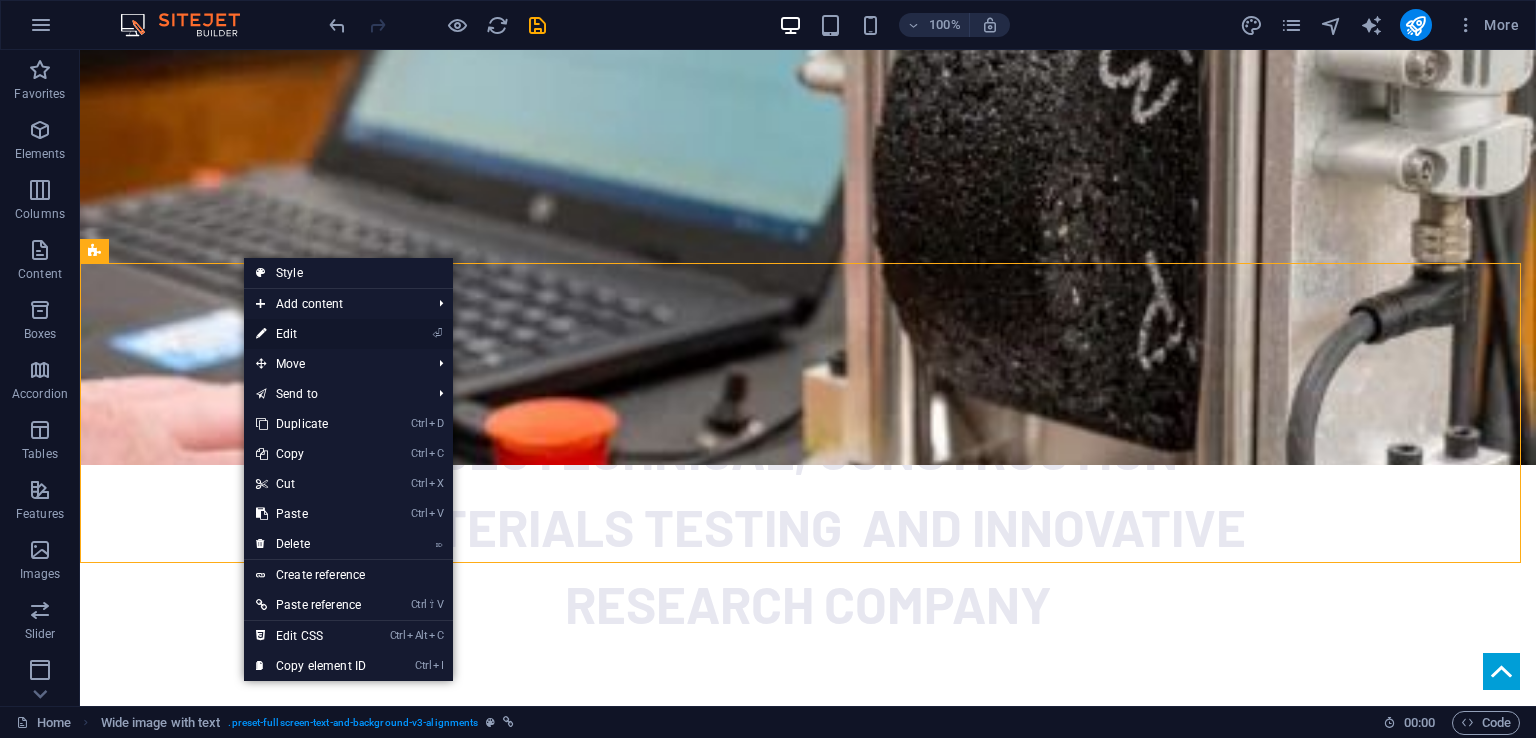 click on "⏎  Edit" at bounding box center (311, 334) 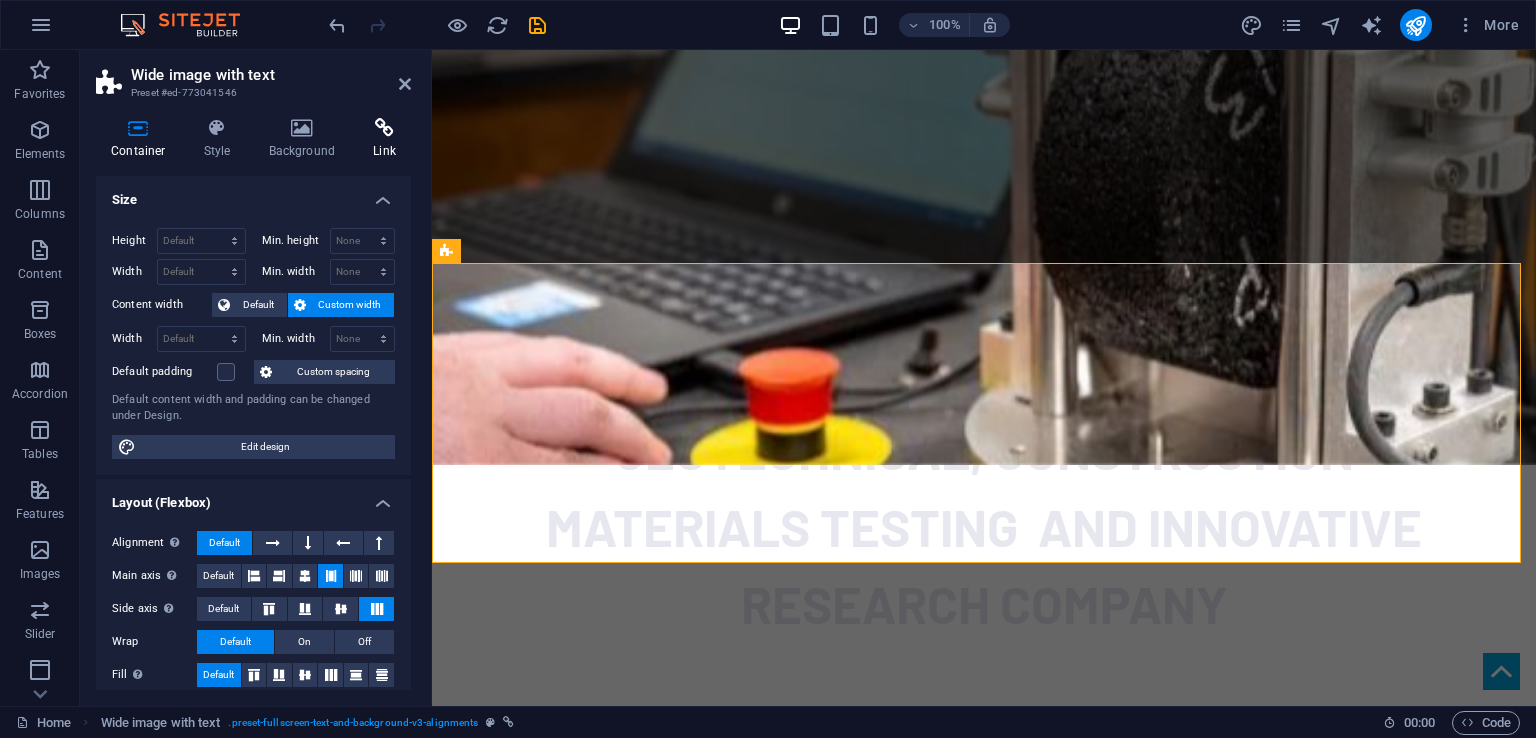 click at bounding box center (384, 128) 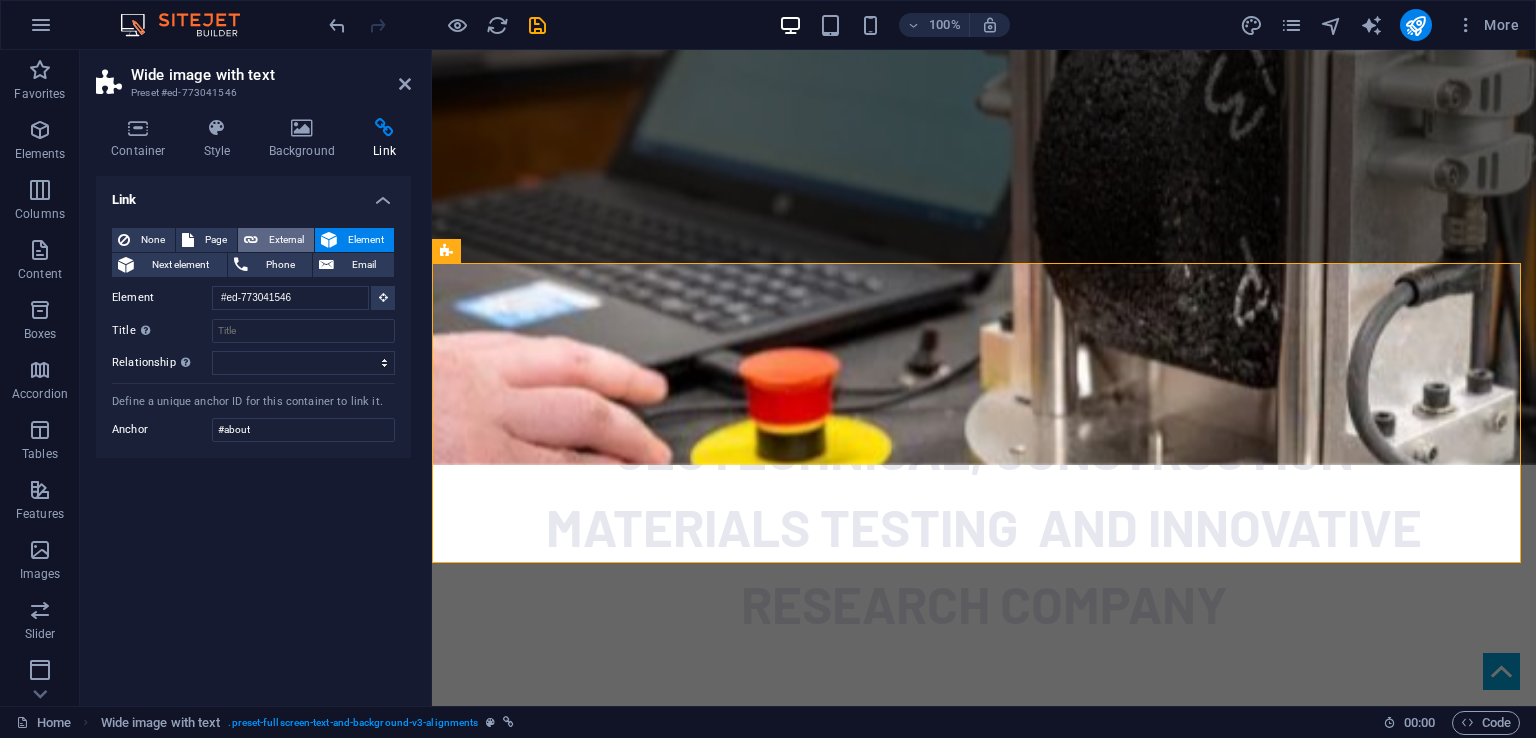 click on "External" at bounding box center [286, 240] 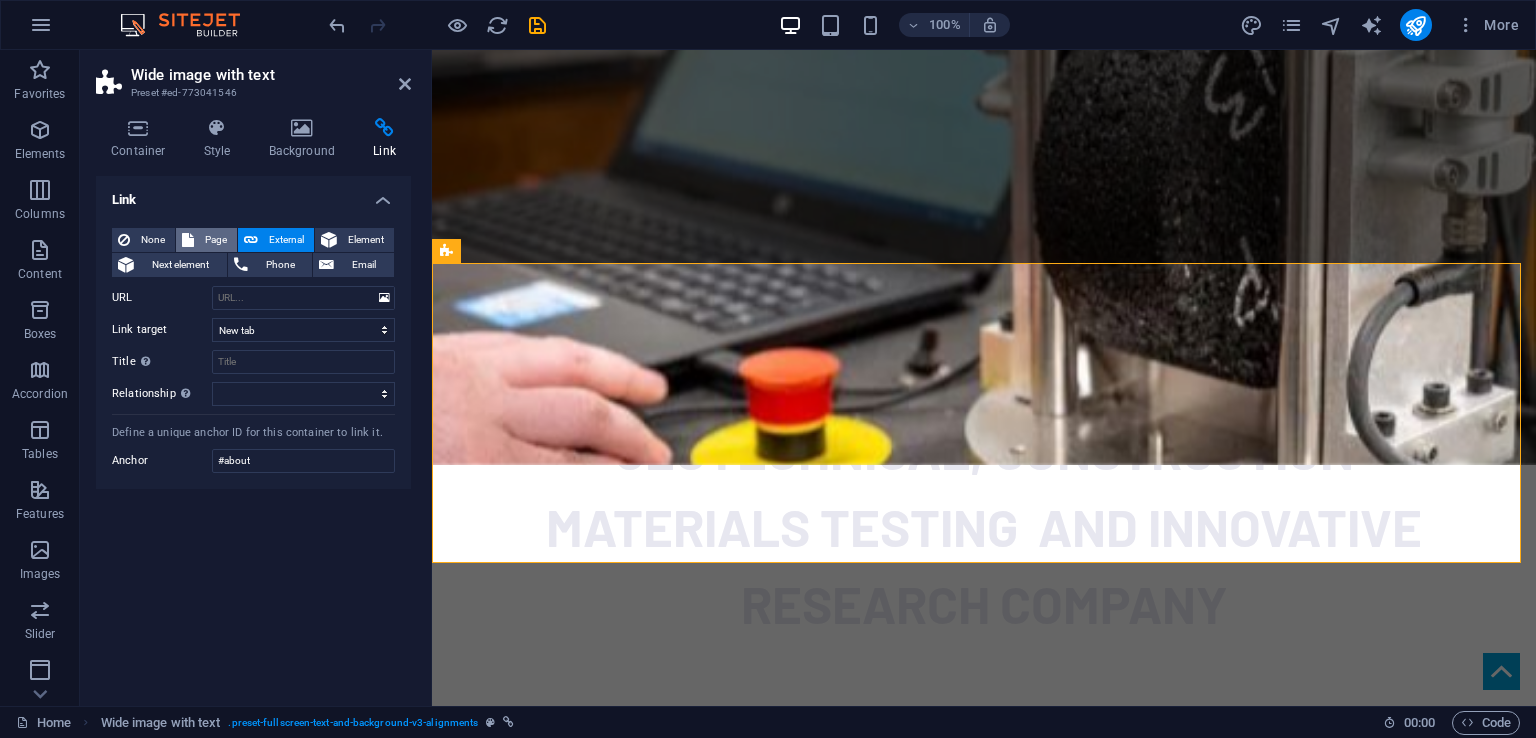 click on "Page" at bounding box center [215, 240] 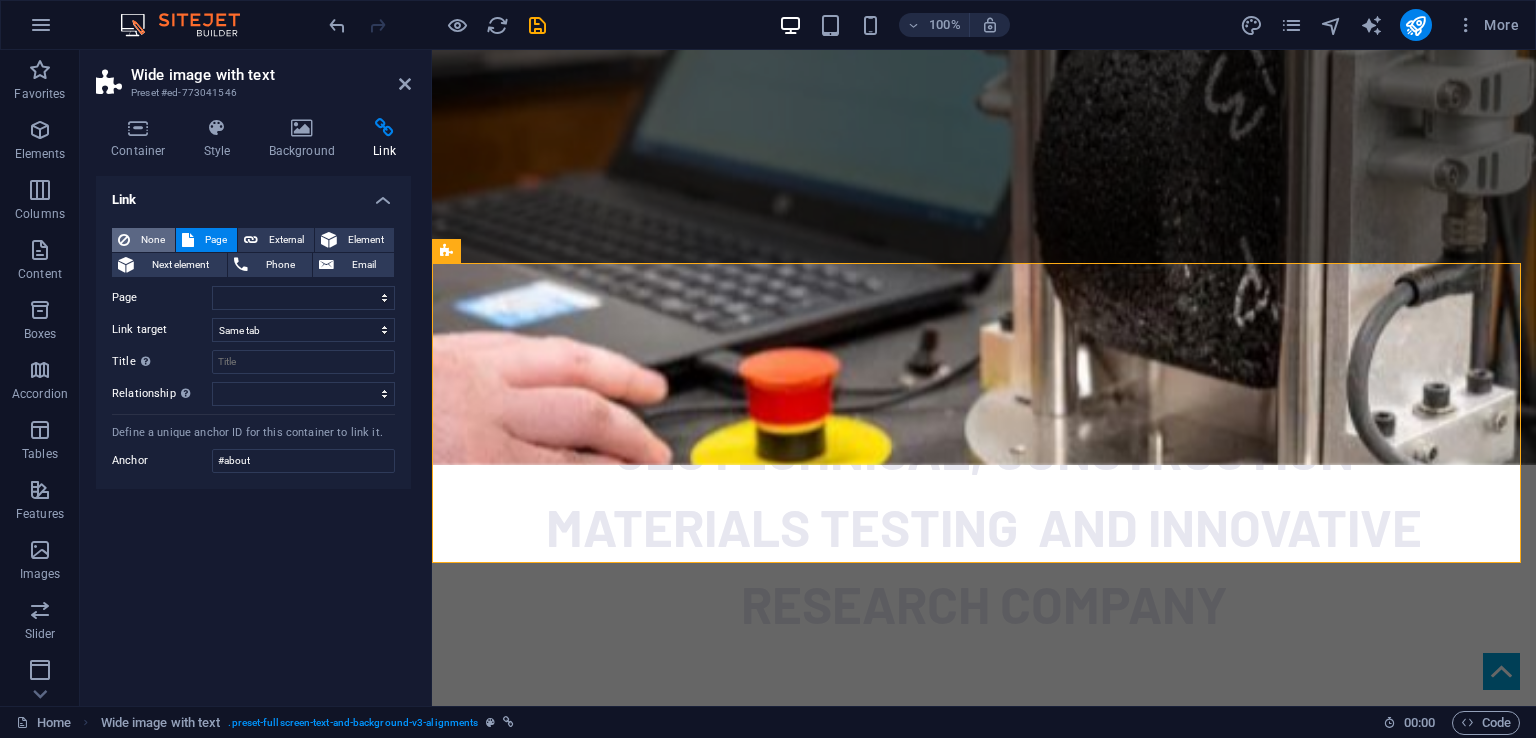 click on "None" at bounding box center [152, 240] 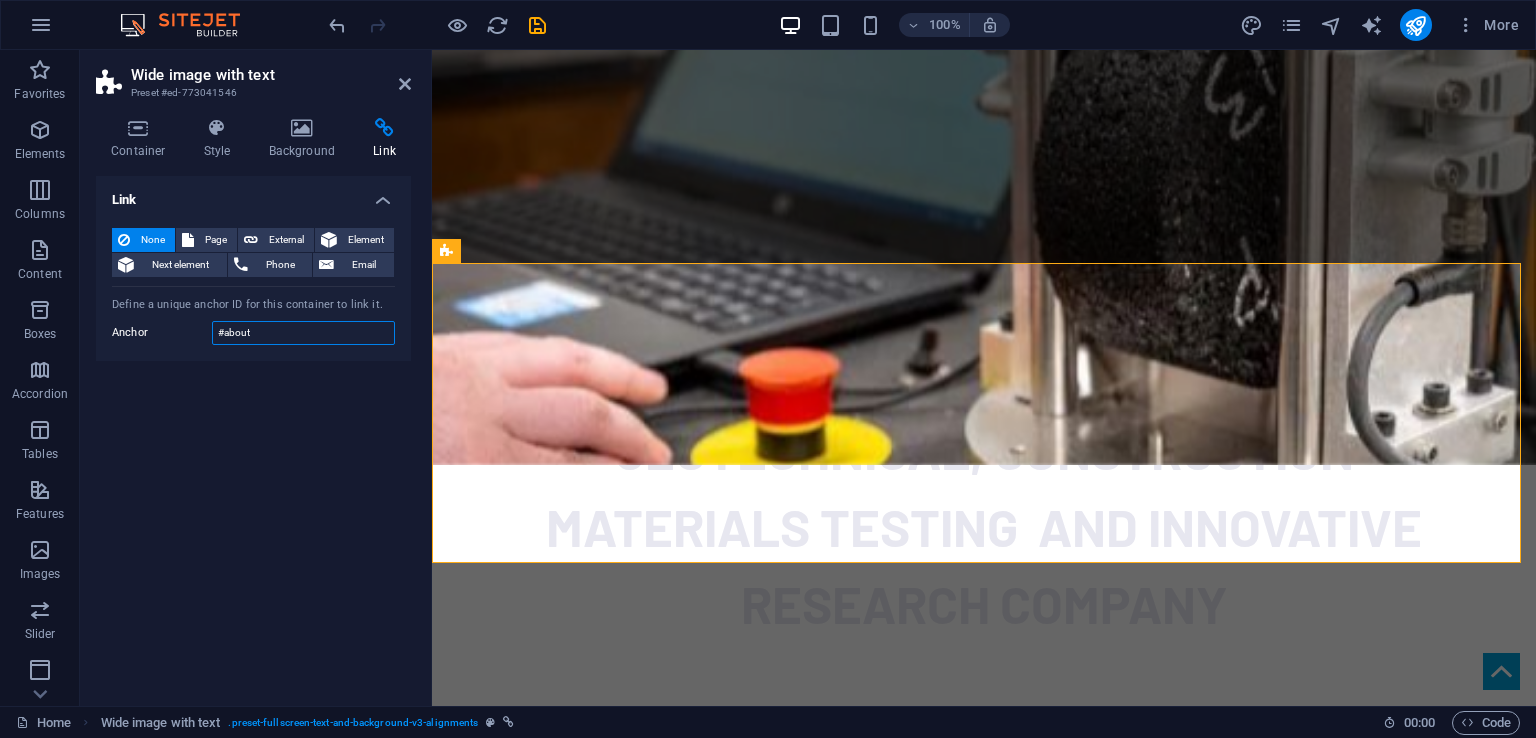 click on "#about" at bounding box center [303, 333] 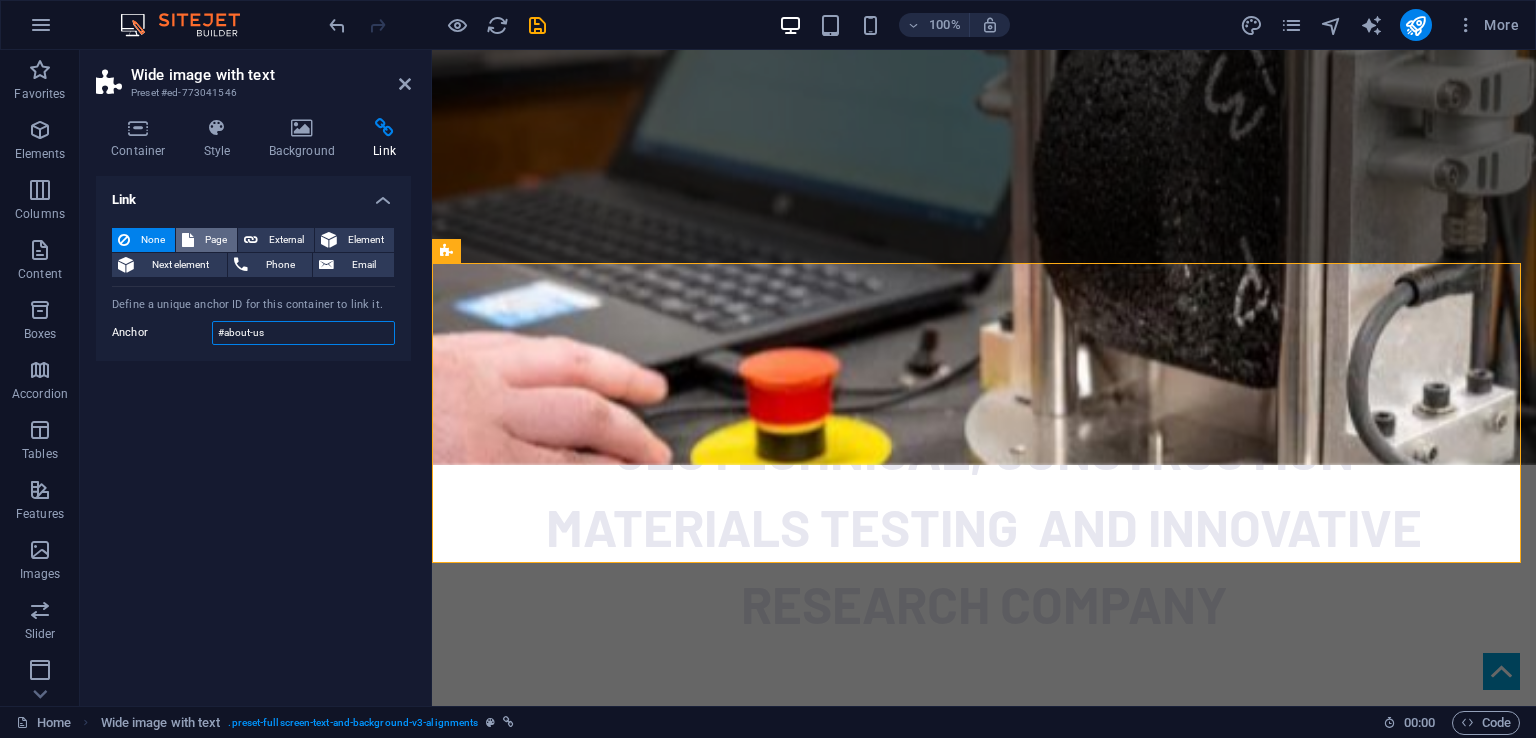type on "#about-us" 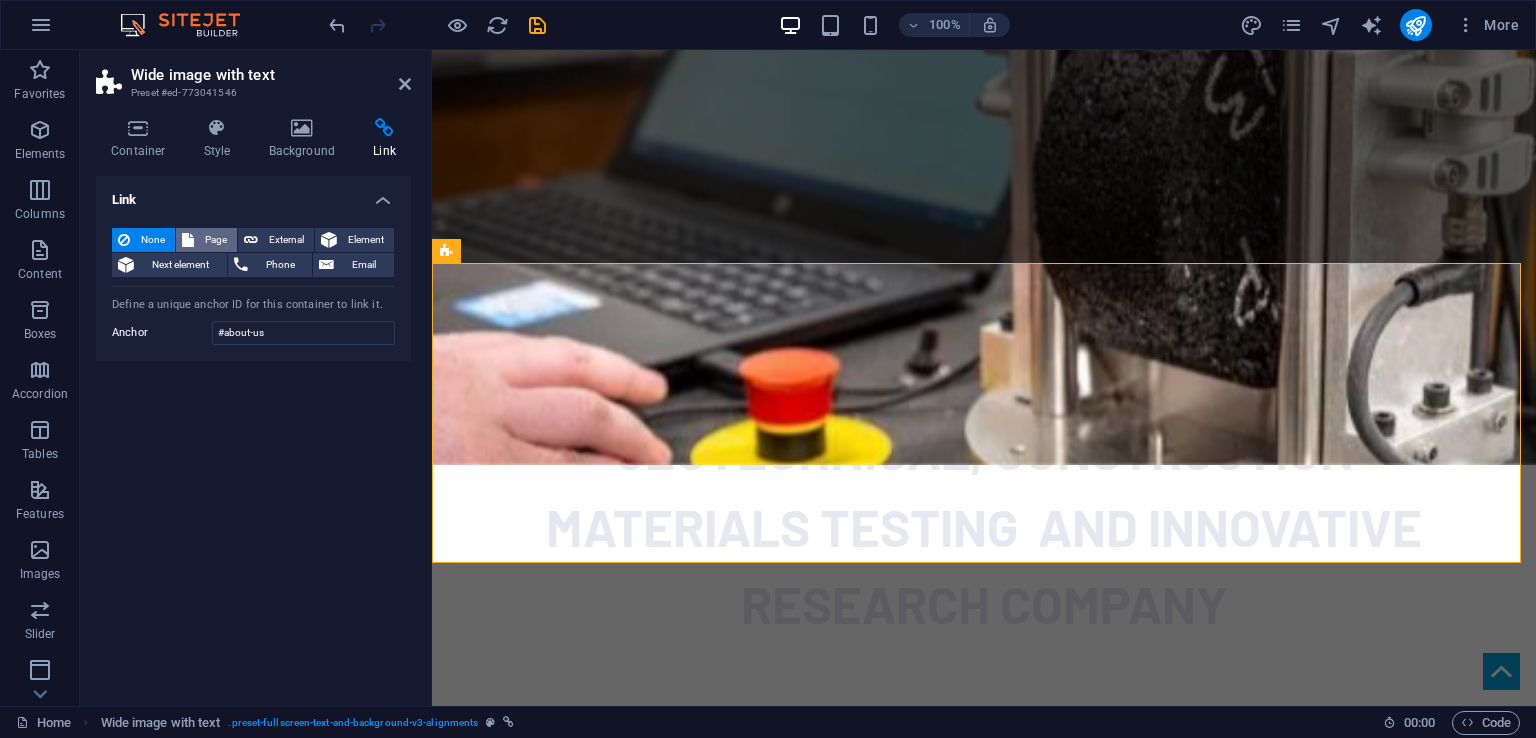 click on "Page" at bounding box center (215, 240) 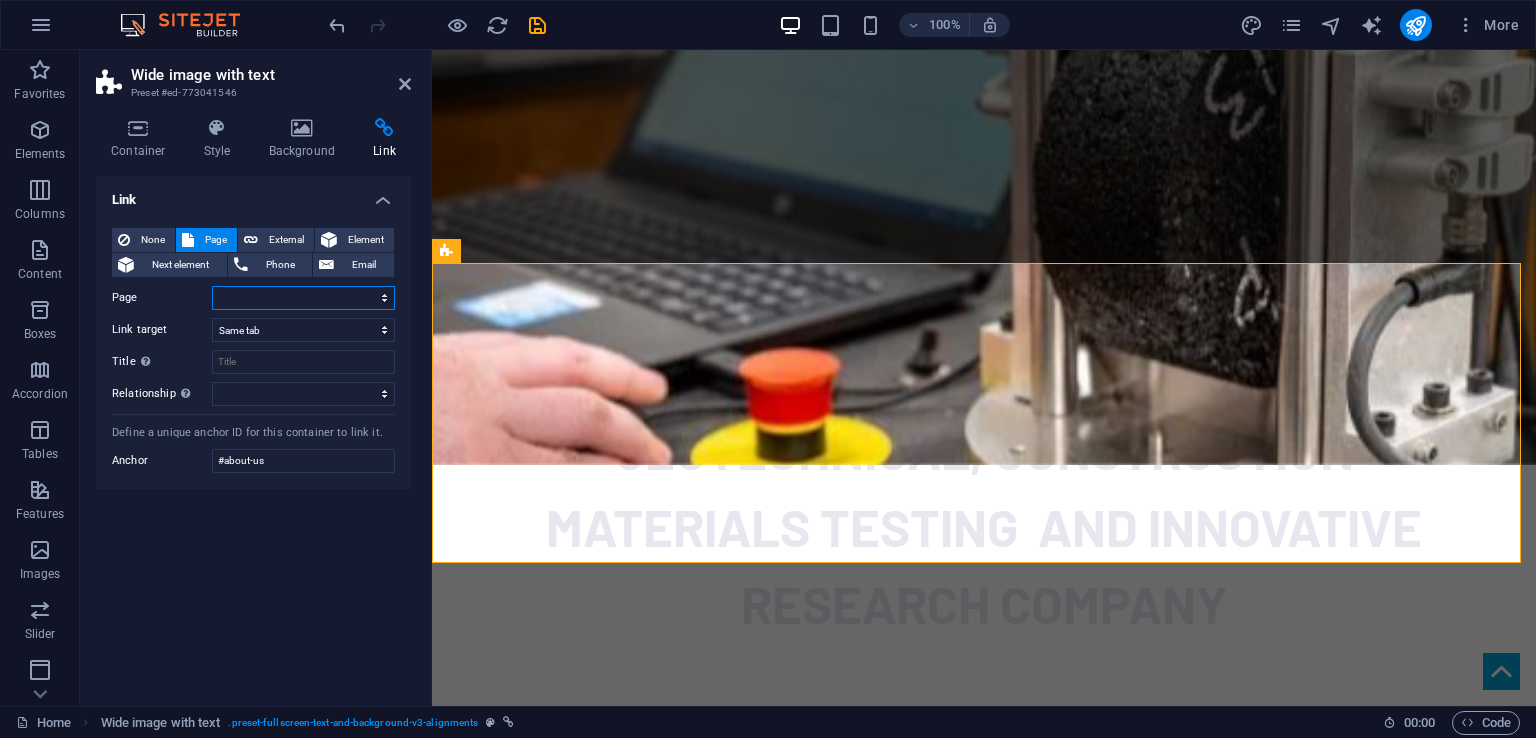 click on "Home Subpage Legal Notice Privacy" at bounding box center [303, 298] 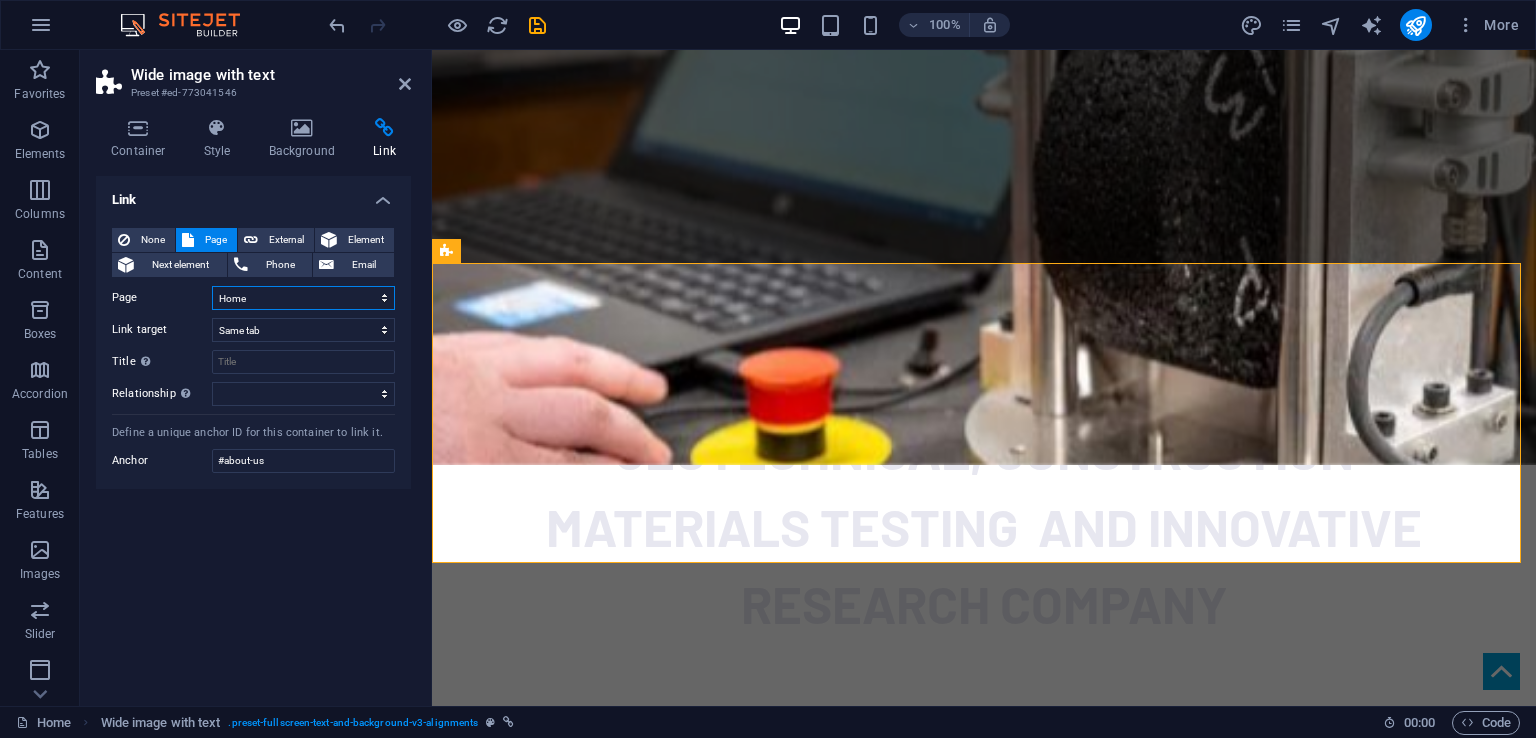 click on "Home Subpage Legal Notice Privacy" at bounding box center [303, 298] 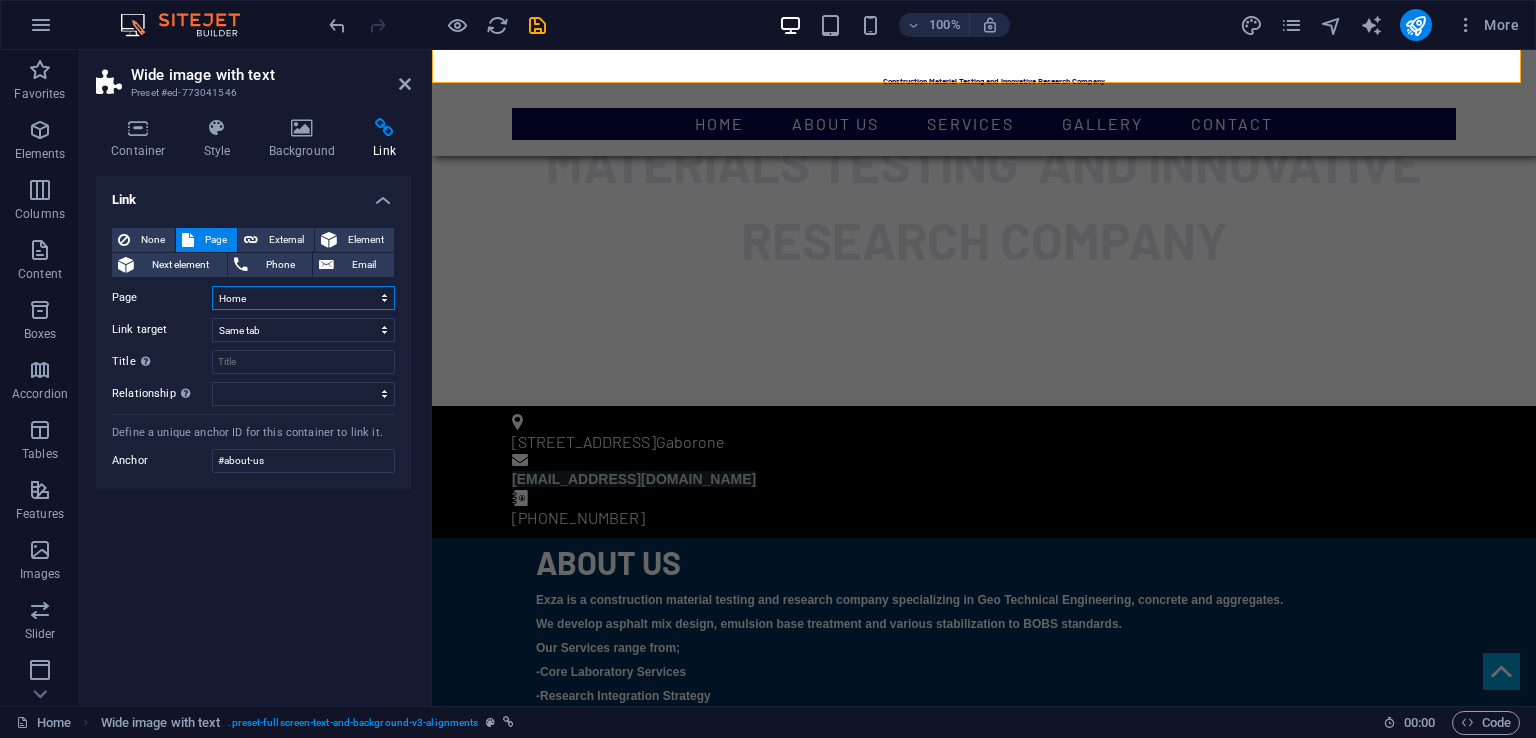 scroll, scrollTop: 956, scrollLeft: 0, axis: vertical 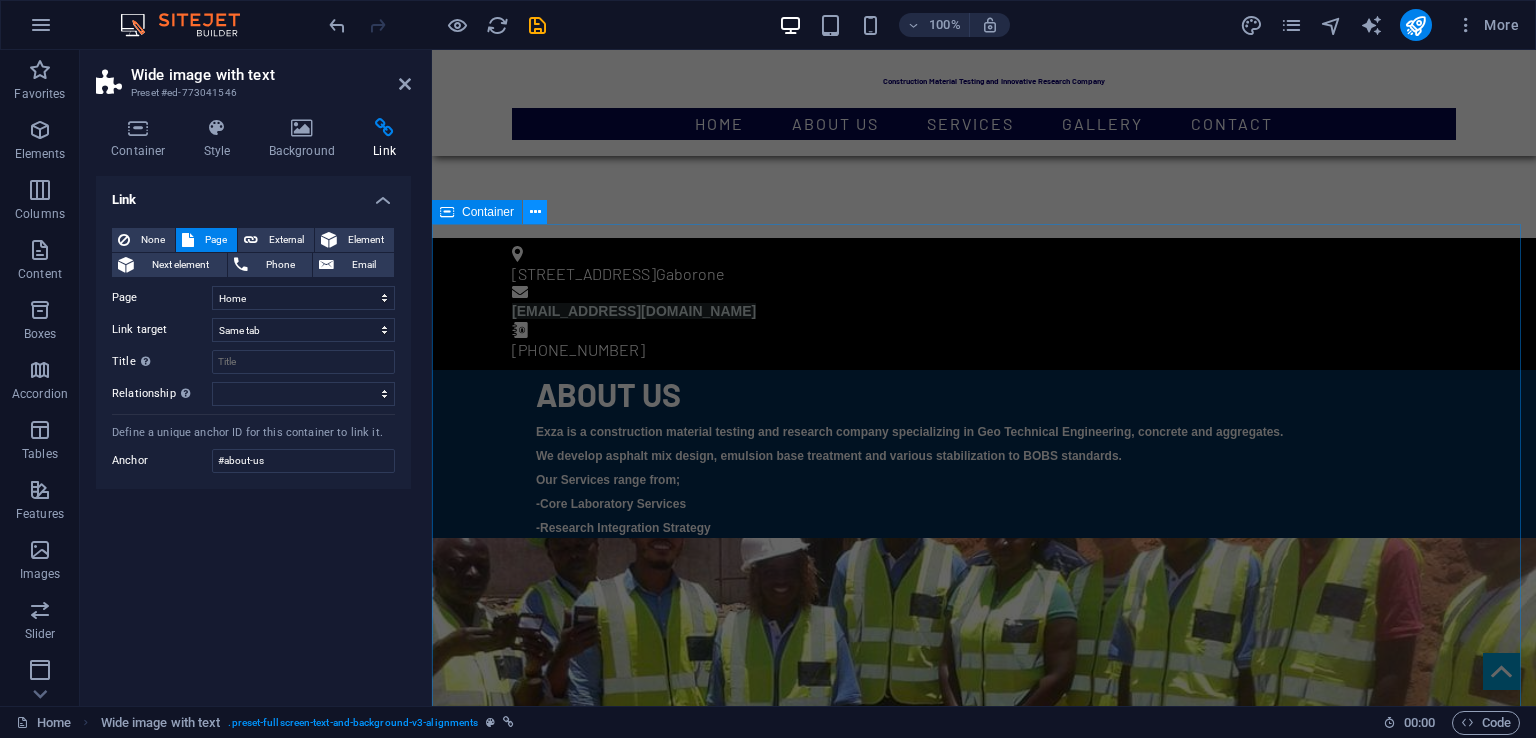 click at bounding box center (535, 212) 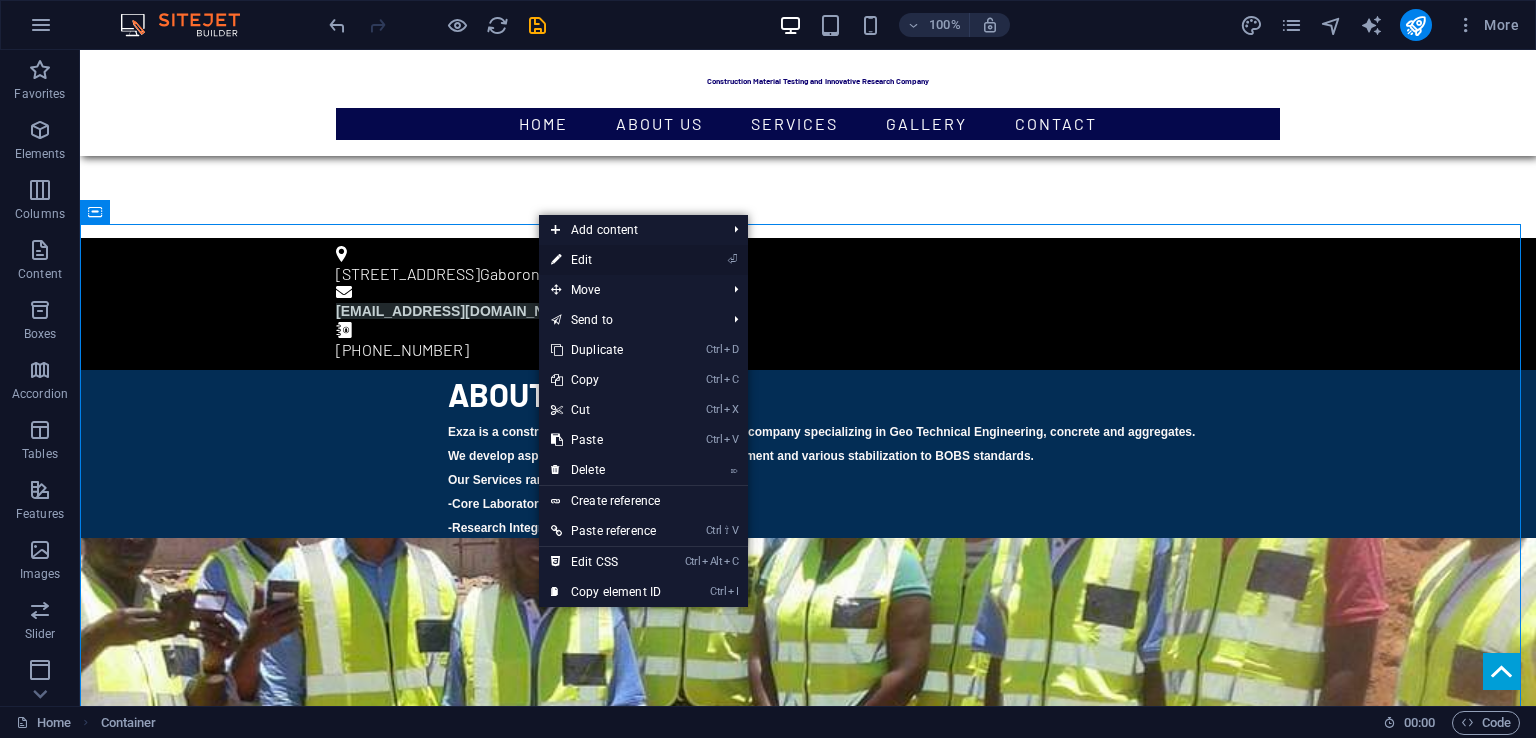 click on "⏎  Edit" at bounding box center [606, 260] 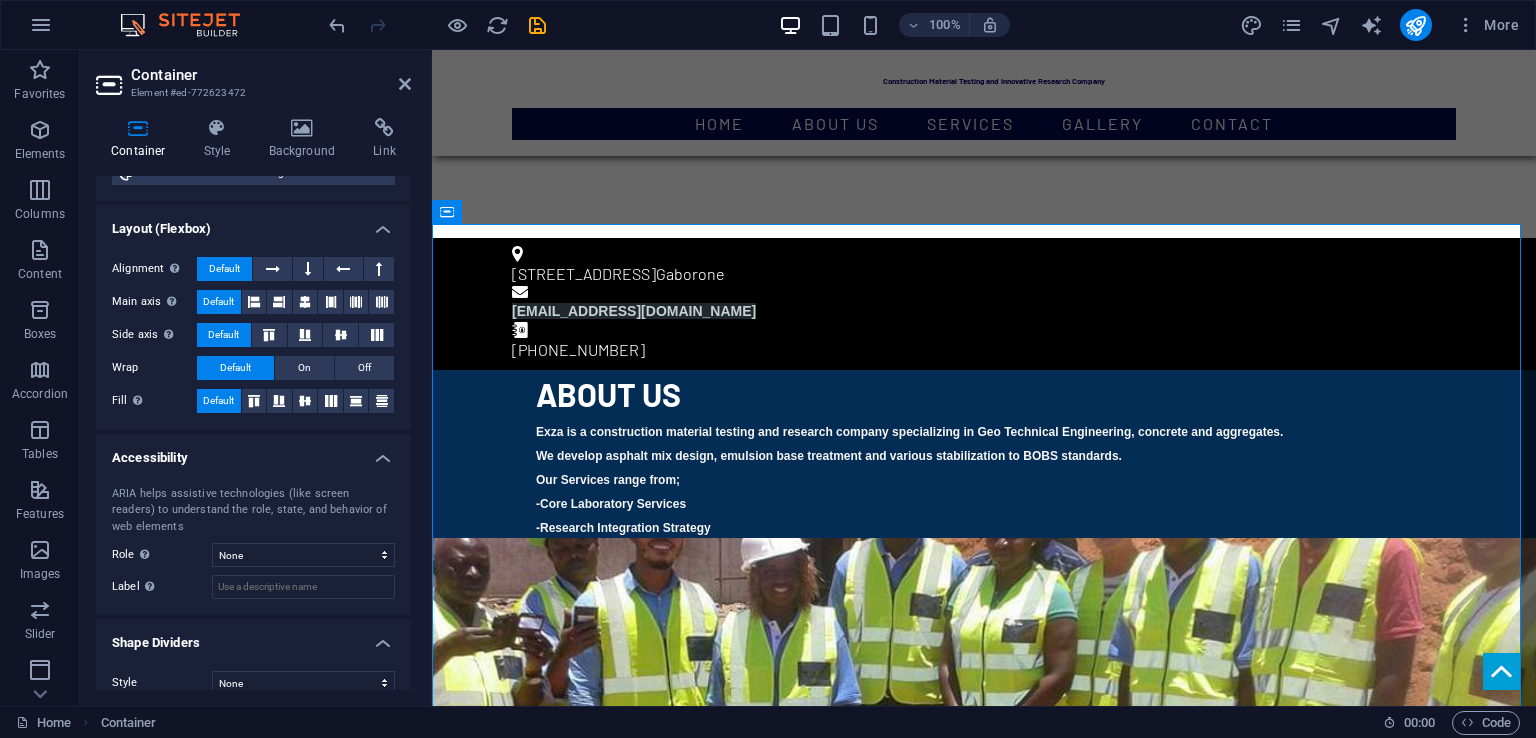 scroll, scrollTop: 260, scrollLeft: 0, axis: vertical 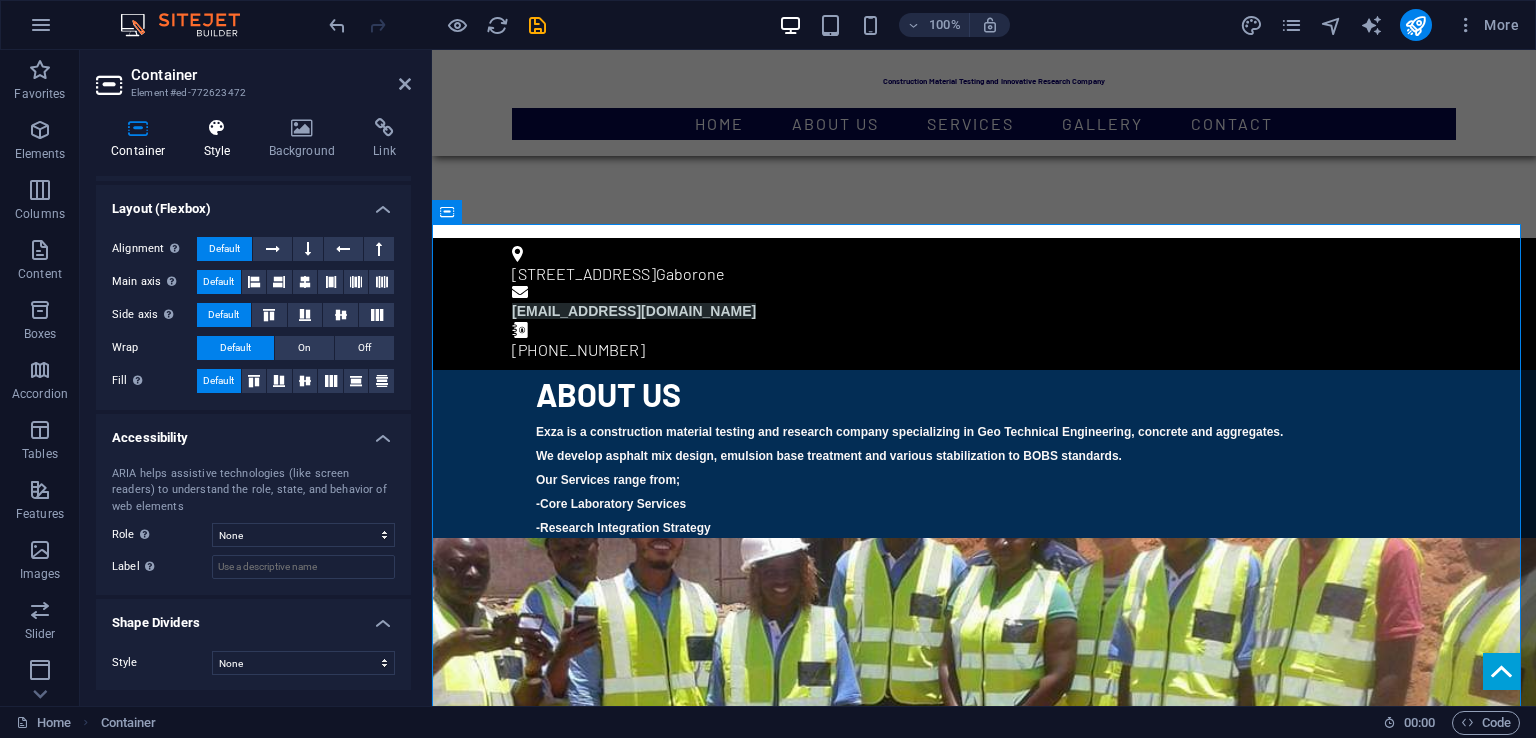 click at bounding box center (217, 128) 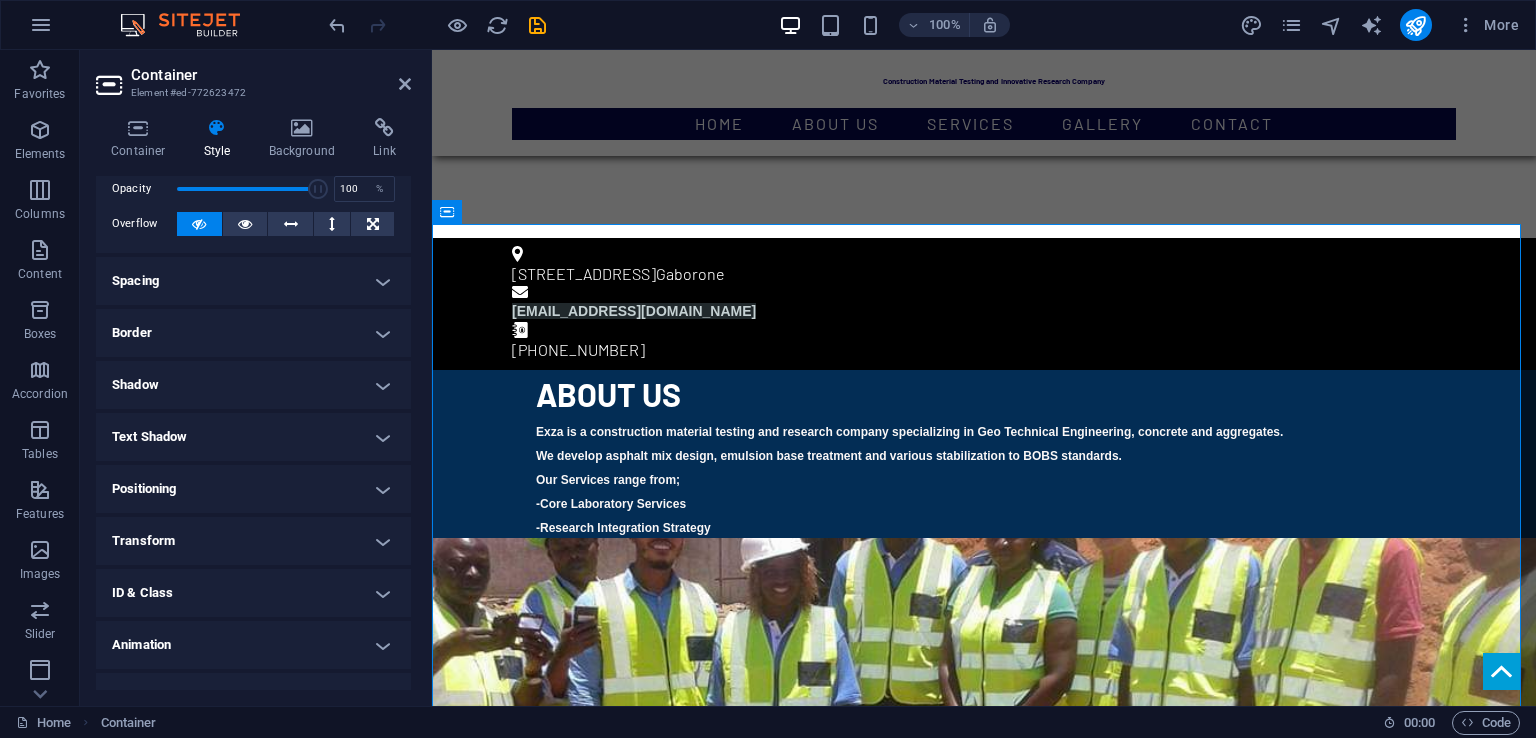 scroll, scrollTop: 120, scrollLeft: 0, axis: vertical 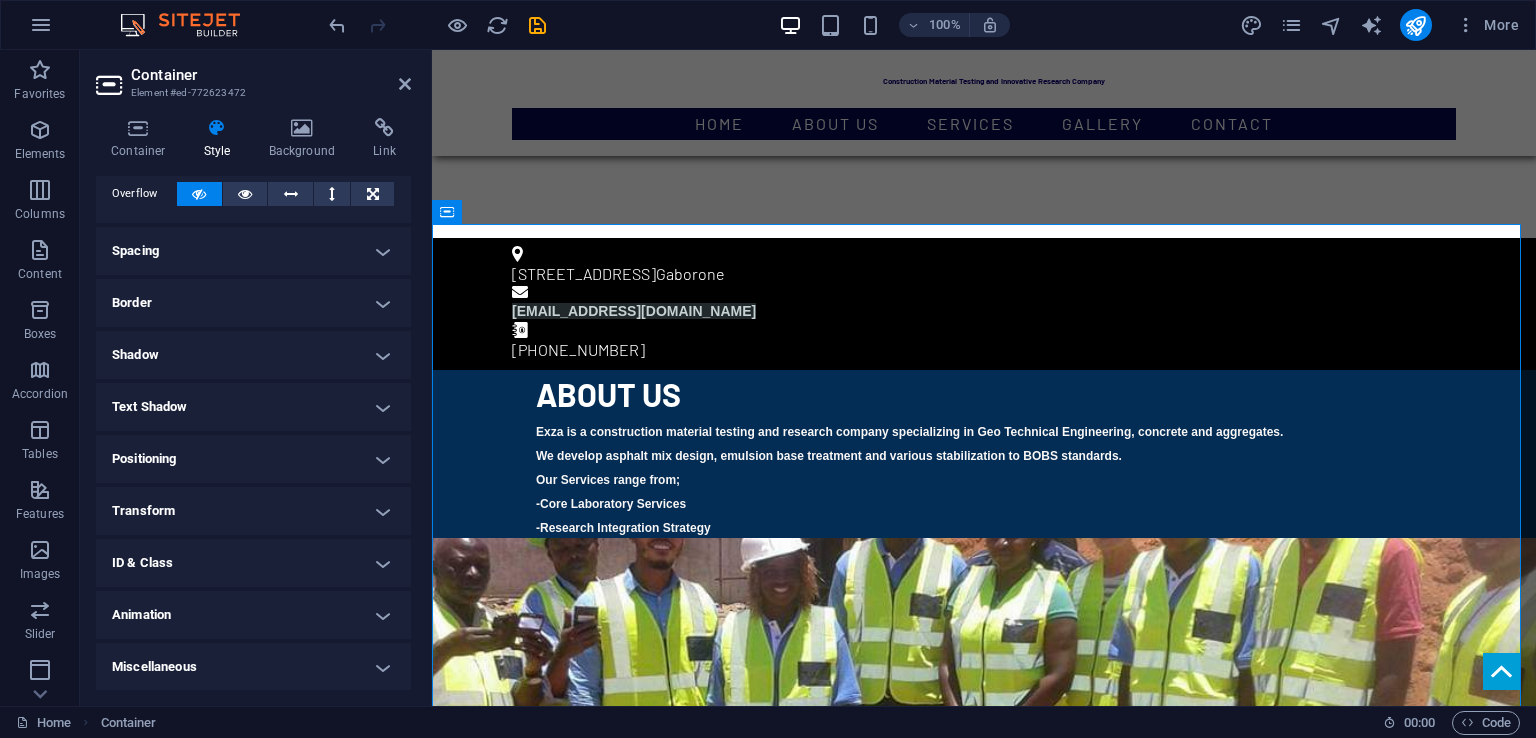 click on "Miscellaneous" at bounding box center (253, 667) 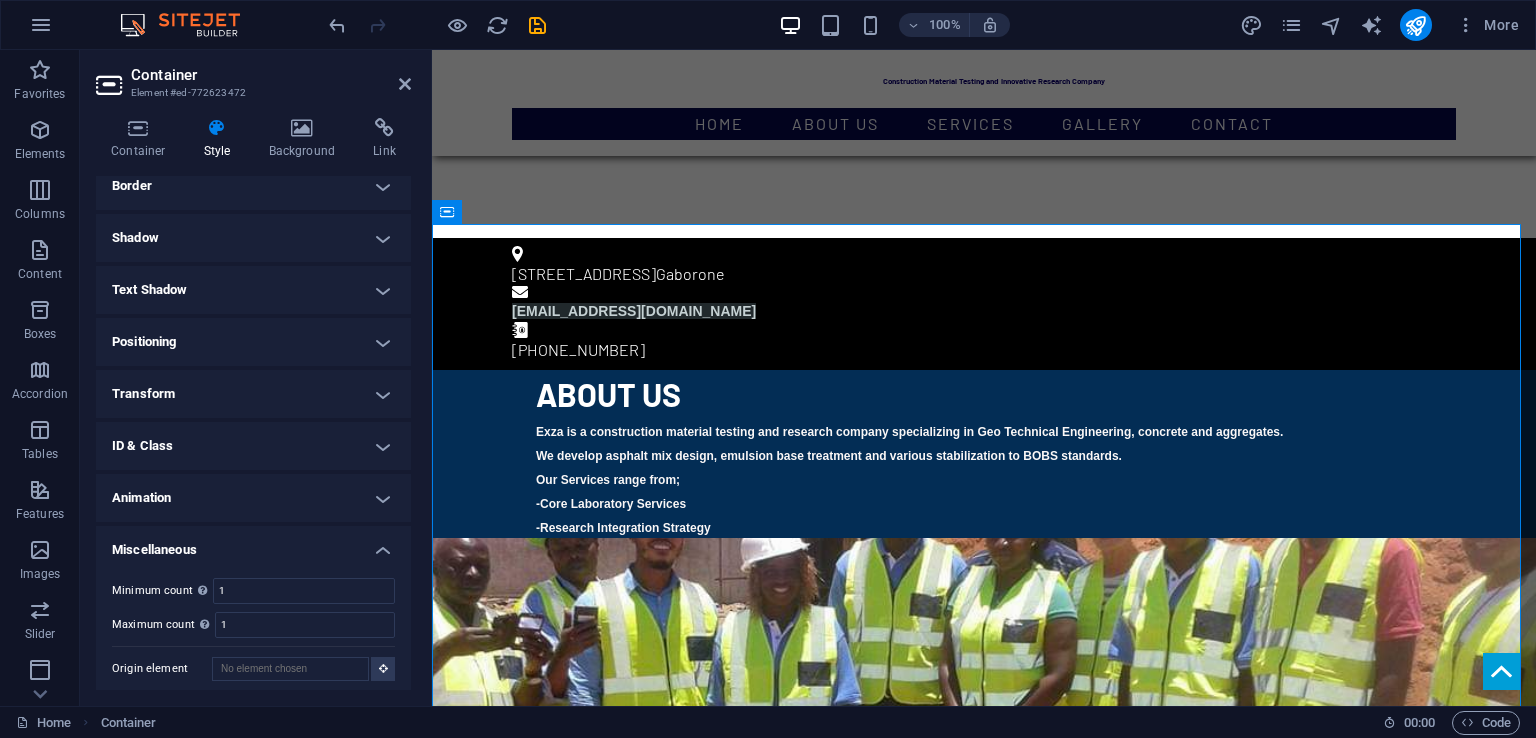 scroll, scrollTop: 244, scrollLeft: 0, axis: vertical 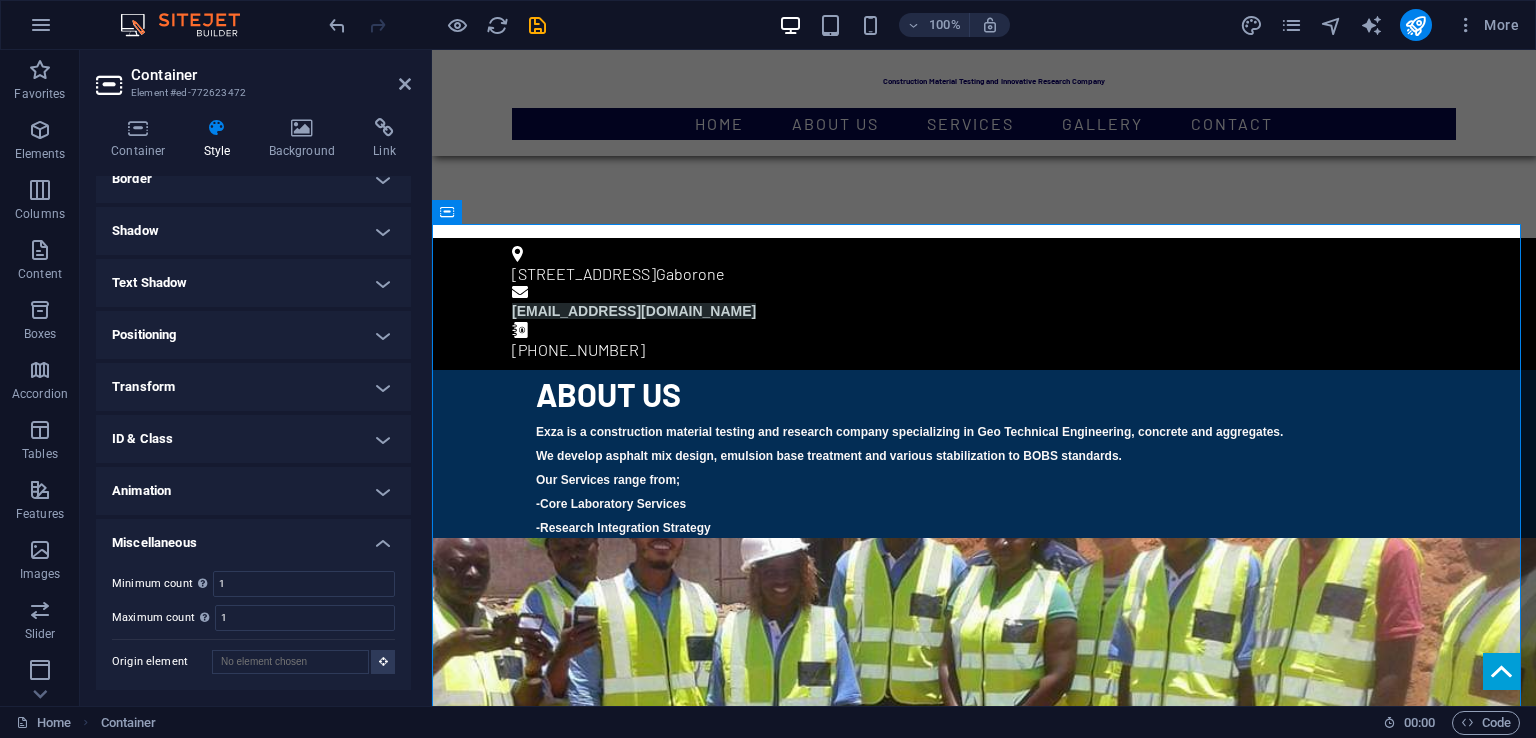 click on "ID & Class" at bounding box center [253, 439] 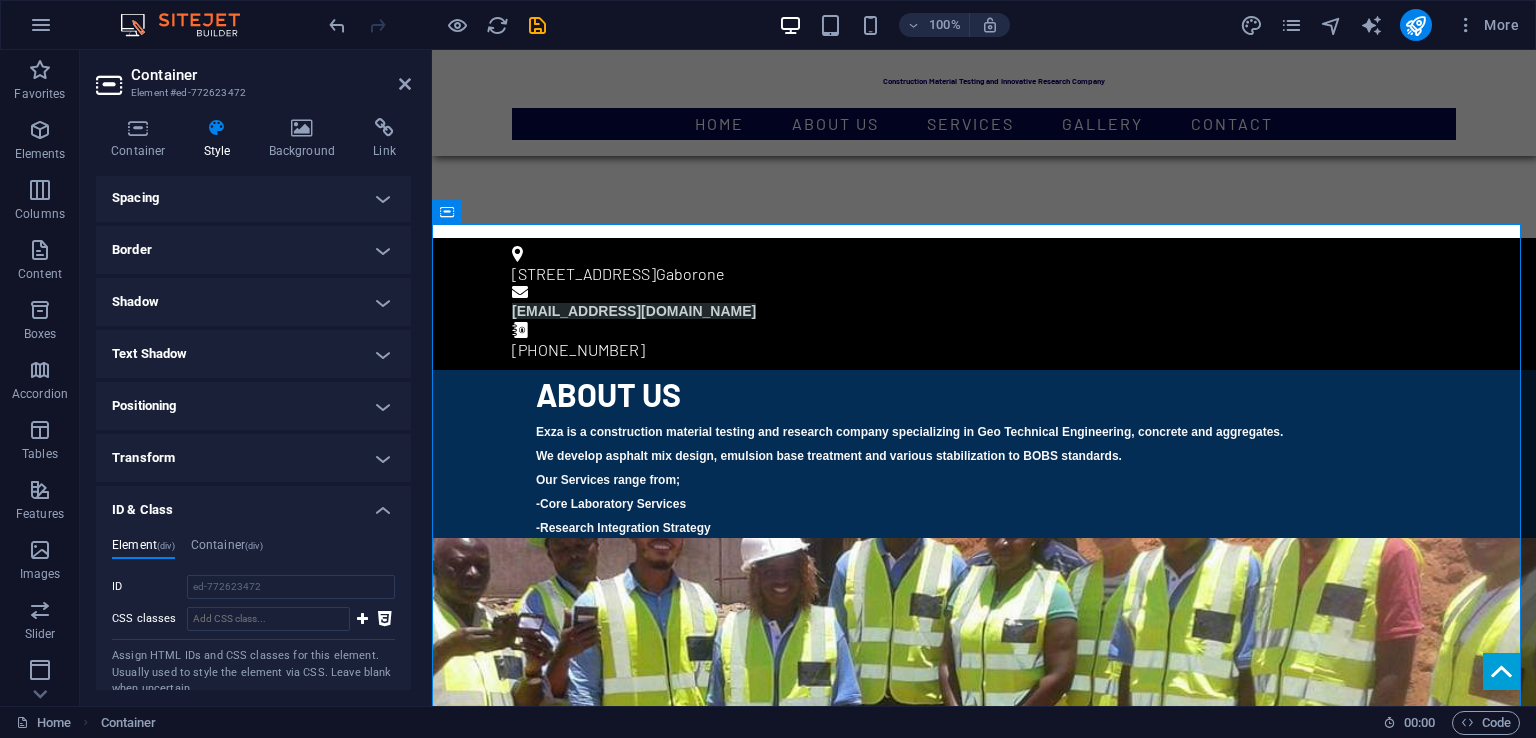 scroll, scrollTop: 141, scrollLeft: 0, axis: vertical 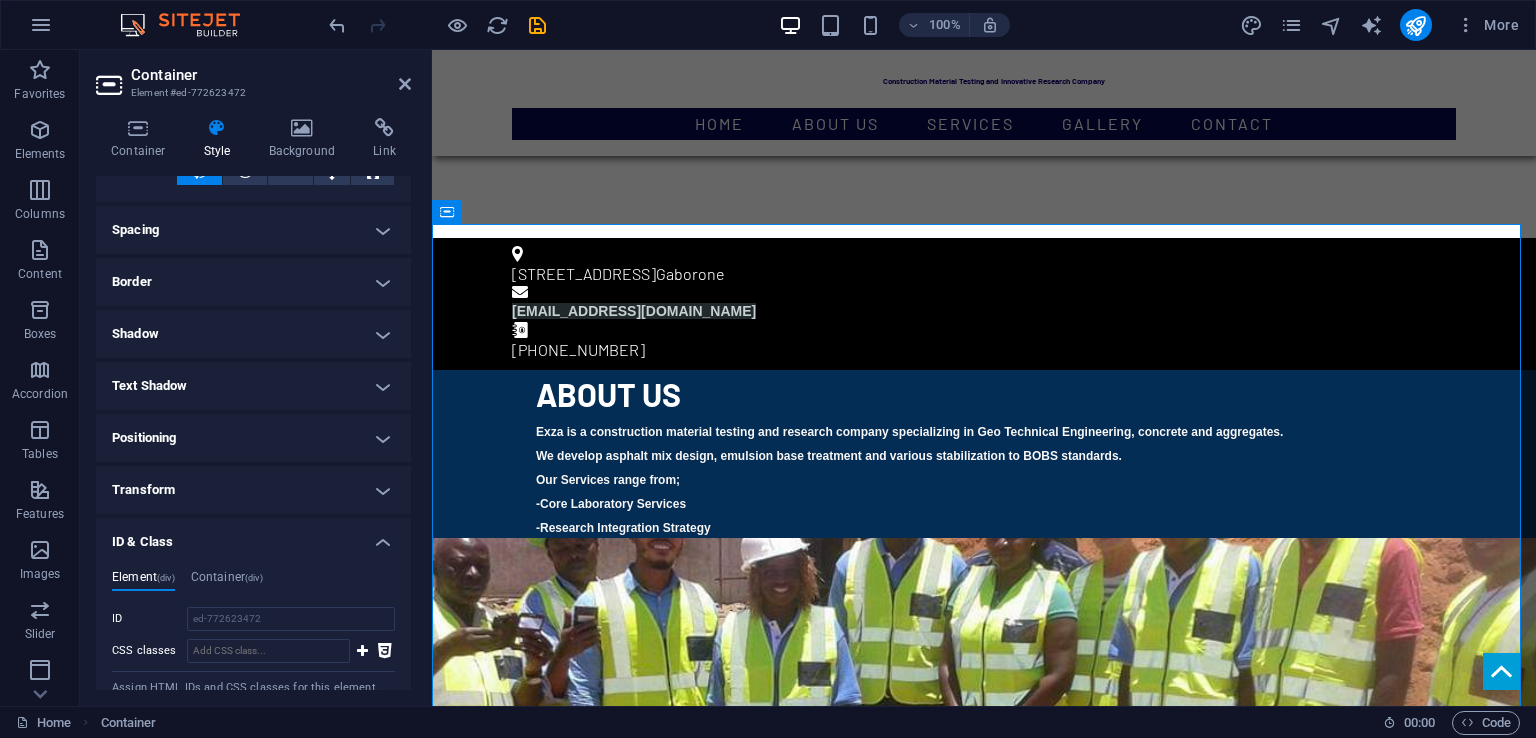 click on "Positioning" at bounding box center [253, 438] 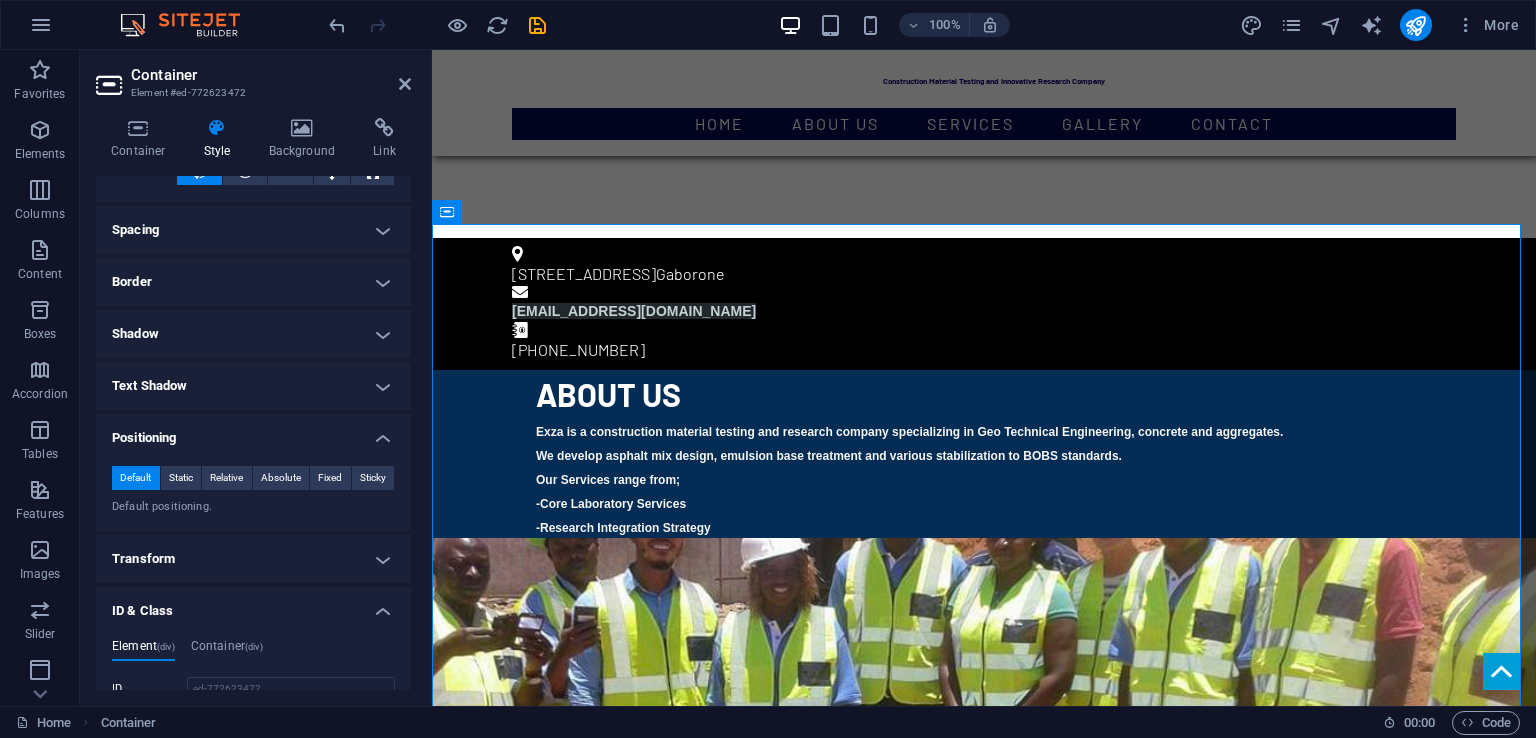 drag, startPoint x: 411, startPoint y: 432, endPoint x: 406, endPoint y: 544, distance: 112.11155 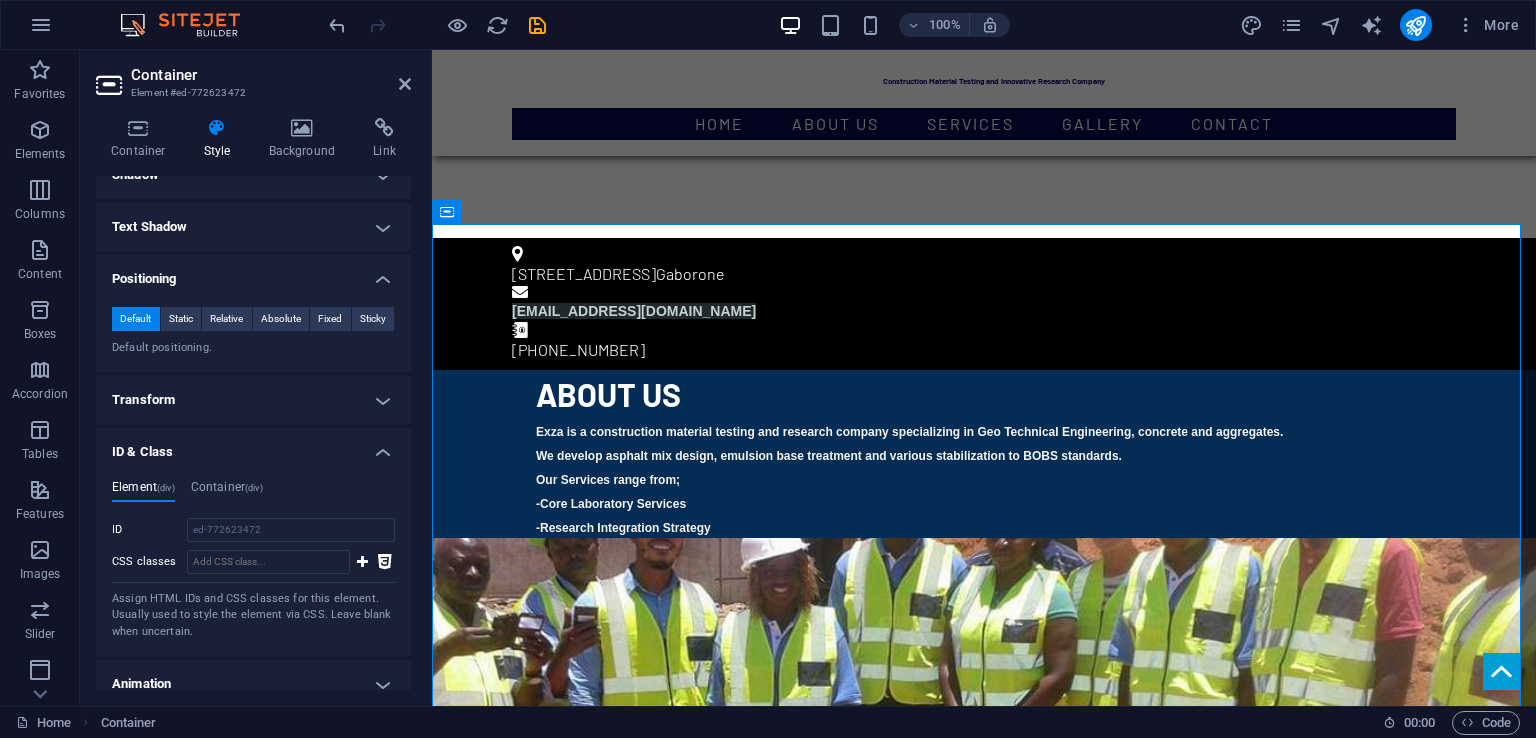 scroll, scrollTop: 296, scrollLeft: 0, axis: vertical 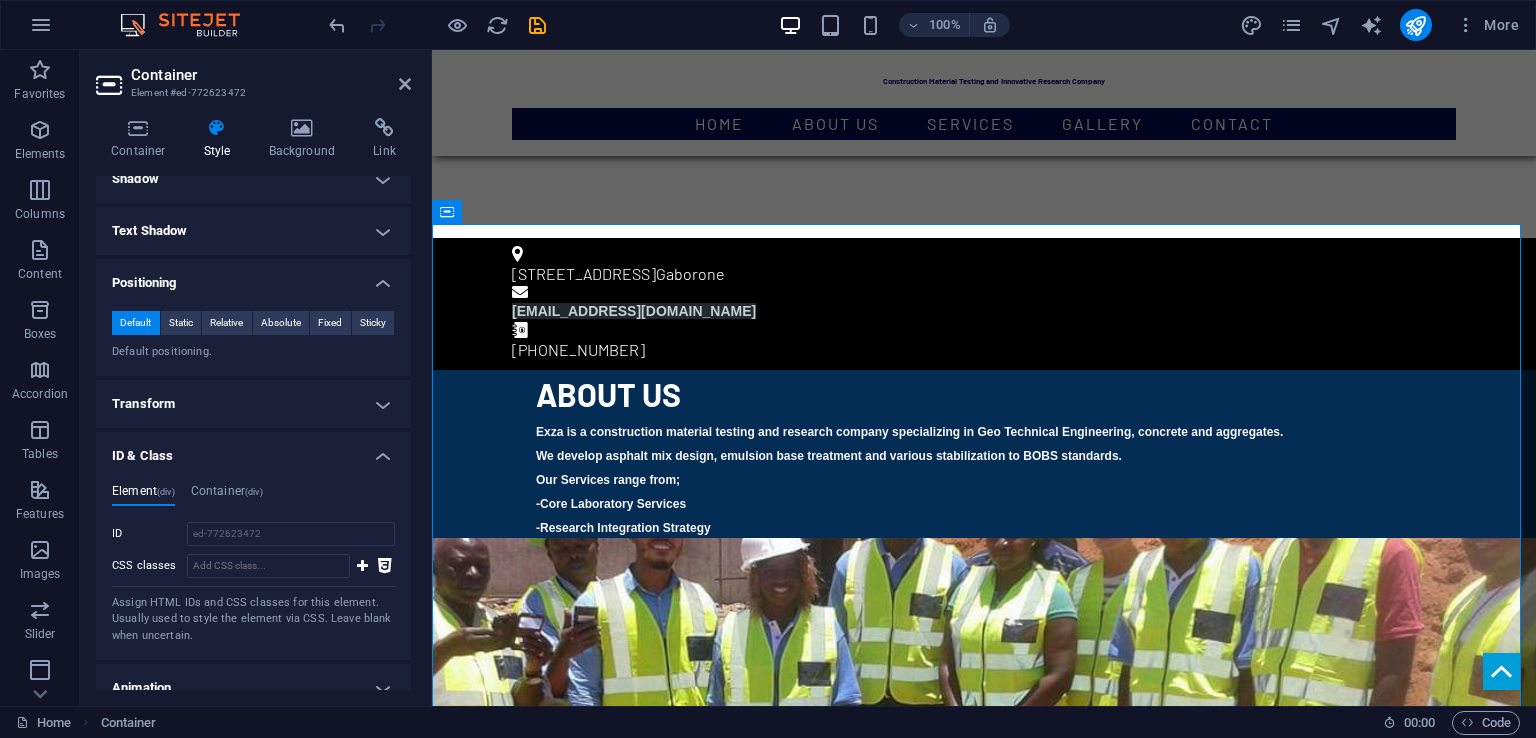 click on "ID & Class" at bounding box center [253, 450] 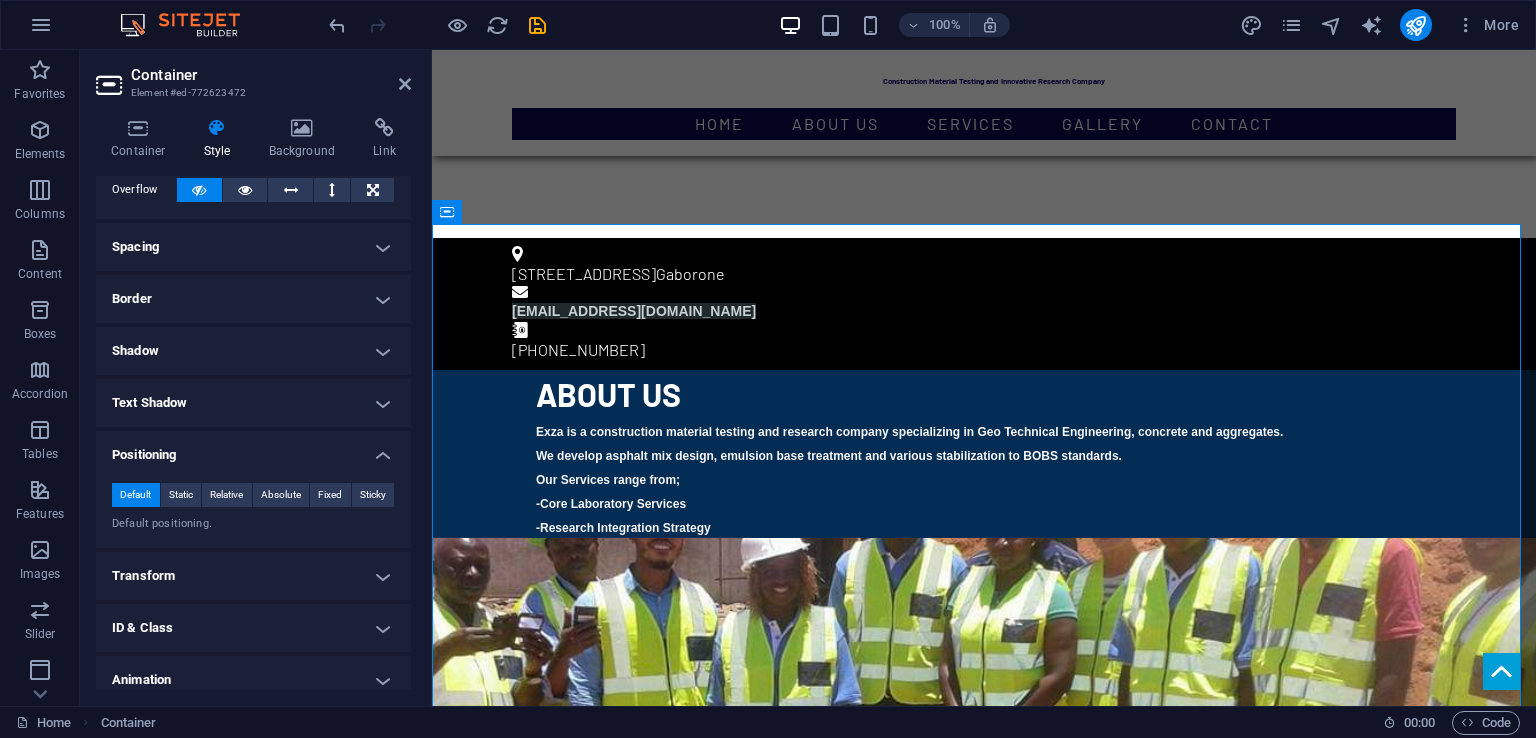 scroll, scrollTop: 122, scrollLeft: 0, axis: vertical 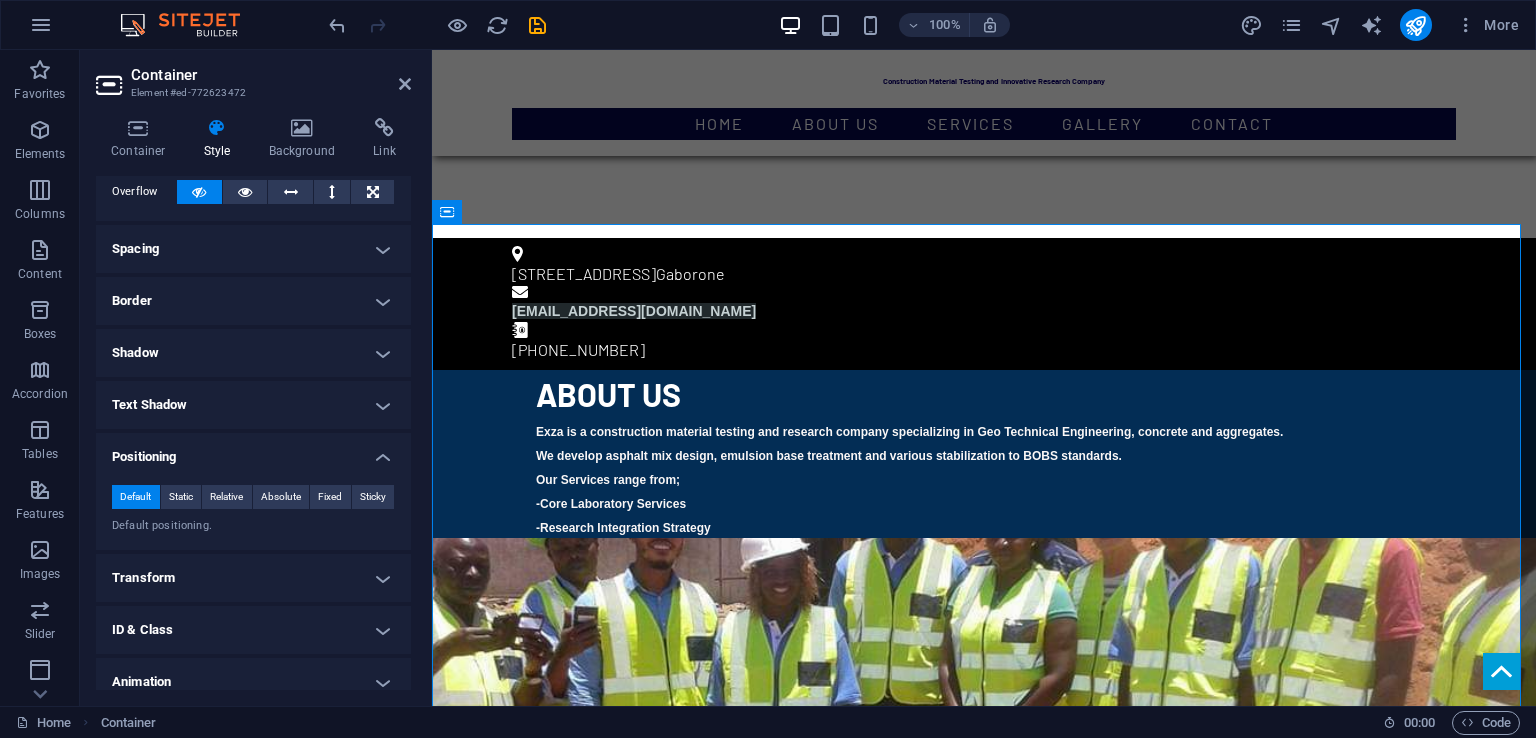 click on "Positioning" at bounding box center [253, 451] 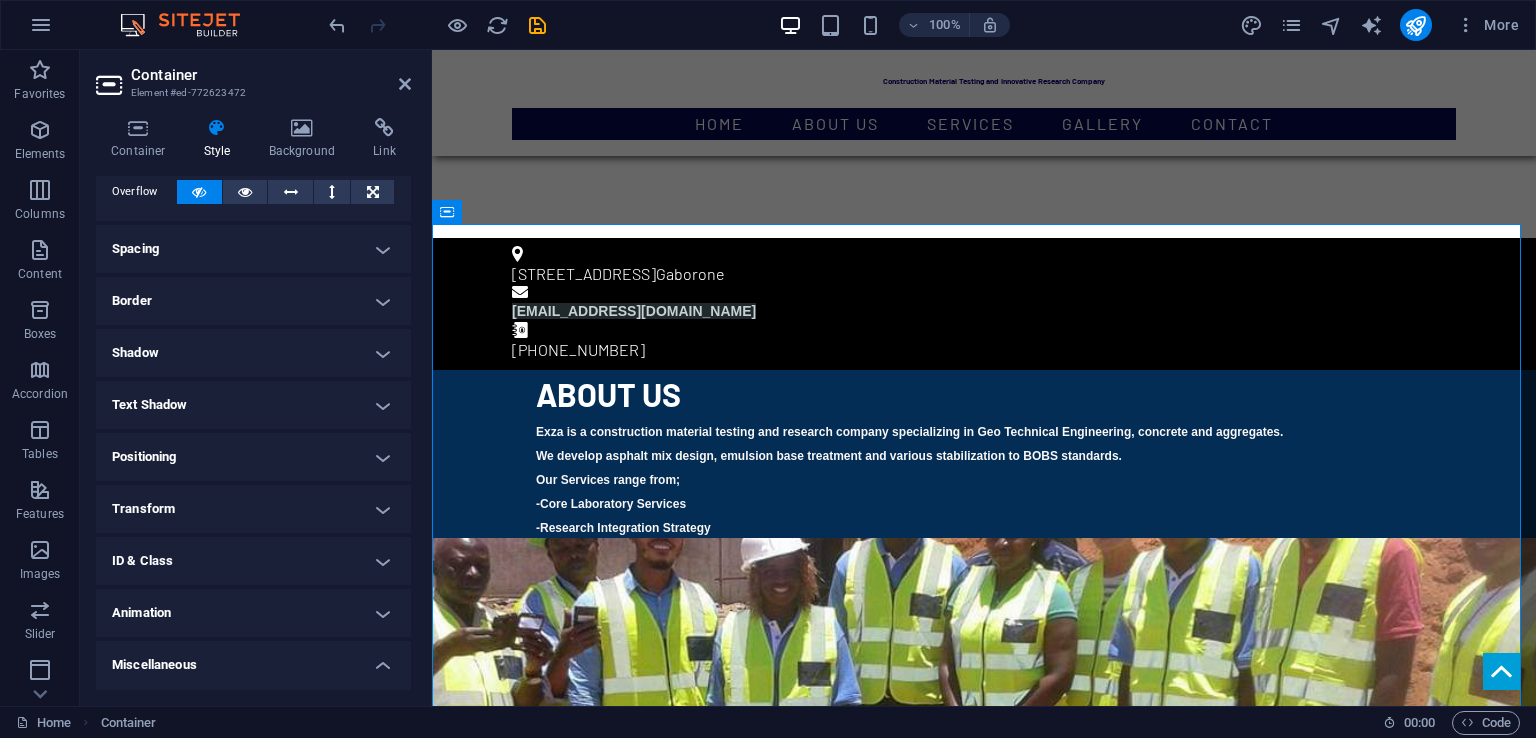 drag, startPoint x: 405, startPoint y: 273, endPoint x: 412, endPoint y: 249, distance: 25 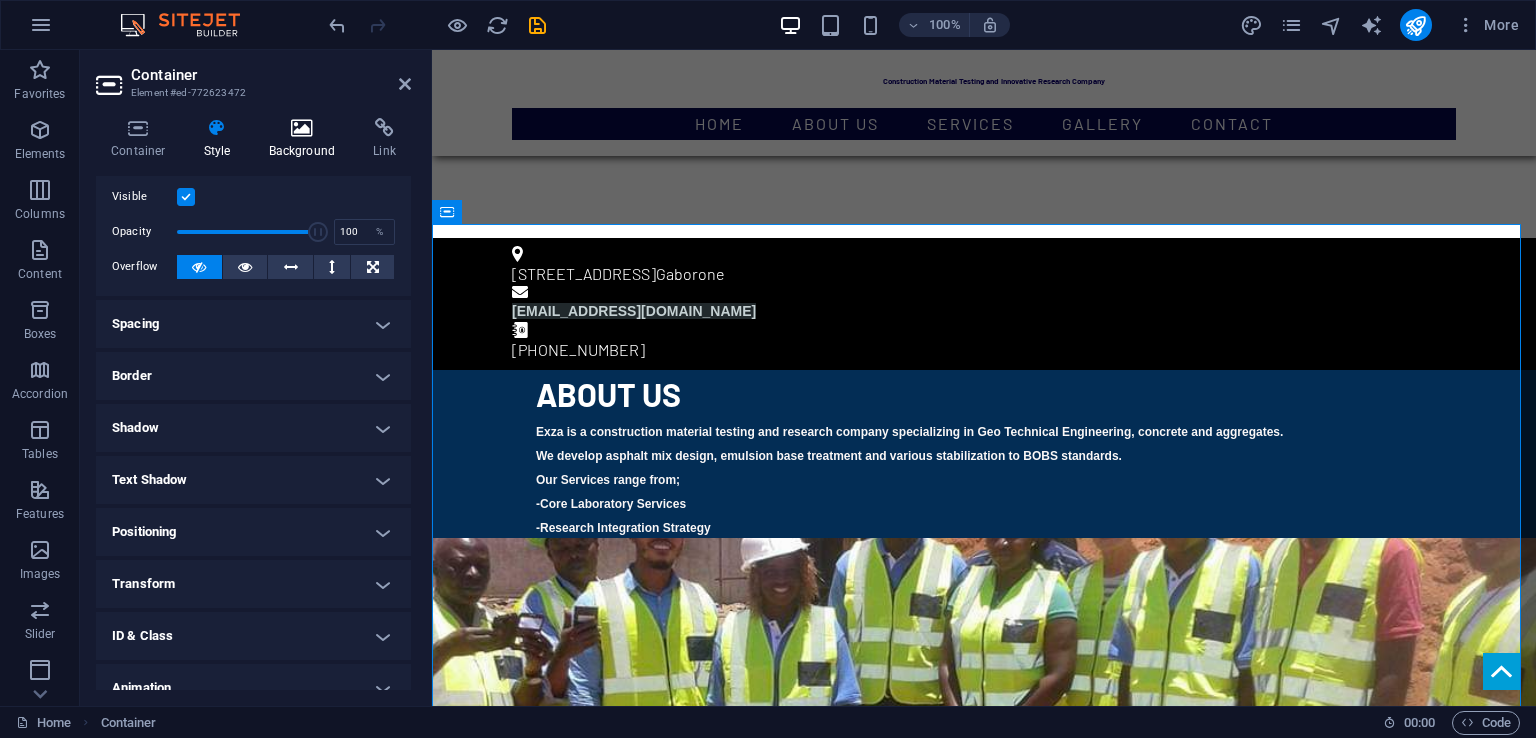 click at bounding box center [302, 128] 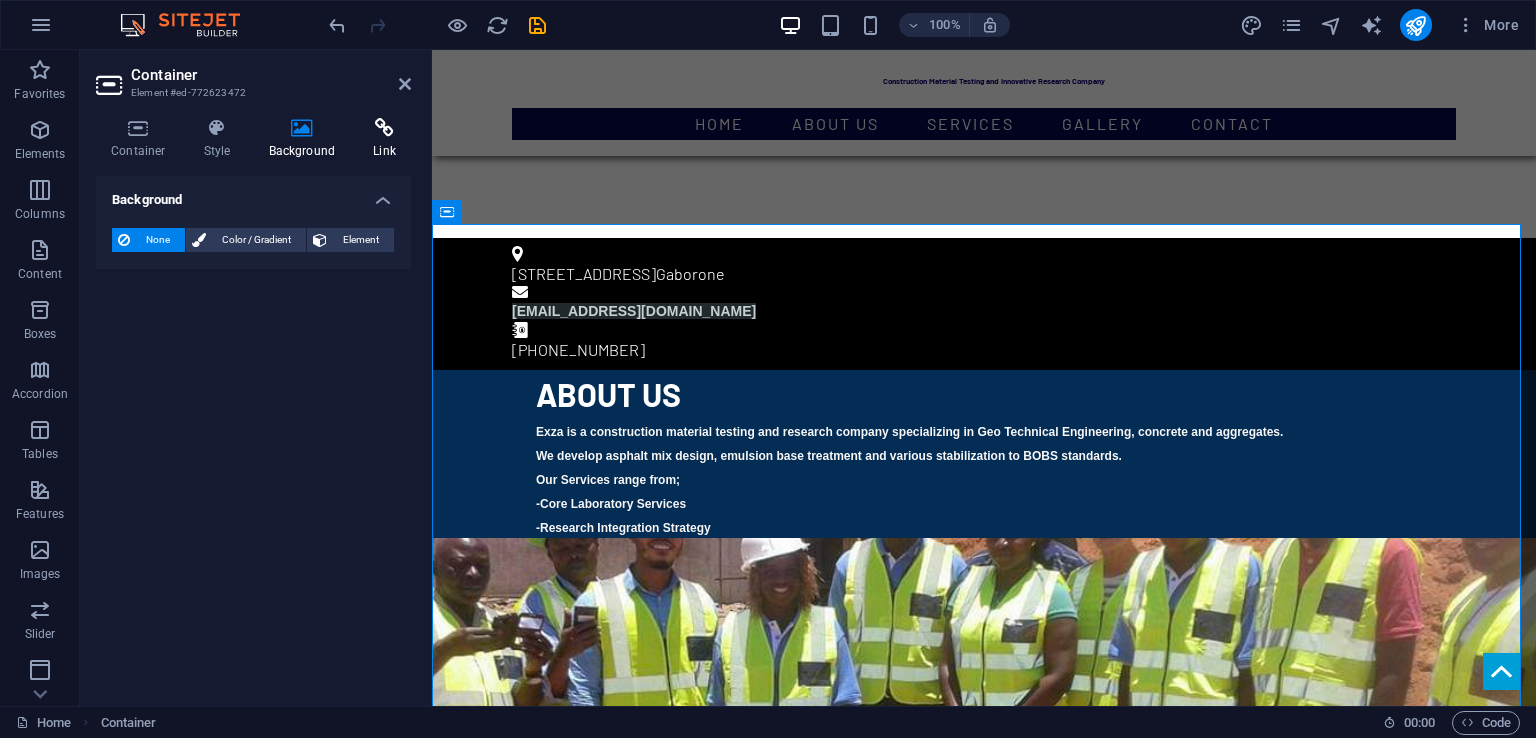 click at bounding box center [384, 128] 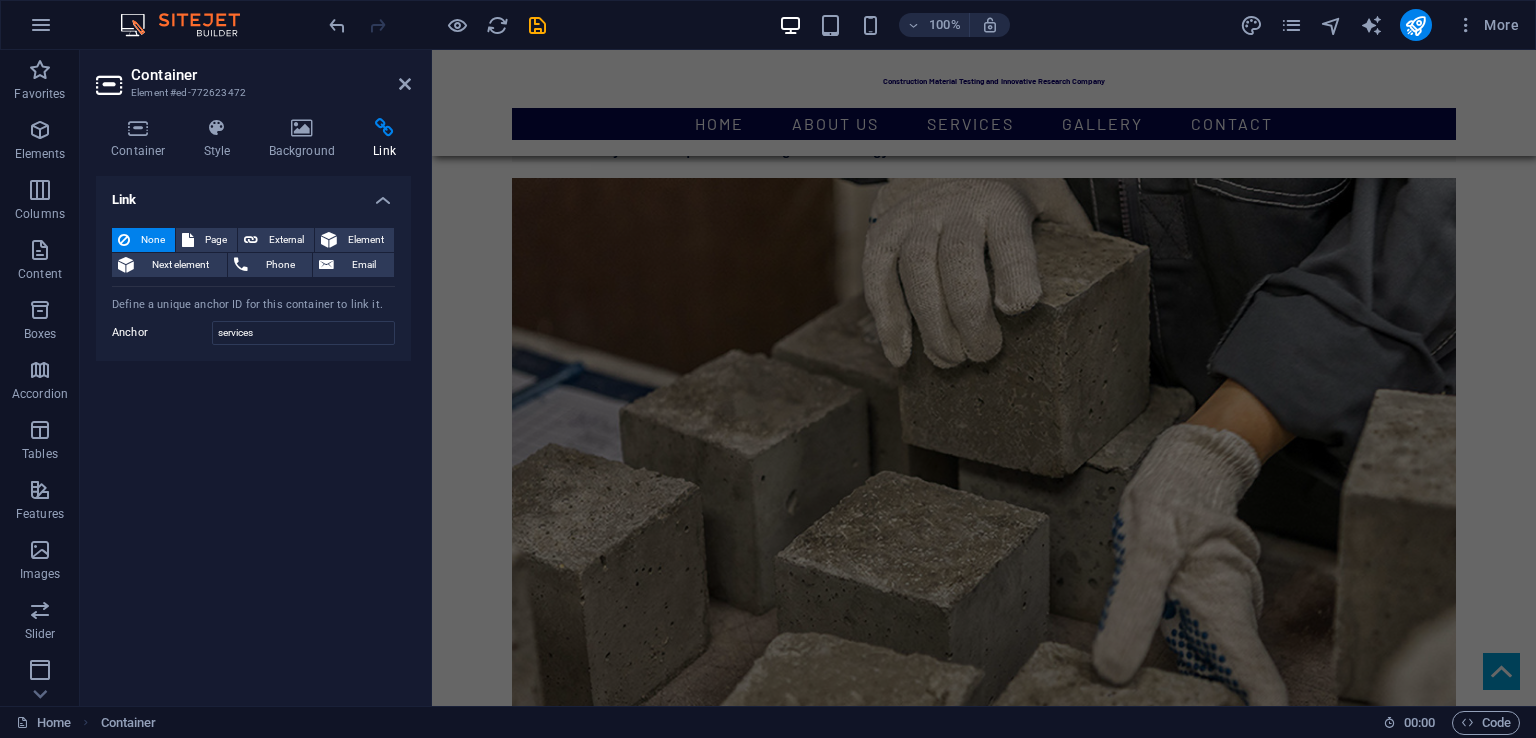 scroll, scrollTop: 2733, scrollLeft: 0, axis: vertical 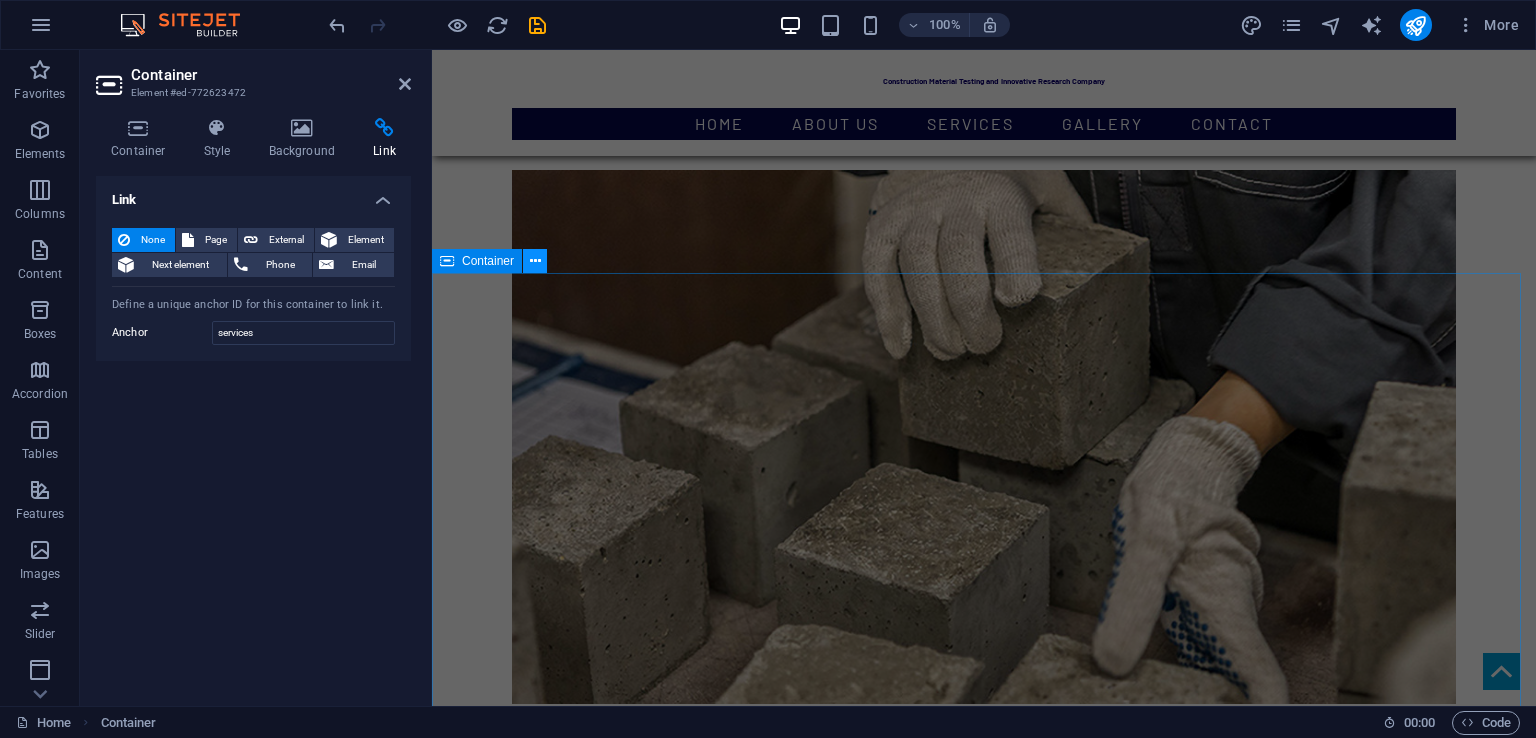 click at bounding box center (535, 261) 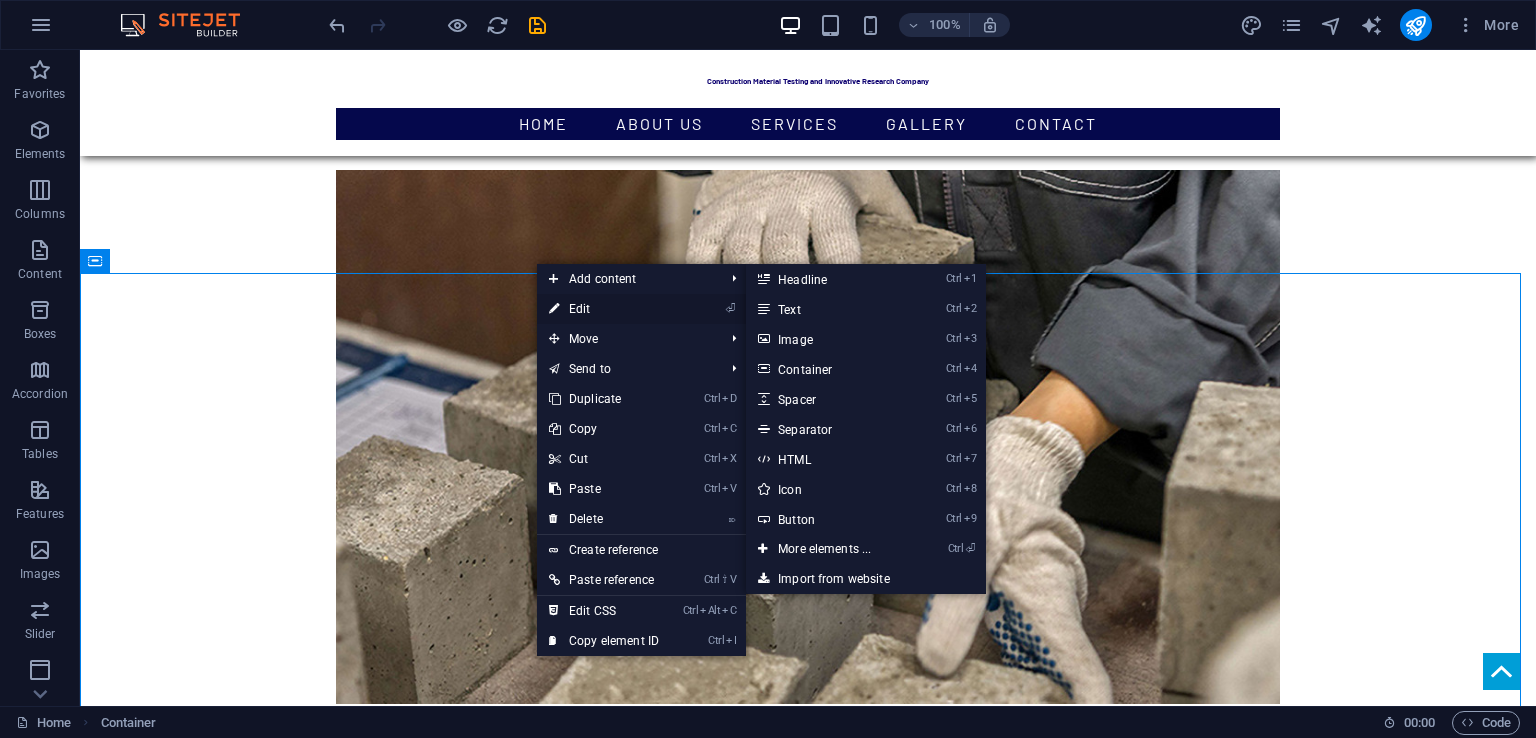 click on "⏎  Edit" at bounding box center [604, 309] 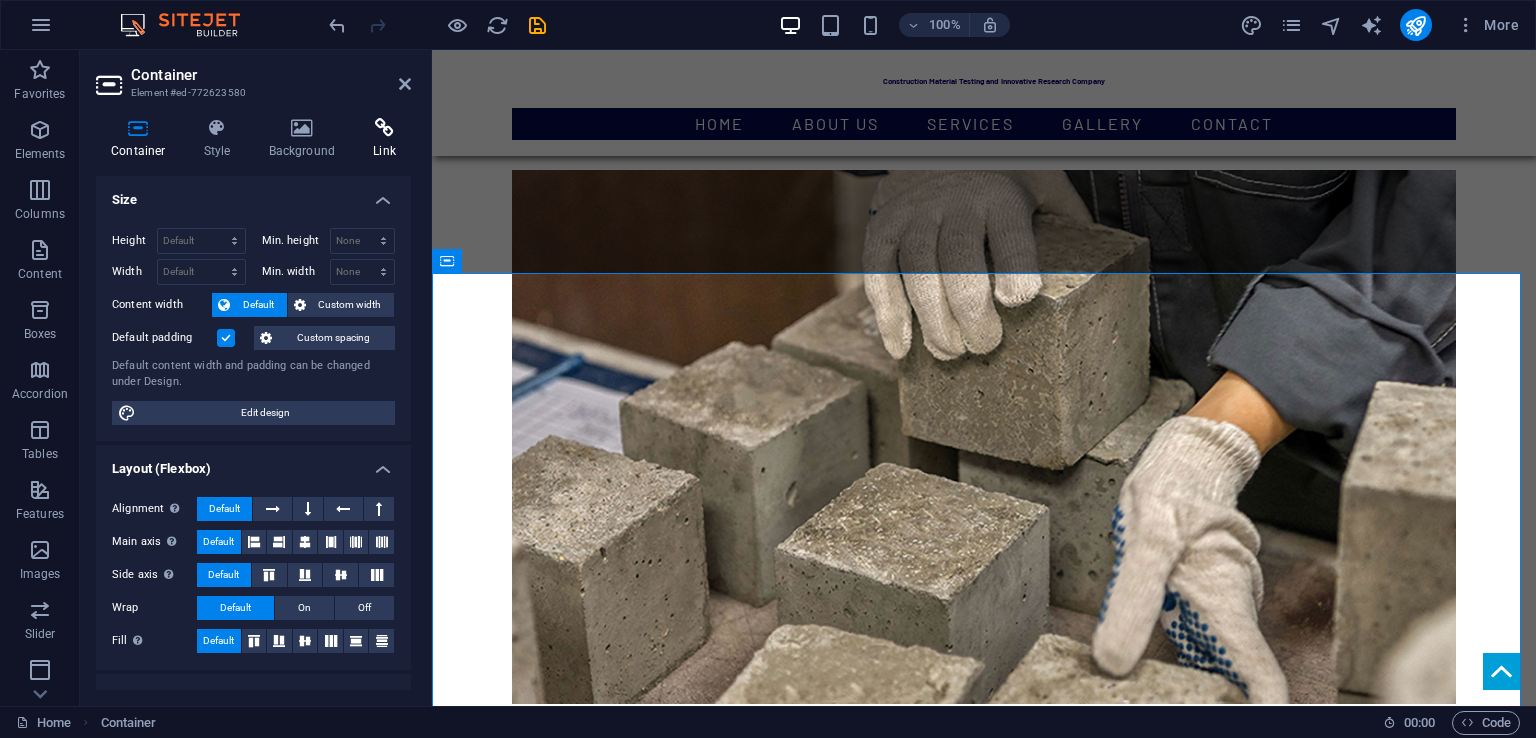 click at bounding box center (384, 128) 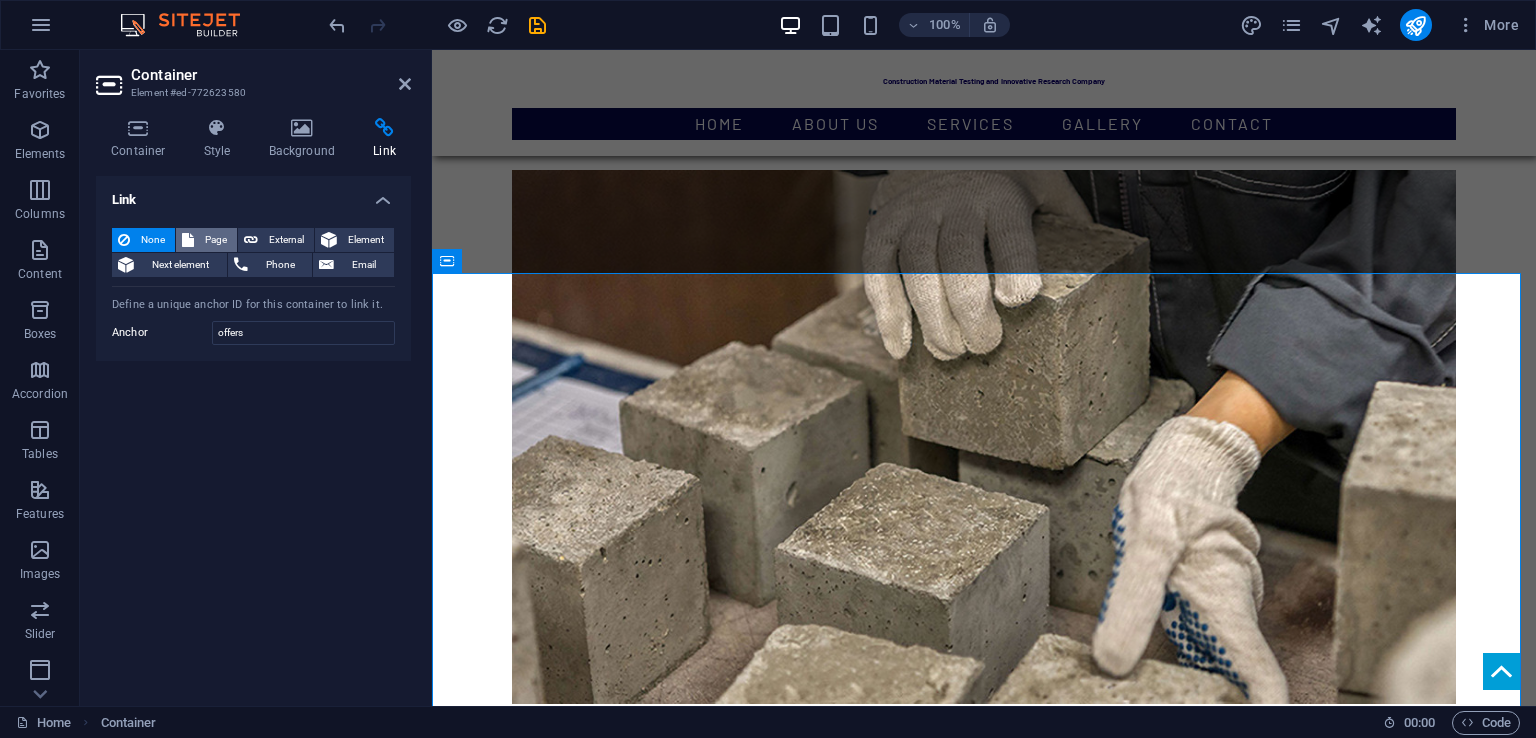 click on "Page" at bounding box center [215, 240] 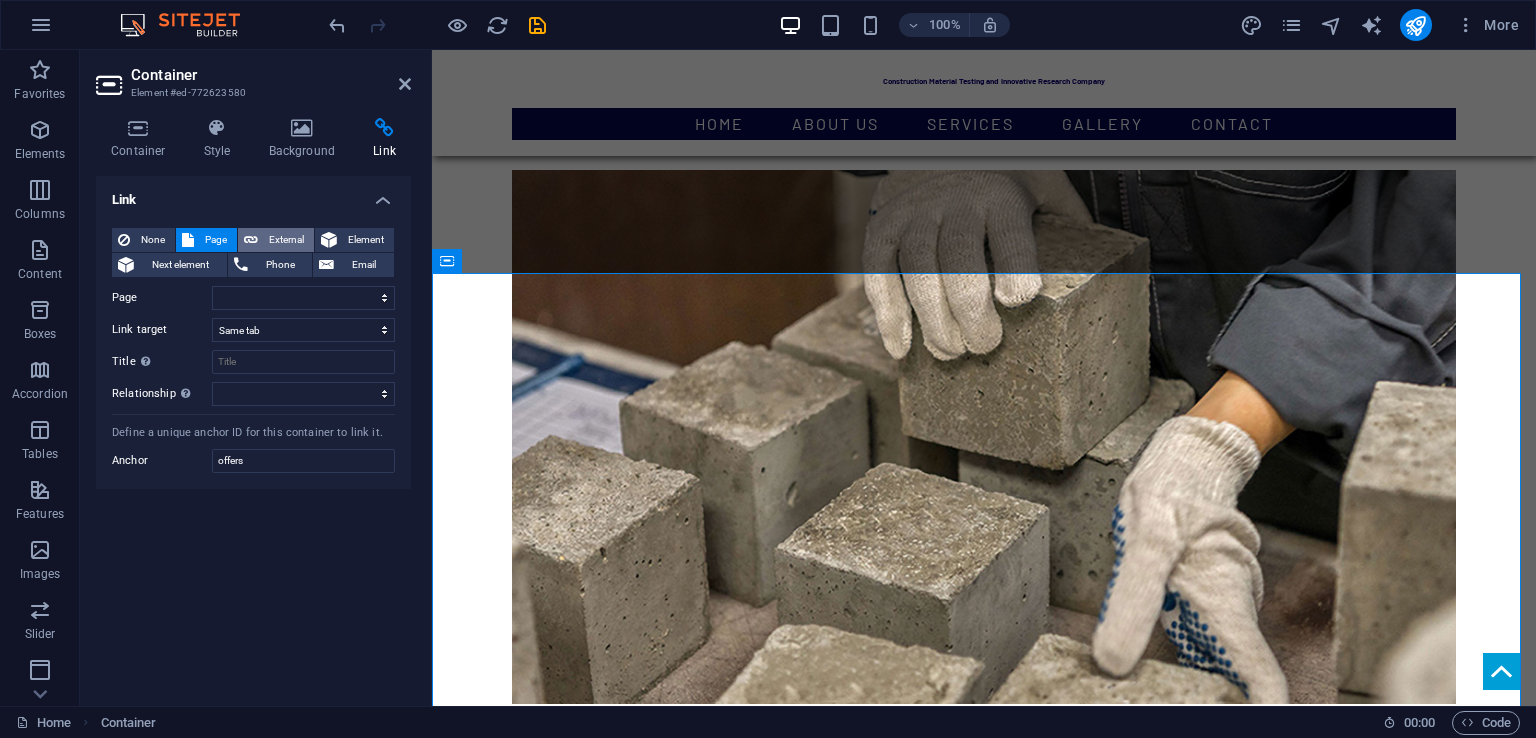 click on "External" at bounding box center (286, 240) 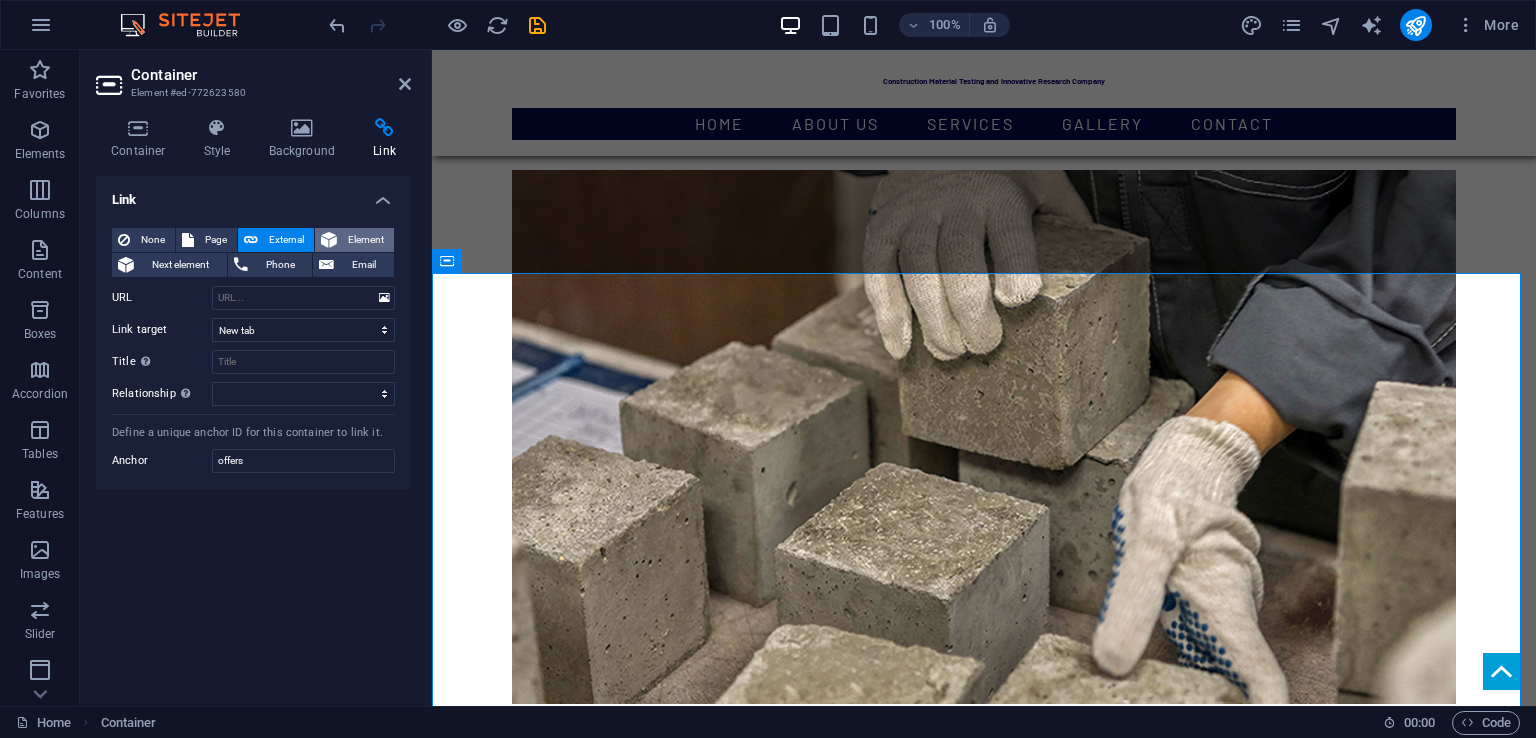 click on "Element" at bounding box center [365, 240] 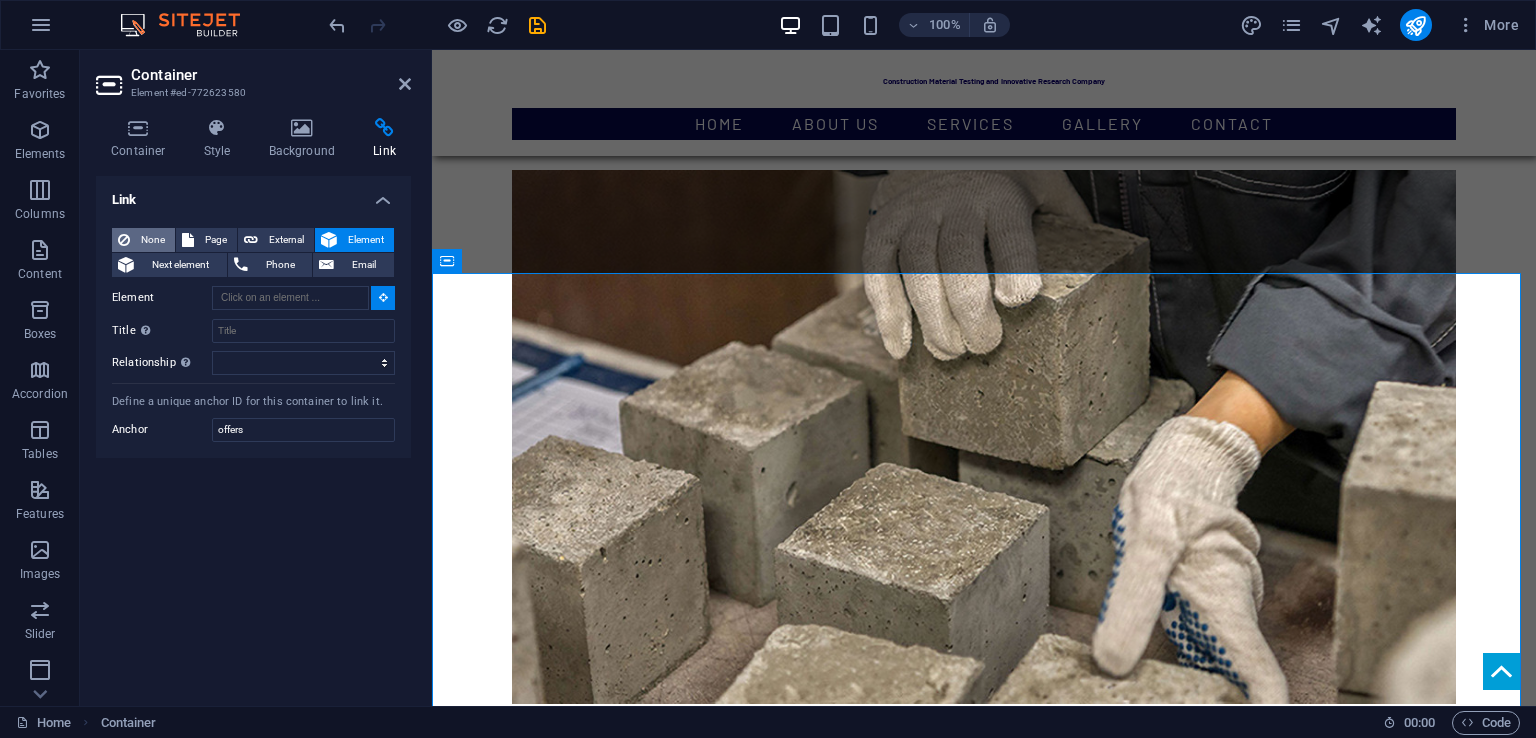 click on "None" at bounding box center (143, 240) 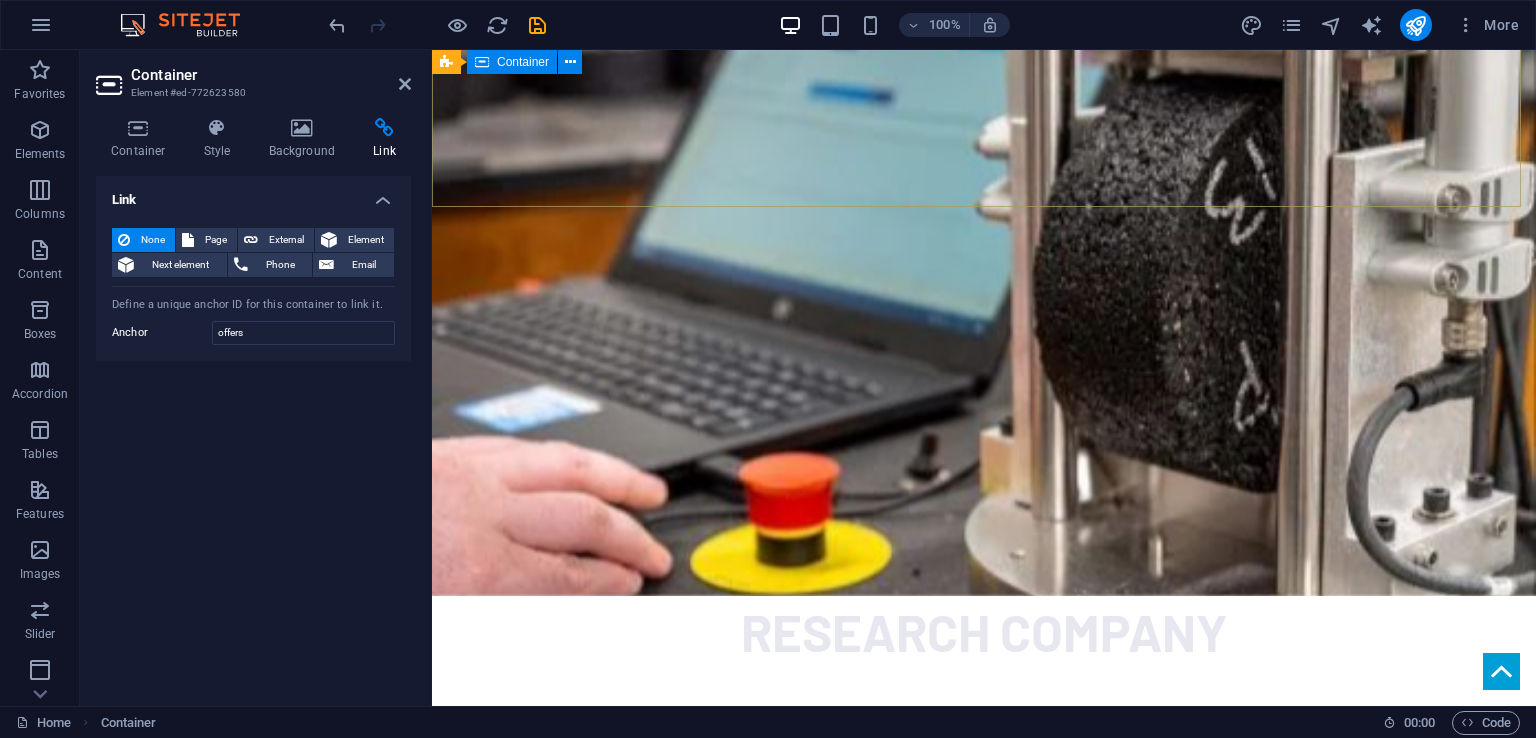 scroll, scrollTop: 472, scrollLeft: 0, axis: vertical 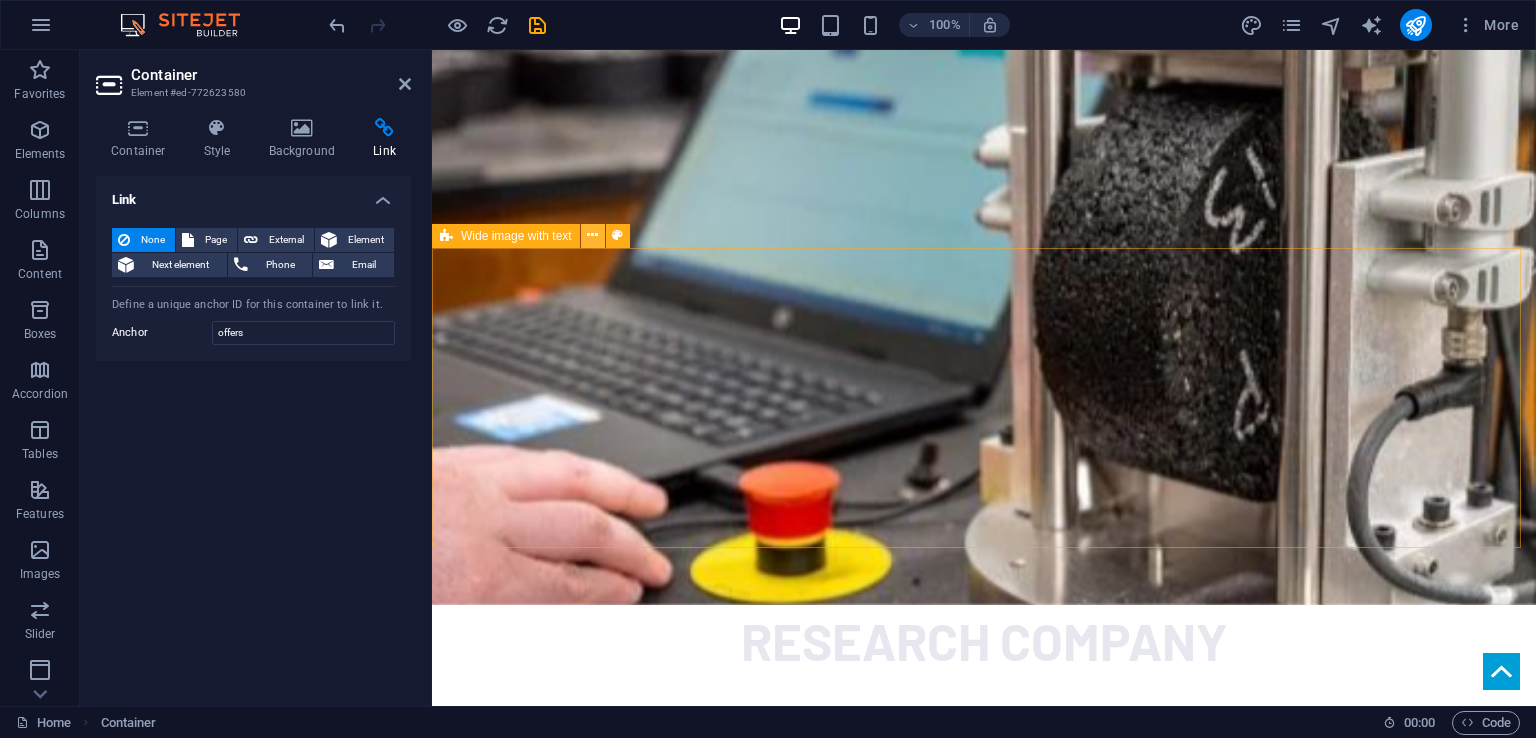click at bounding box center (592, 235) 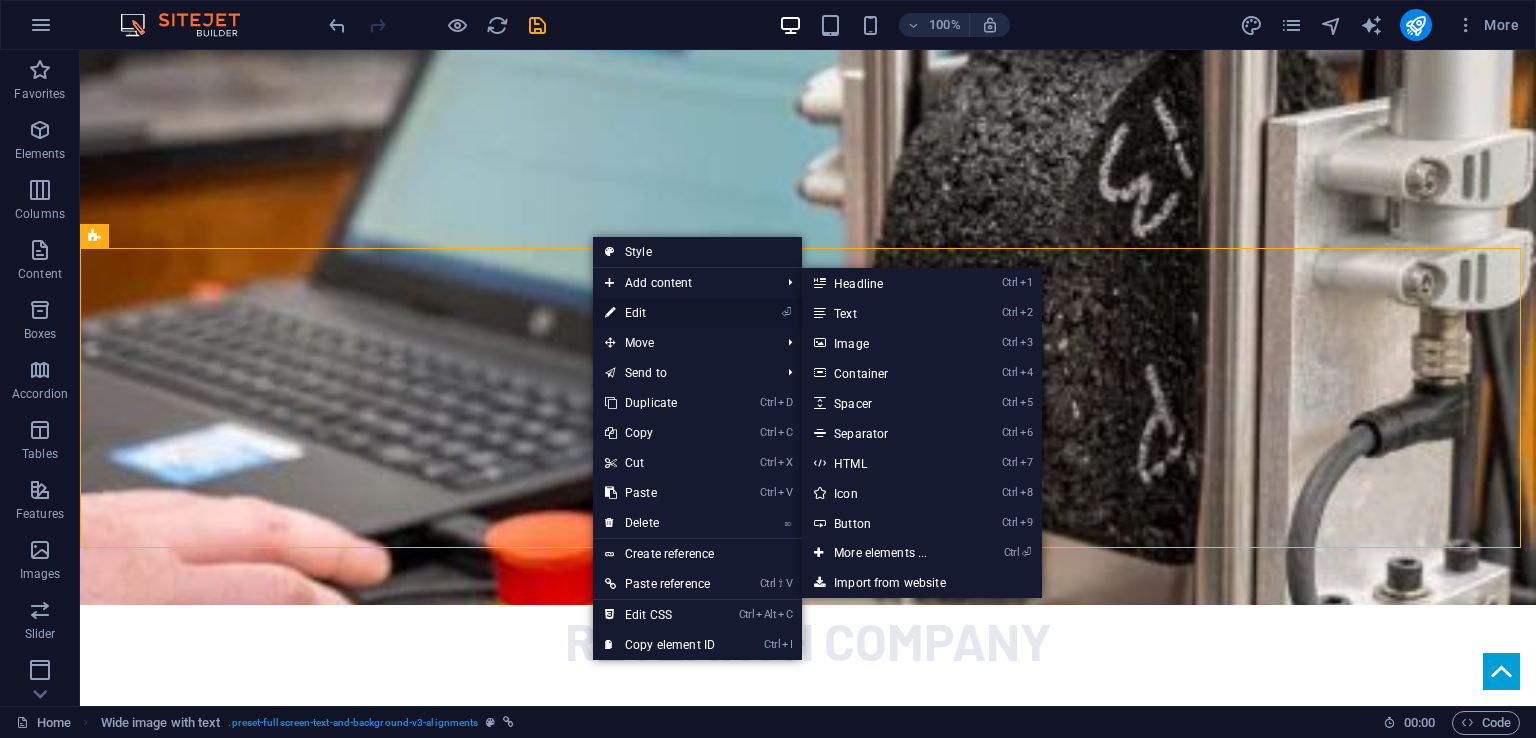 click on "⏎  Edit" at bounding box center (660, 313) 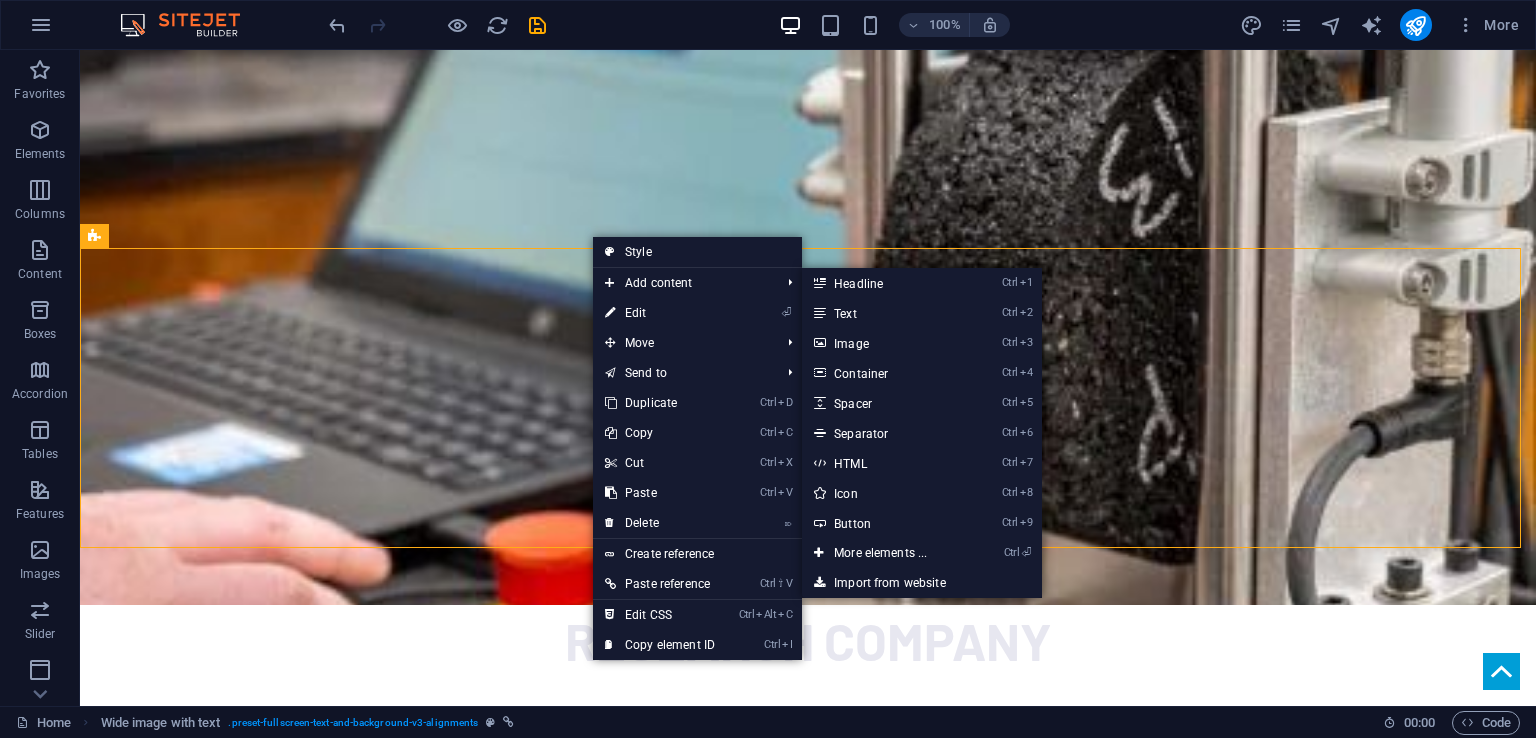 select 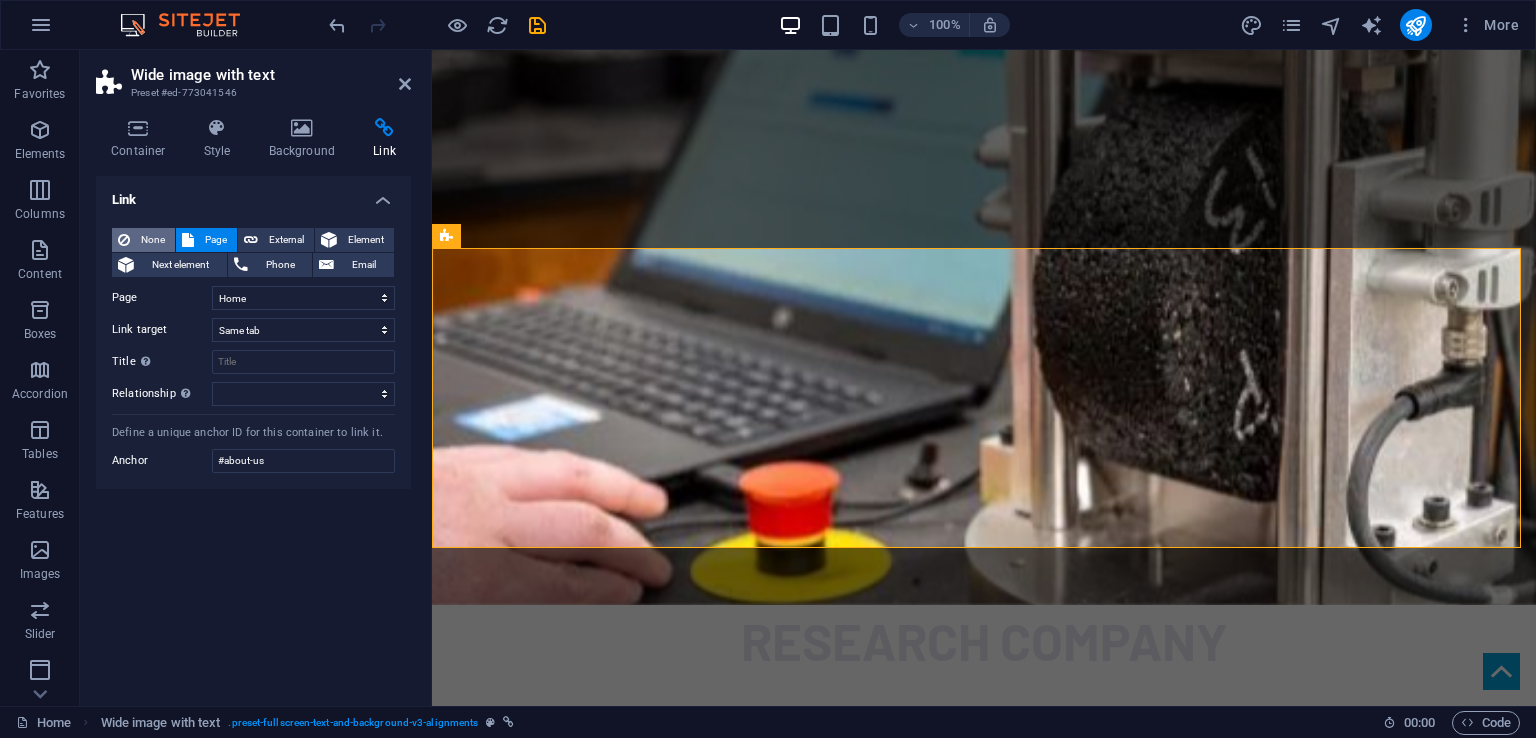 click on "None" at bounding box center [152, 240] 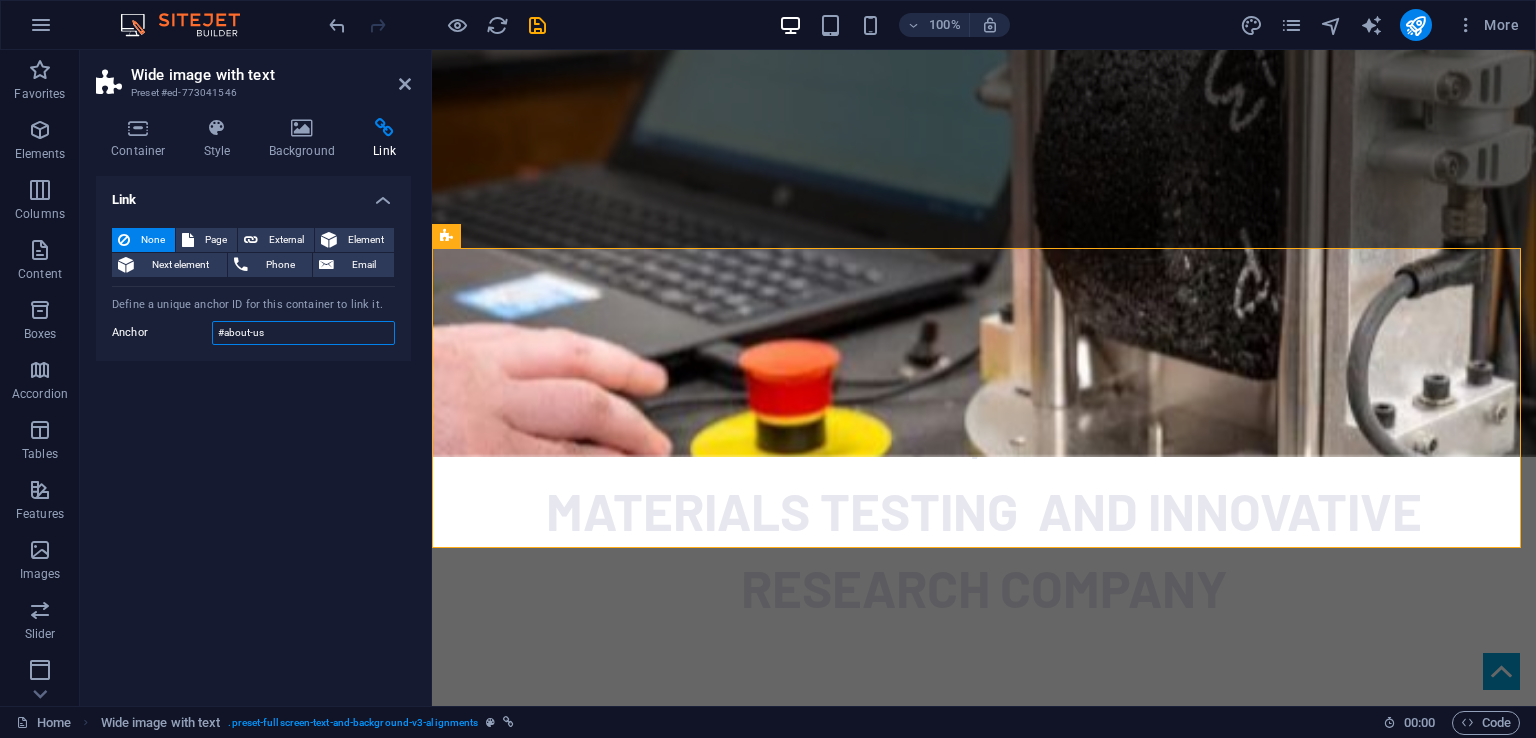 click on "#about-us" at bounding box center (303, 333) 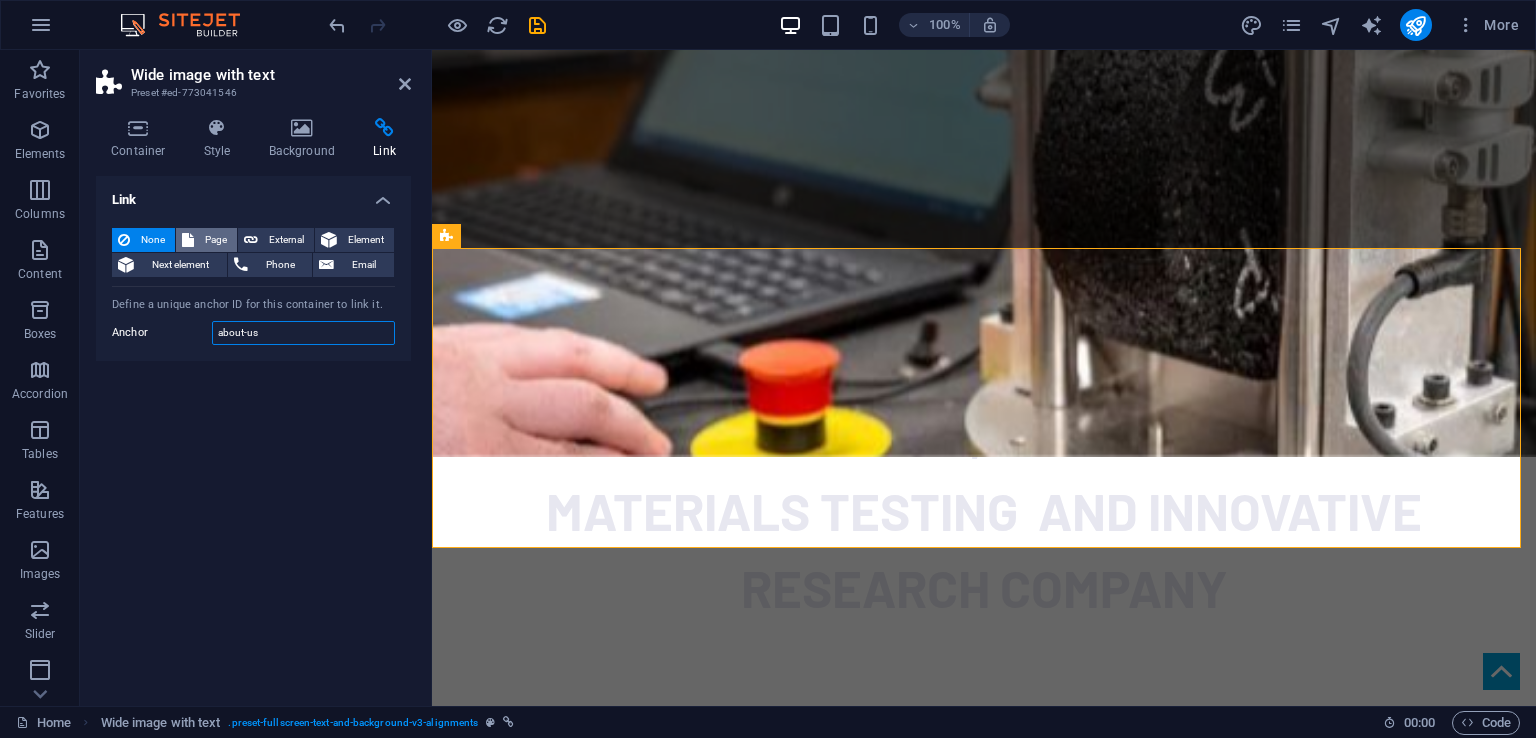 type on "about-us" 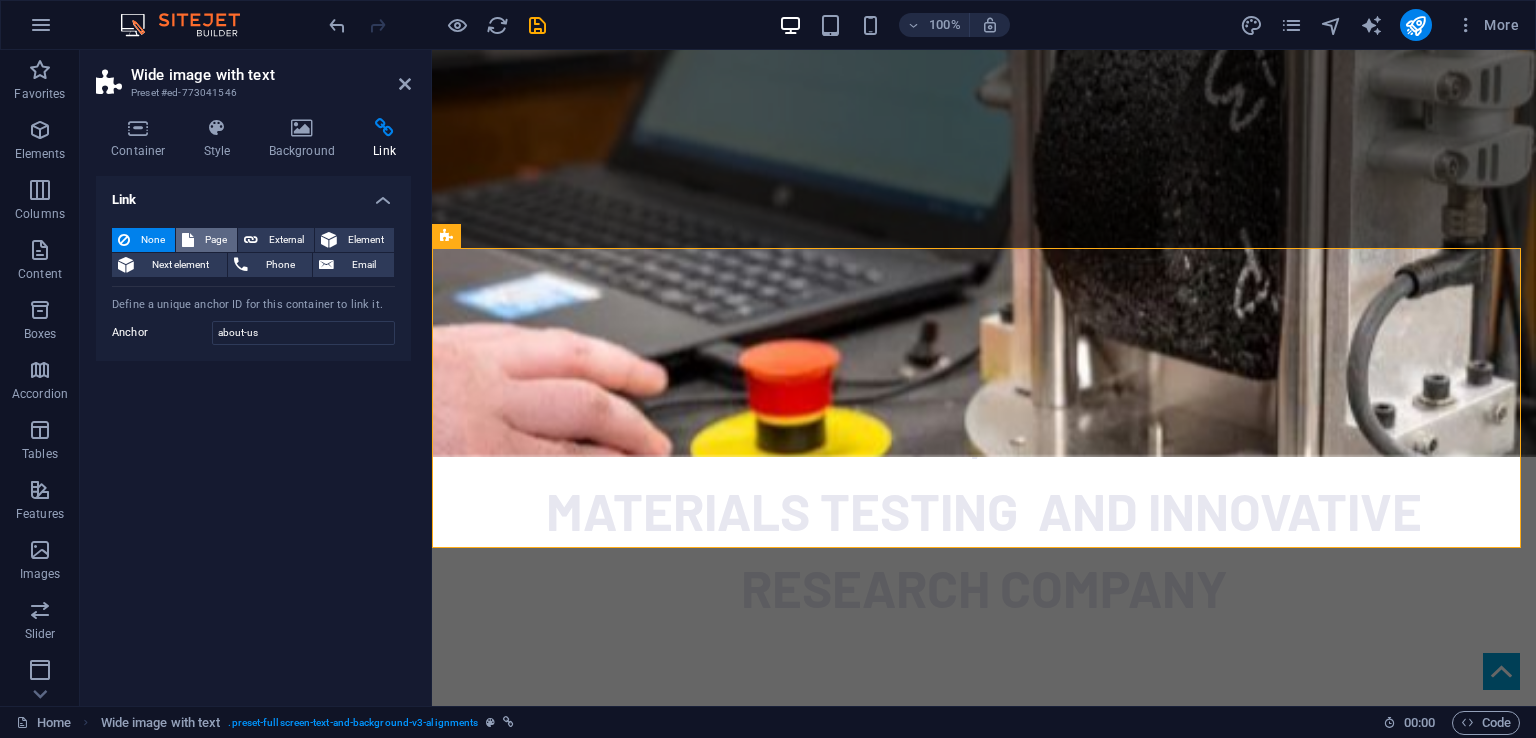 click on "Page" at bounding box center (215, 240) 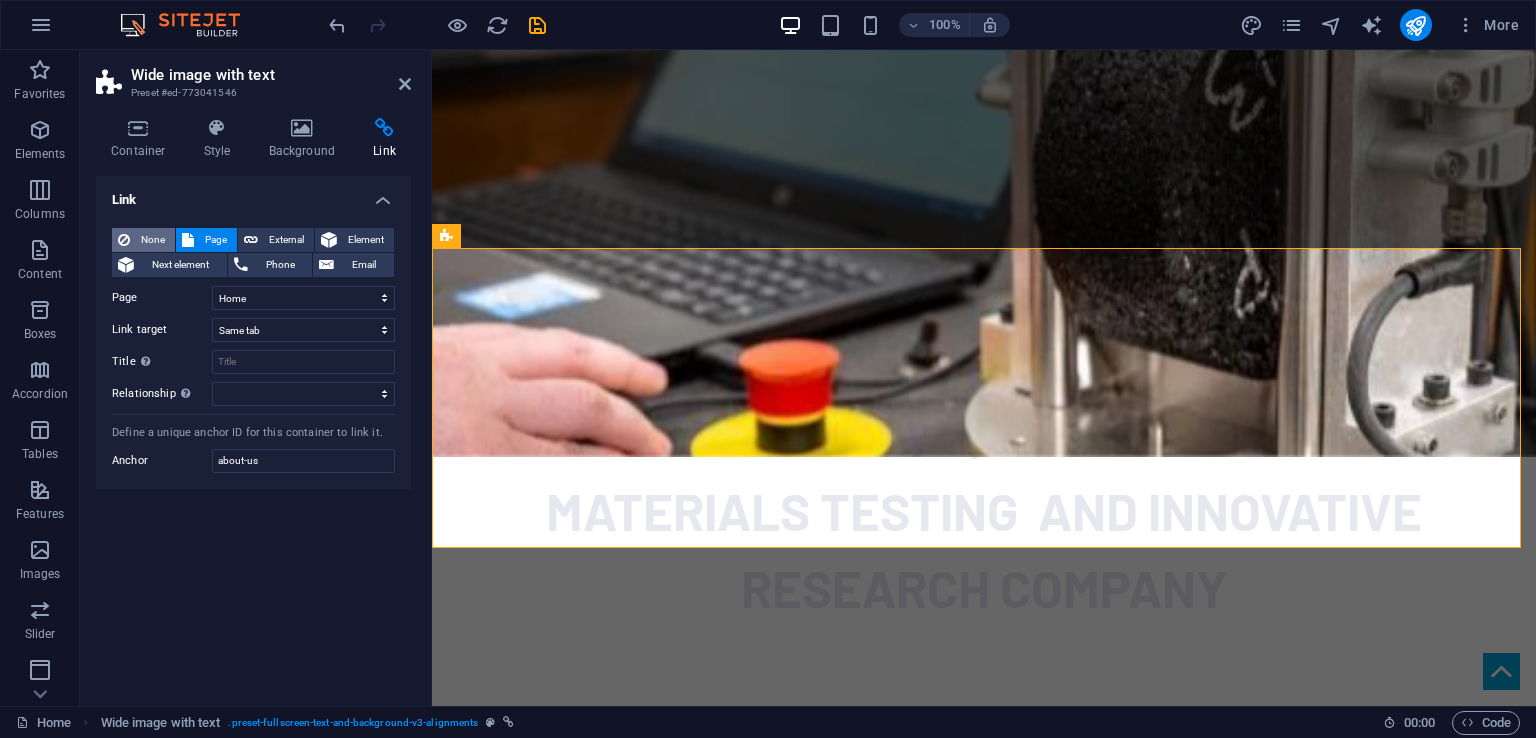 click on "None" at bounding box center (152, 240) 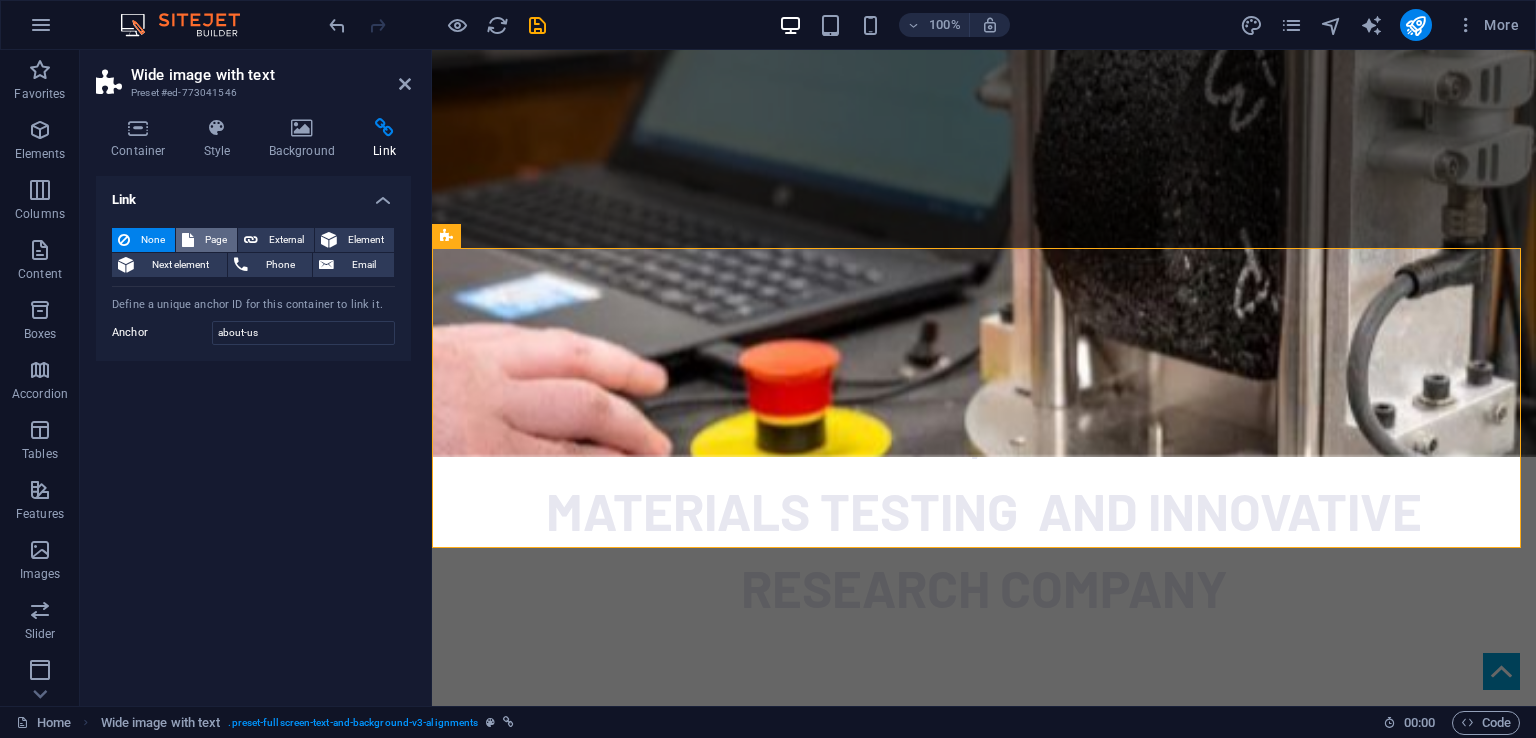 click on "Page" at bounding box center [215, 240] 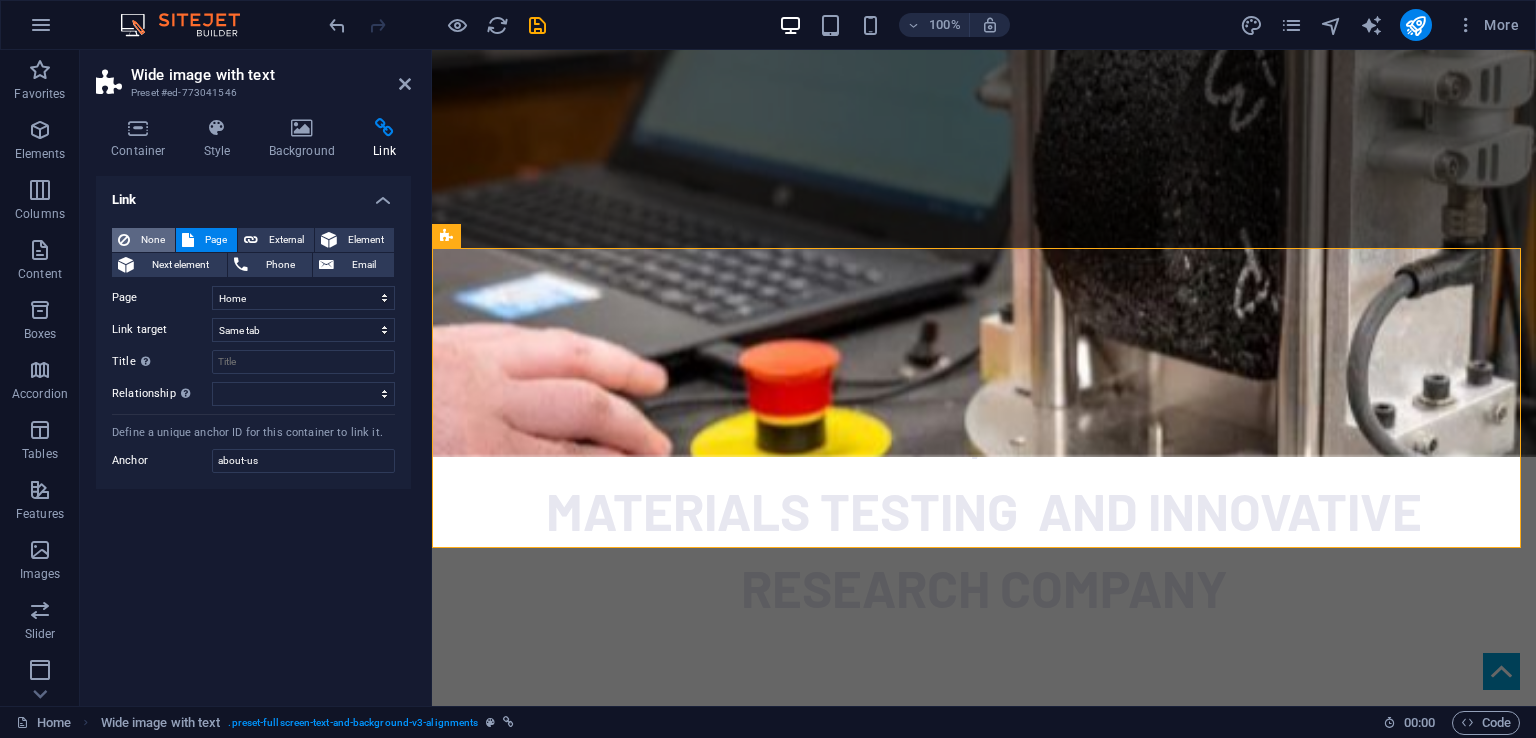 click on "None" at bounding box center [152, 240] 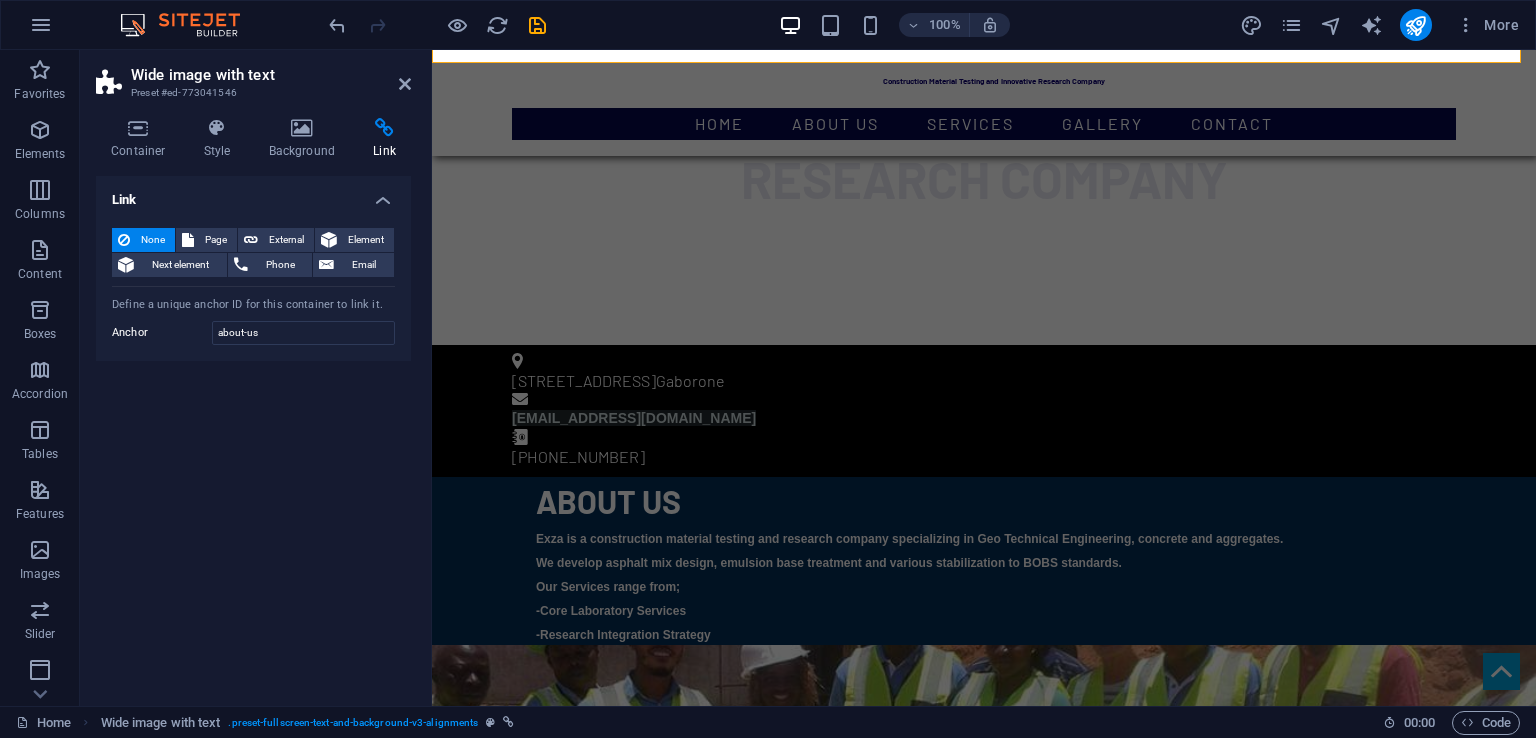 scroll, scrollTop: 956, scrollLeft: 0, axis: vertical 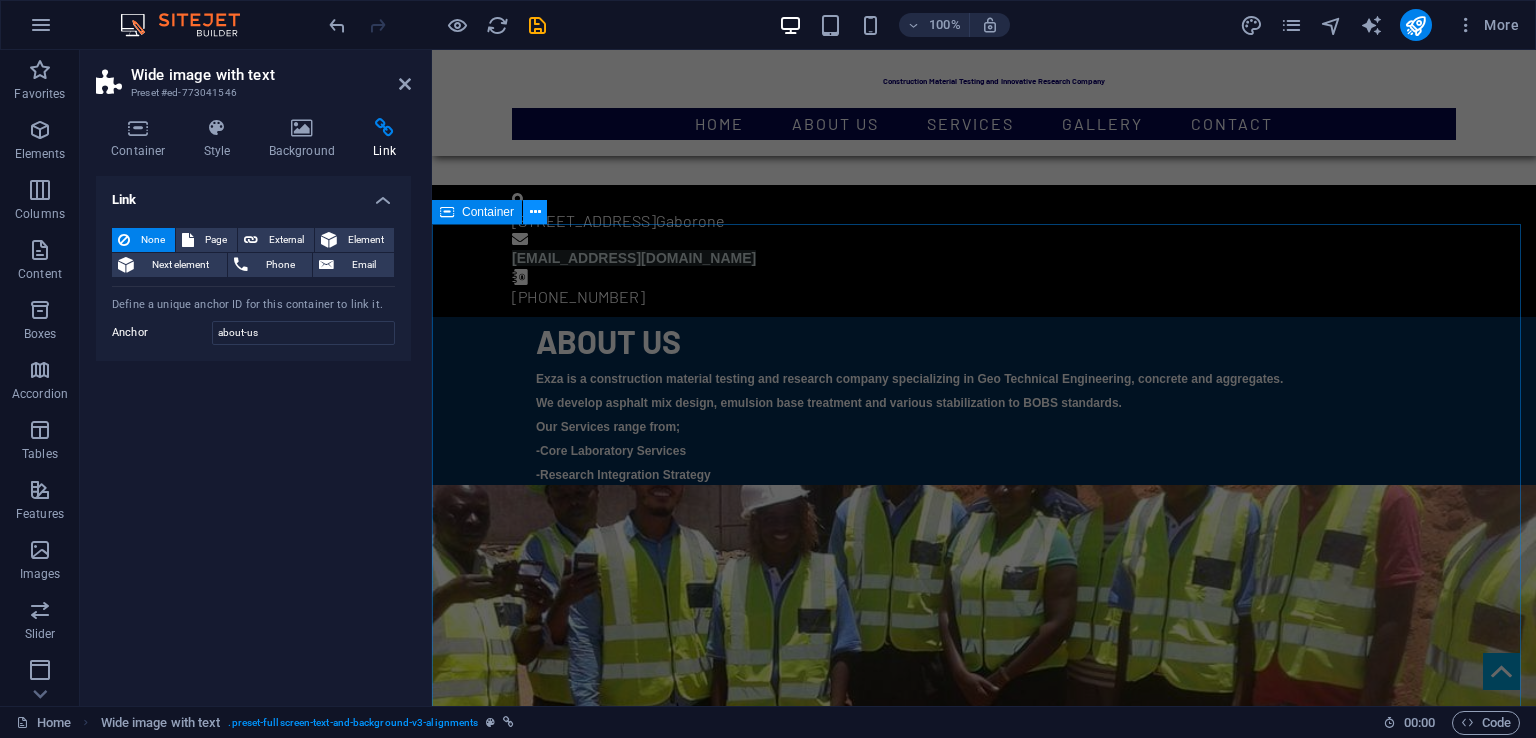 click at bounding box center [535, 212] 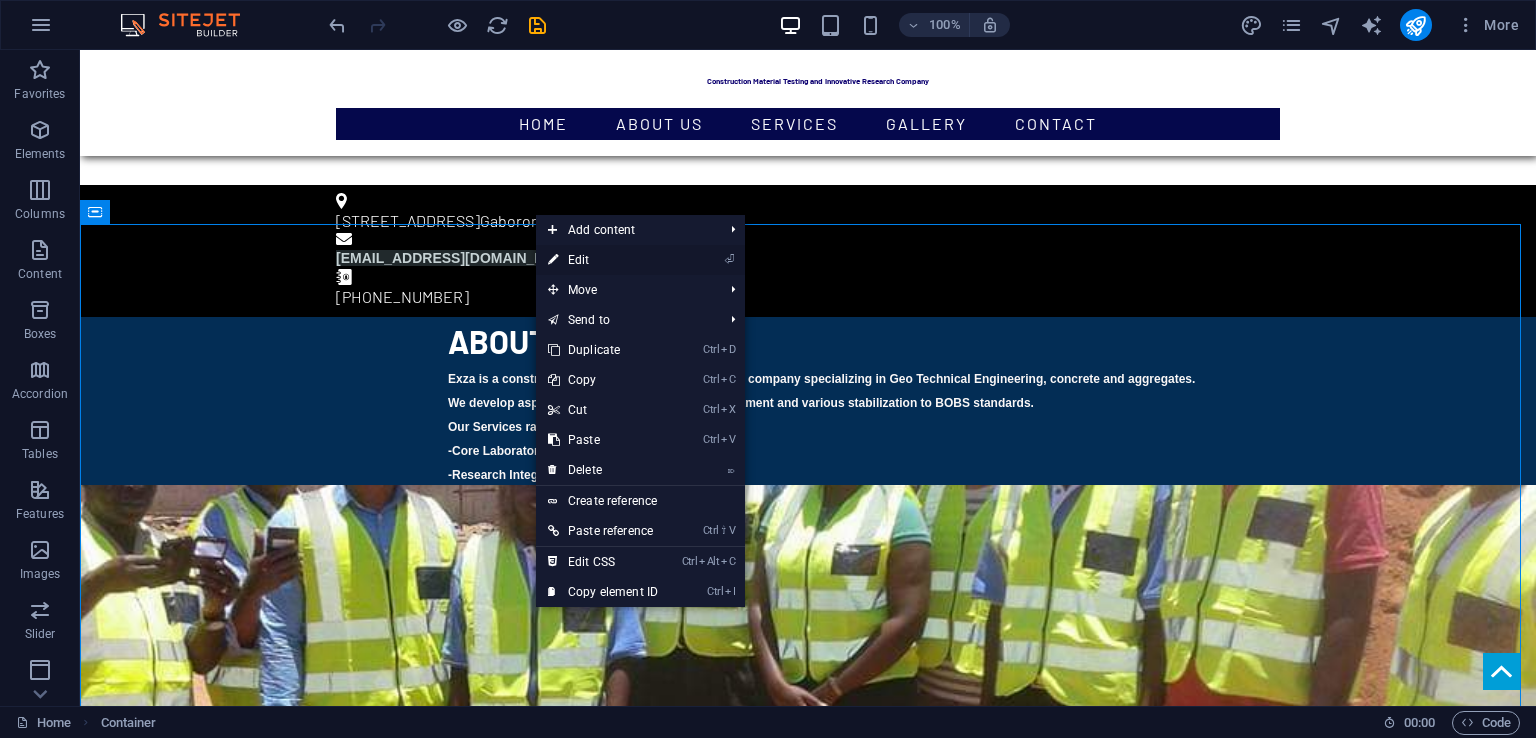 click on "⏎  Edit" at bounding box center (603, 260) 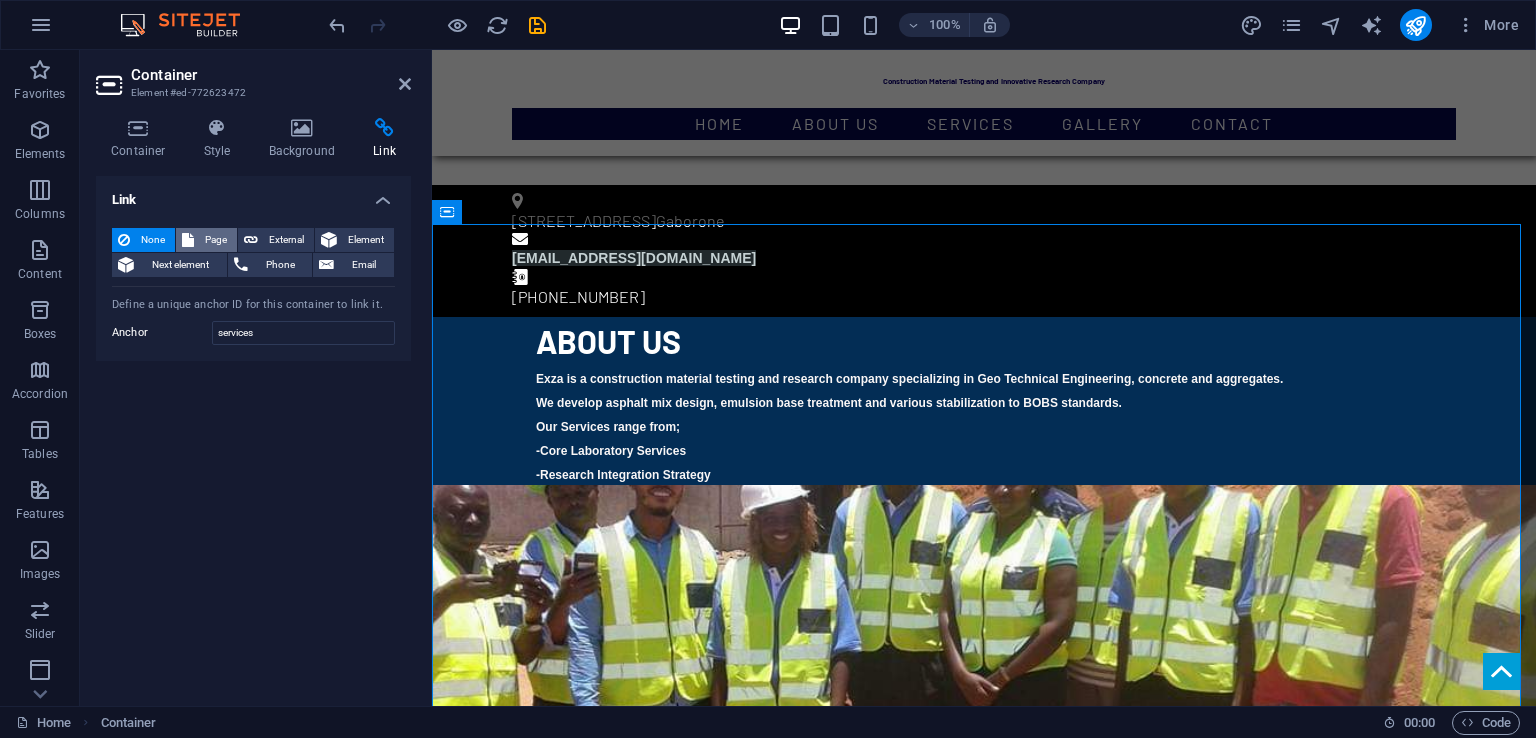 click on "Page" at bounding box center (215, 240) 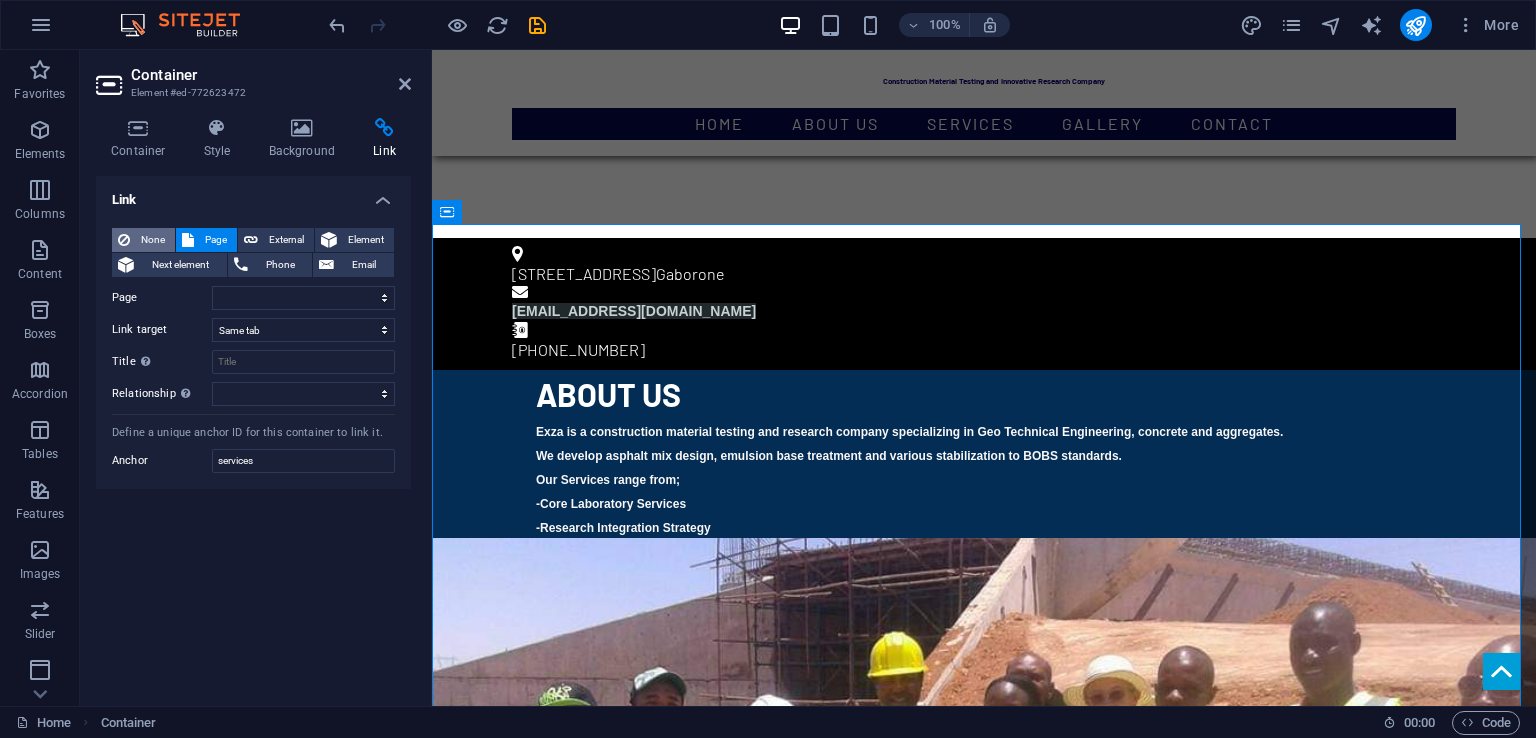 click on "None" at bounding box center (152, 240) 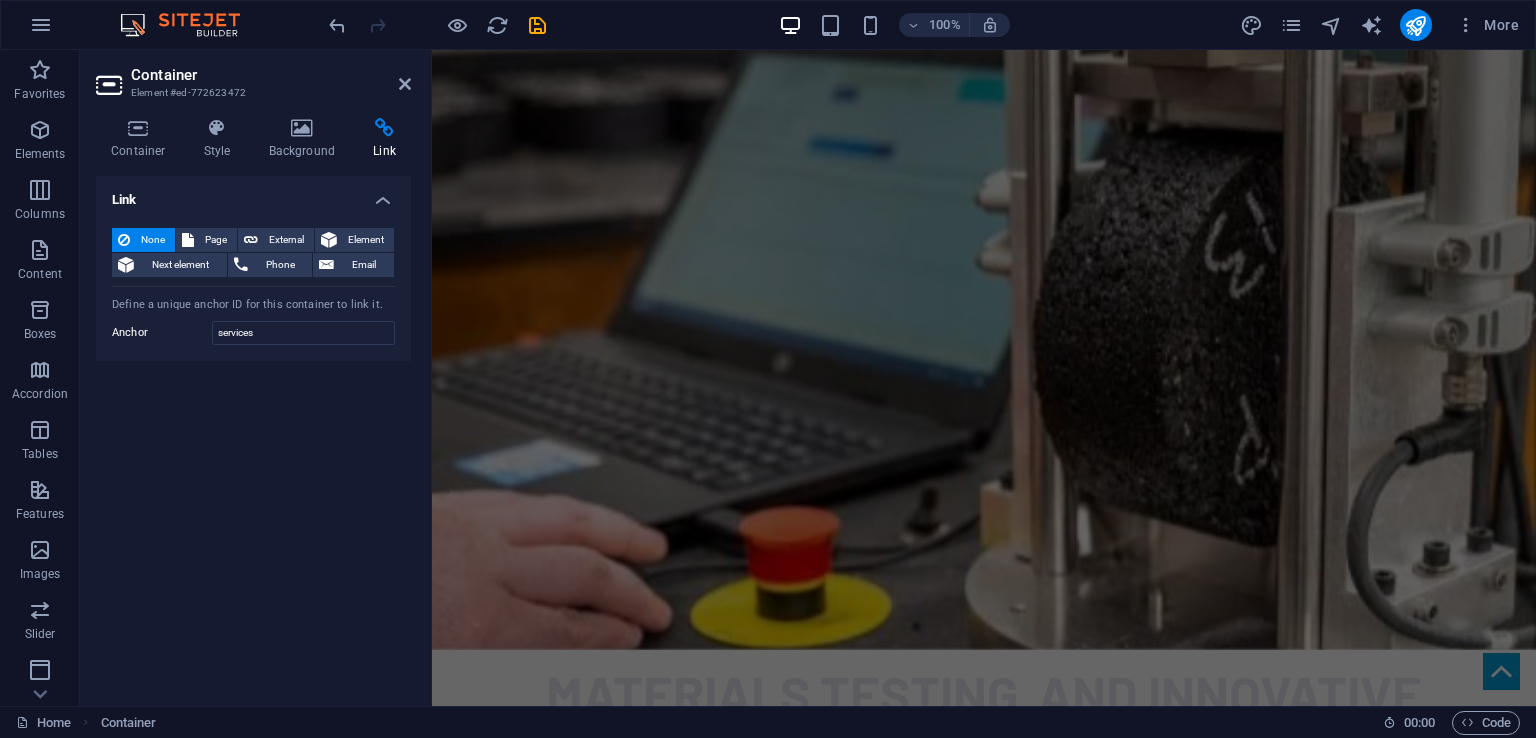 scroll, scrollTop: 416, scrollLeft: 0, axis: vertical 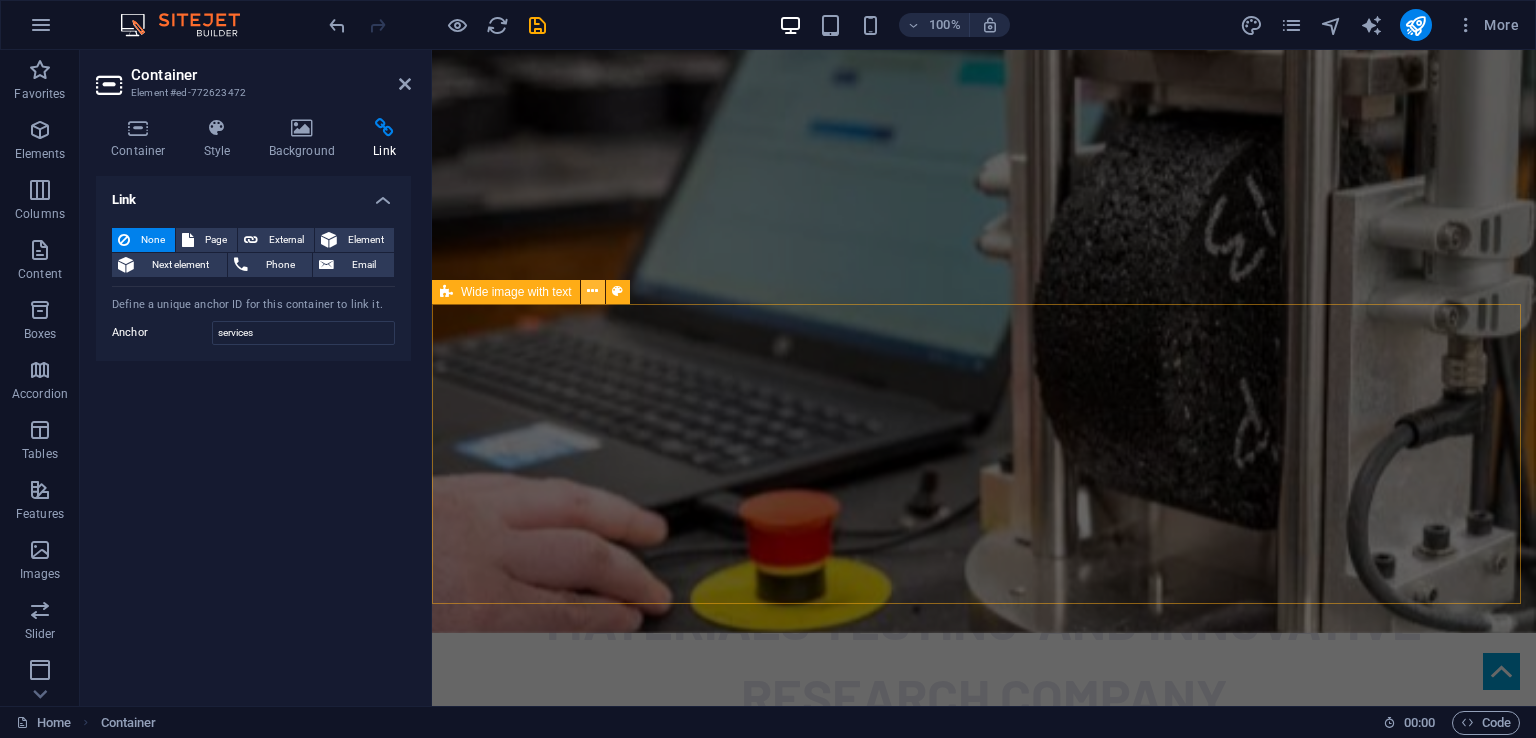 click at bounding box center [592, 291] 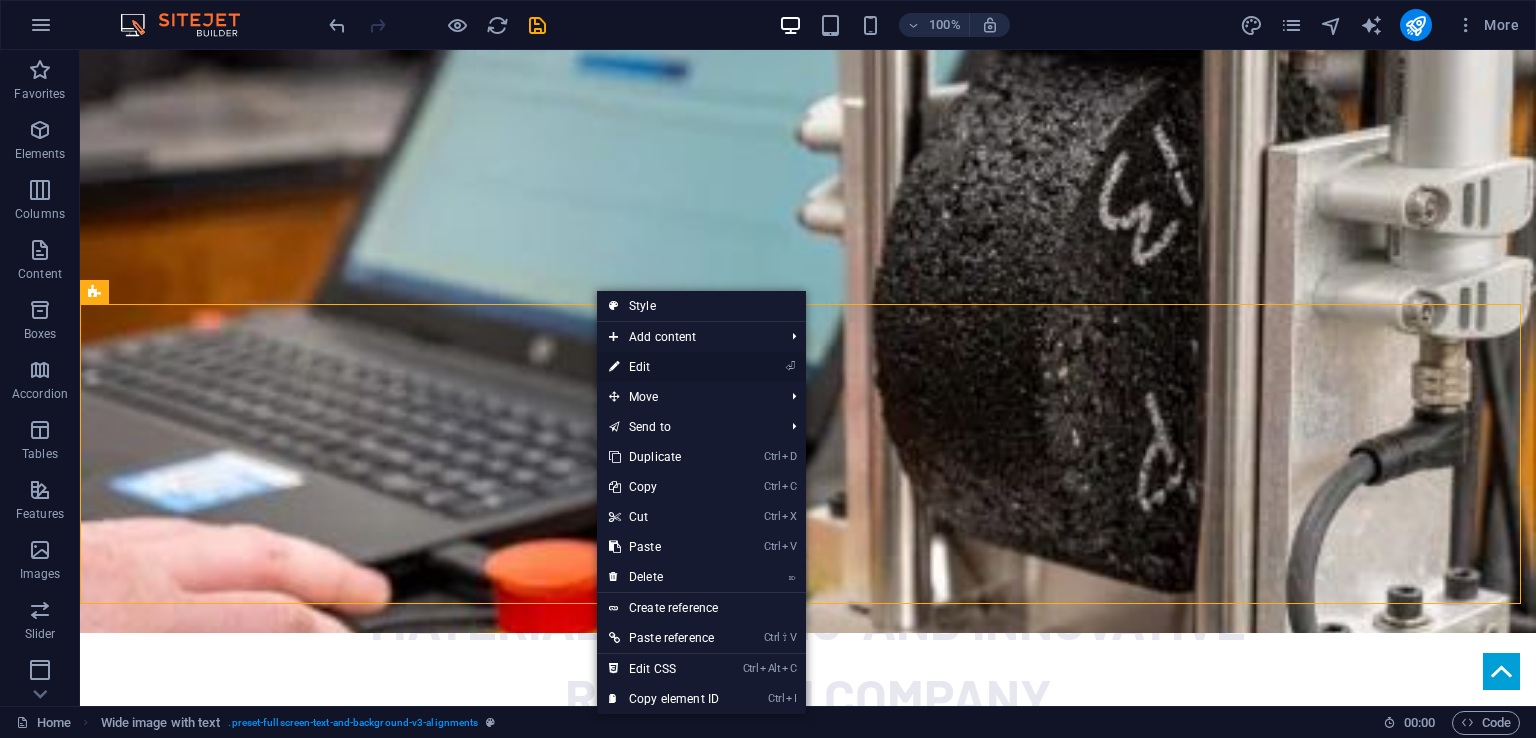 click on "⏎  Edit" at bounding box center [664, 367] 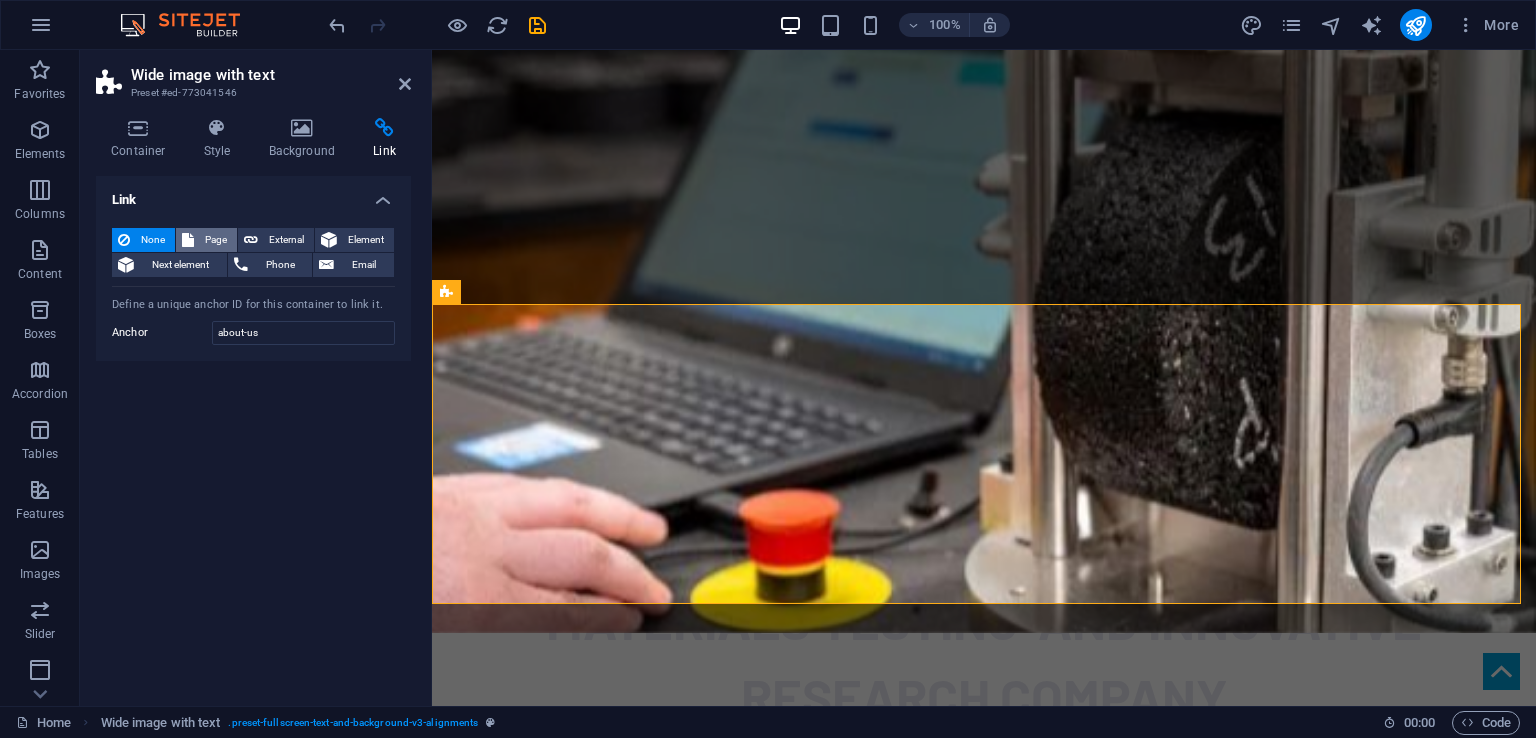 click on "Page" at bounding box center (215, 240) 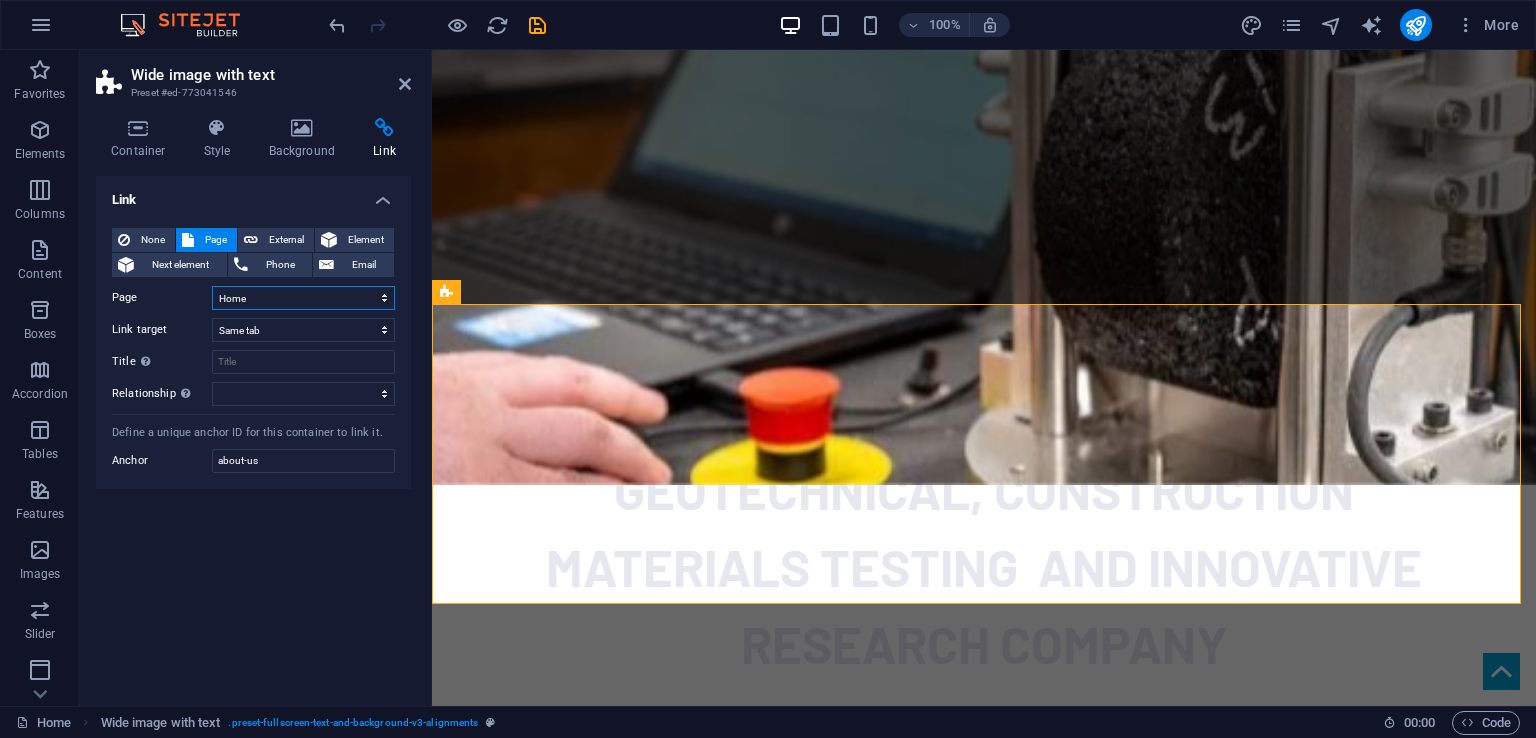 click on "Home Subpage Legal Notice Privacy" at bounding box center (303, 298) 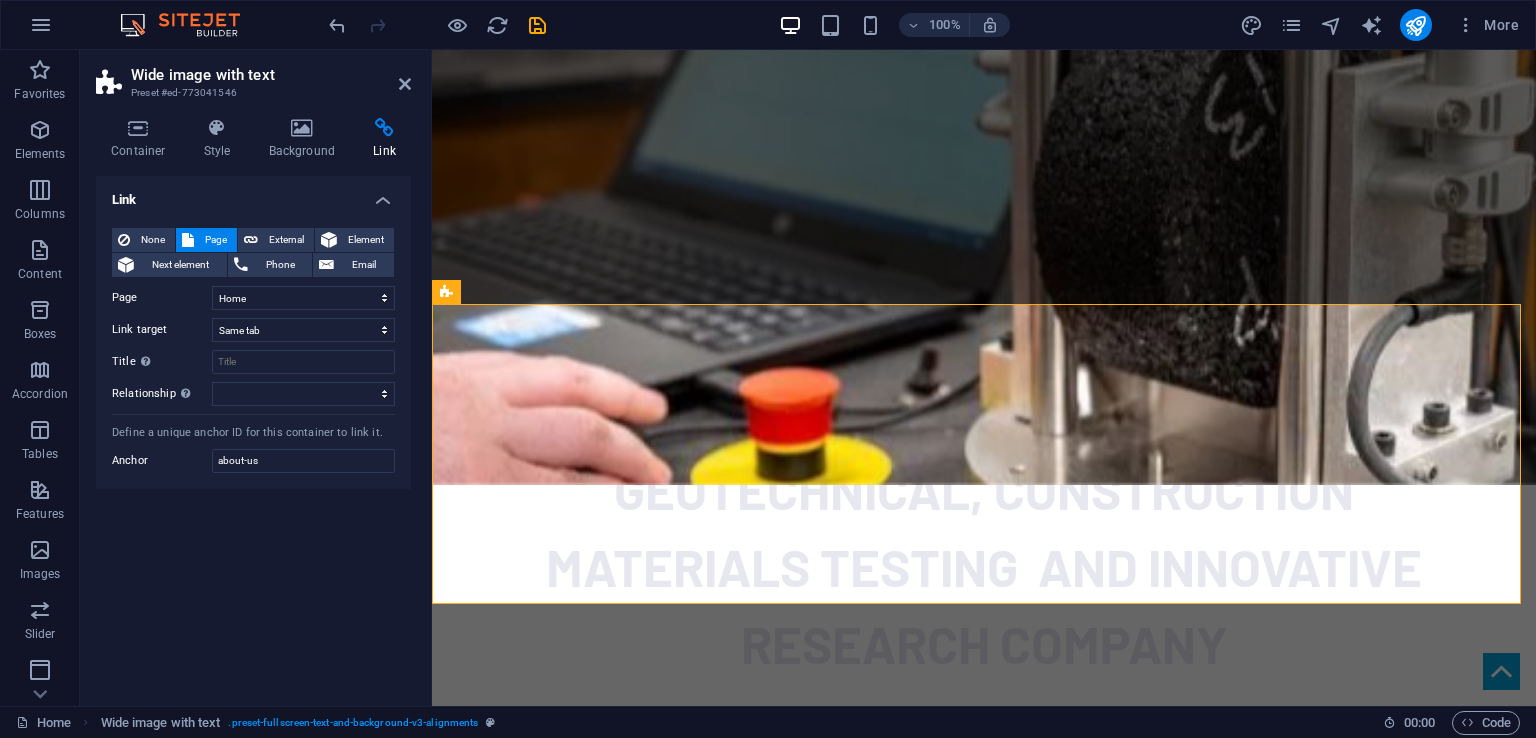 click on "Link" at bounding box center [253, 194] 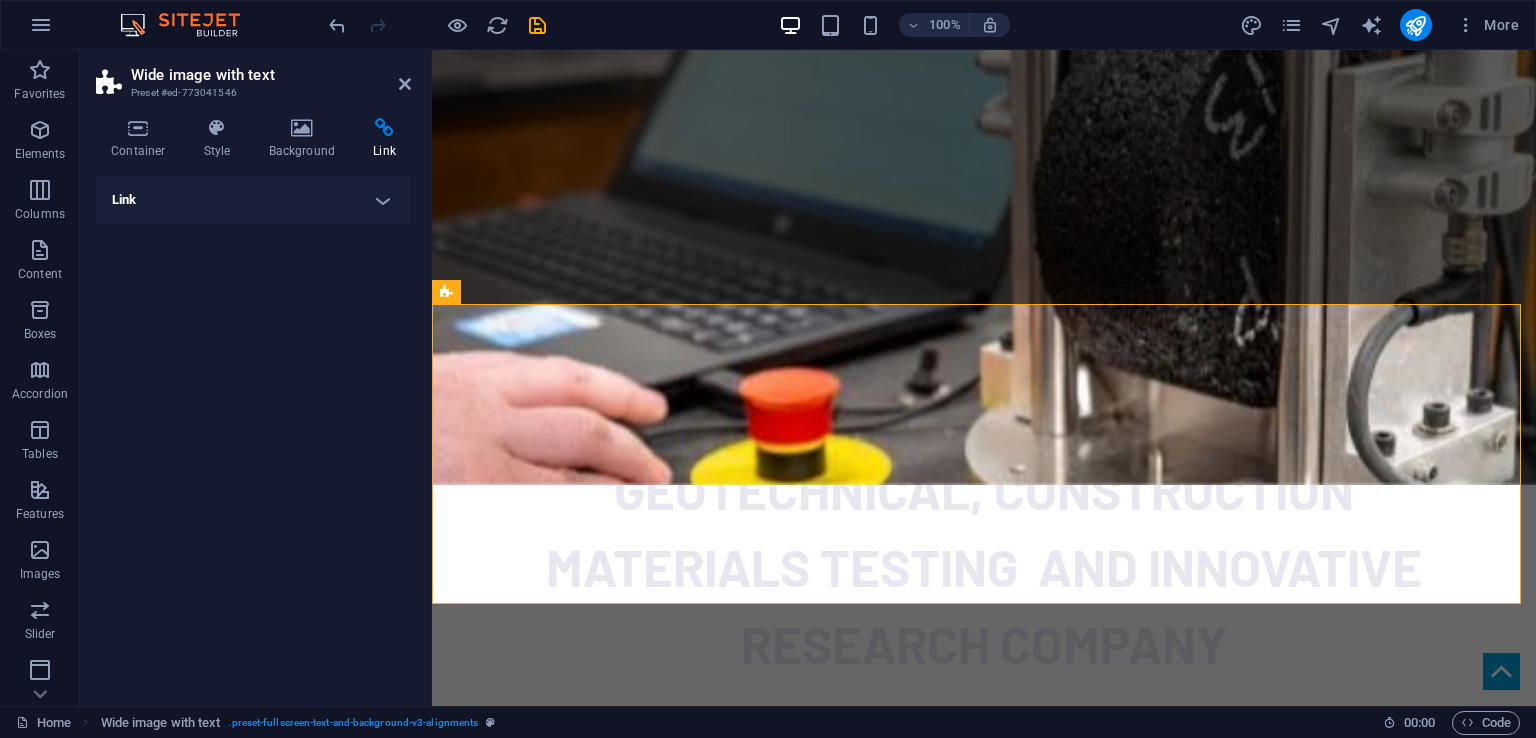 click on "Link" at bounding box center [253, 200] 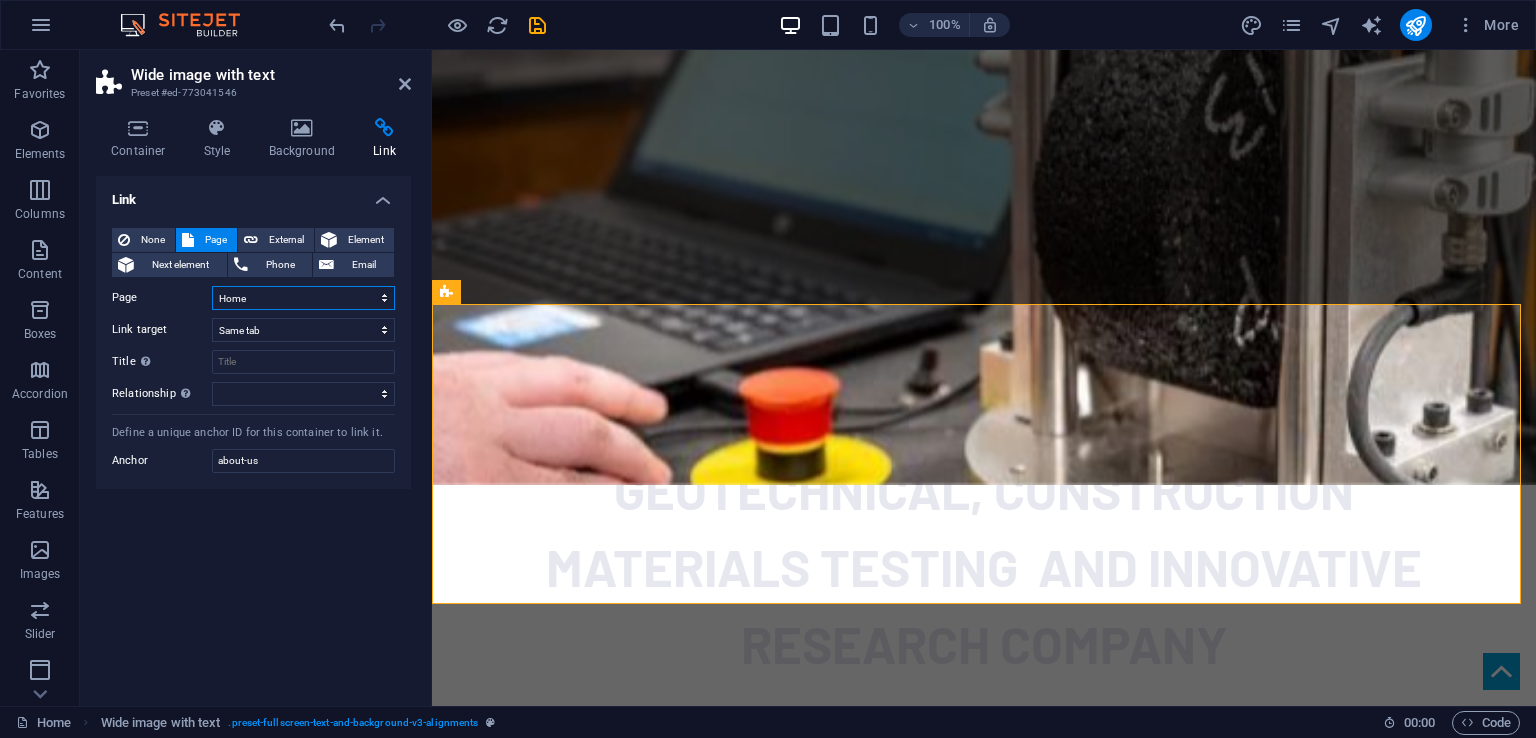 click on "Home Subpage Legal Notice Privacy" at bounding box center [303, 298] 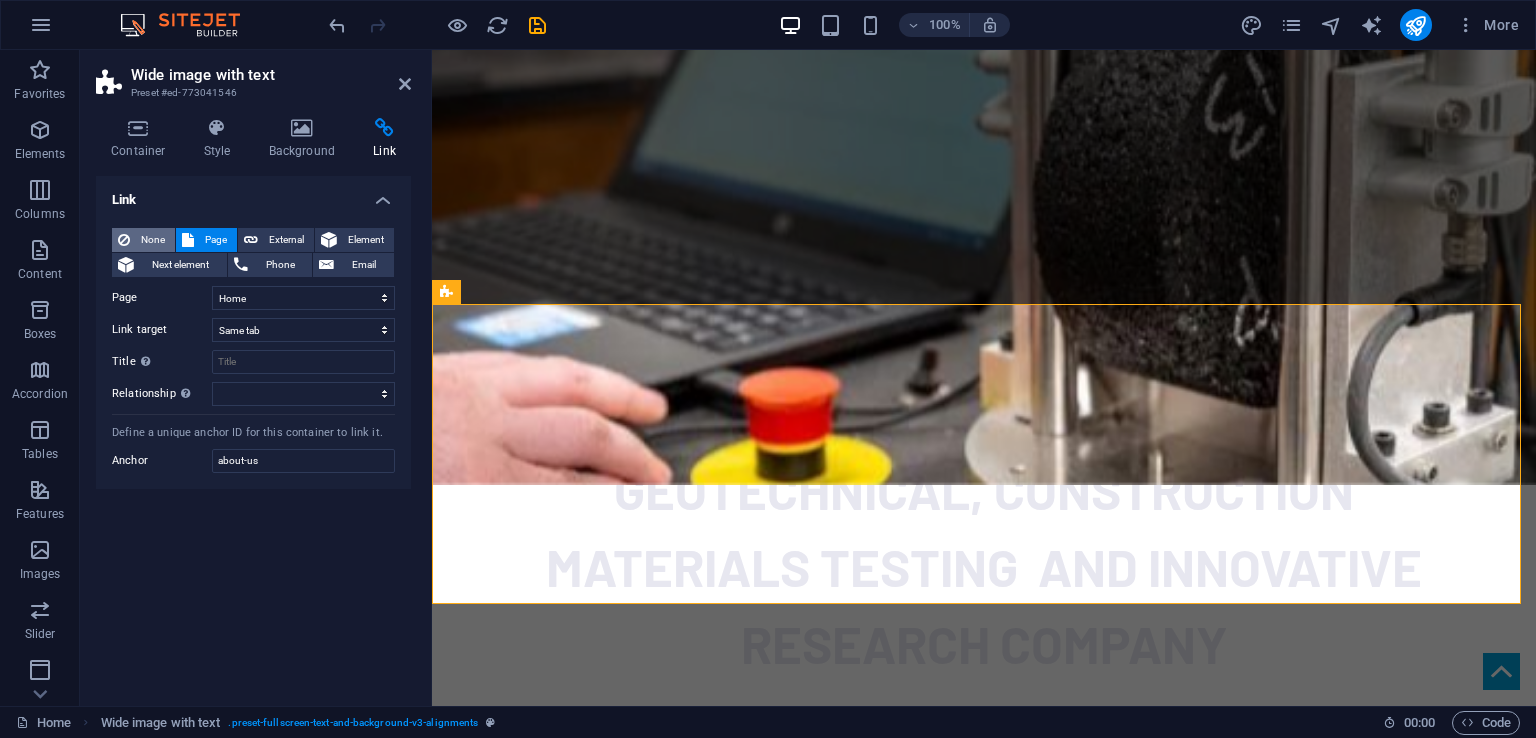 click on "None" at bounding box center (152, 240) 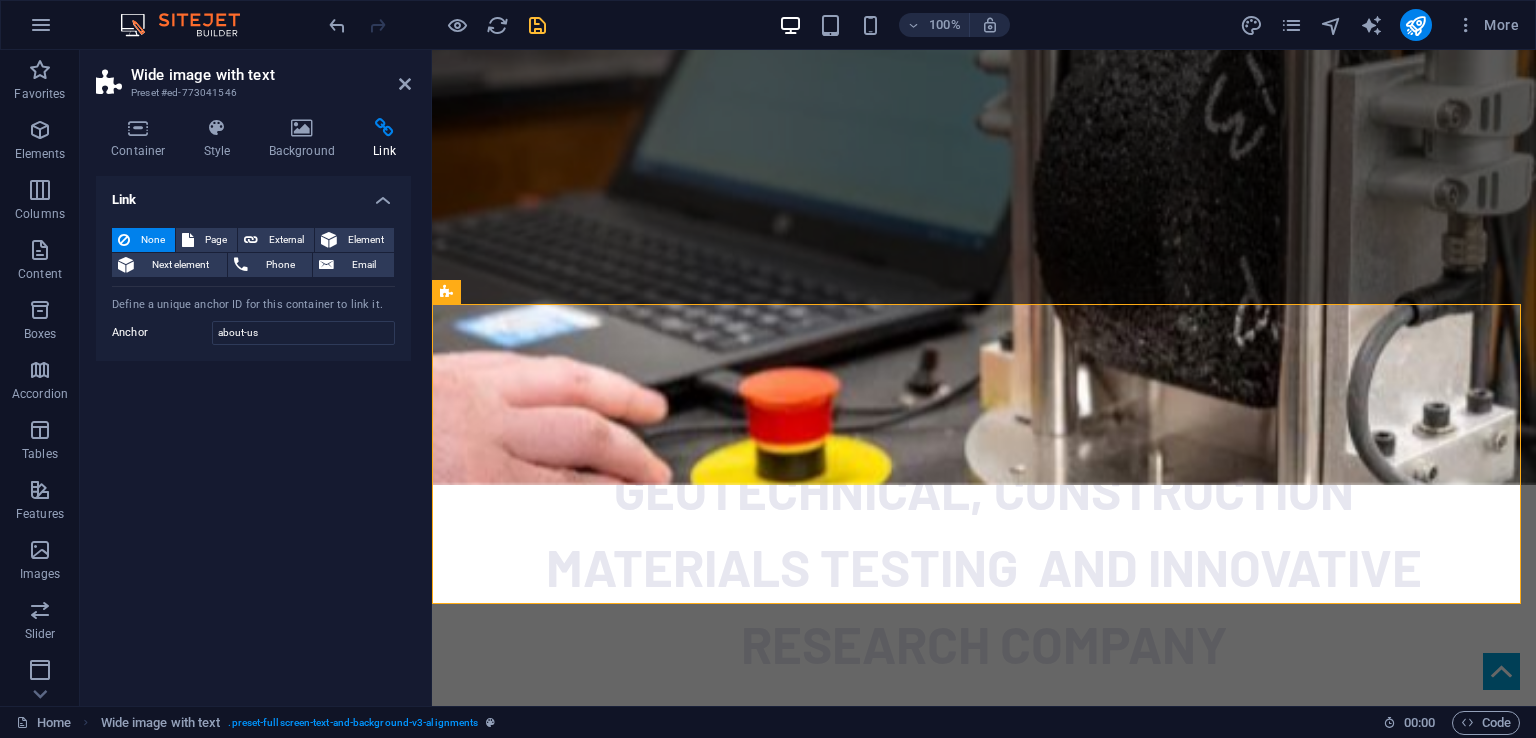 drag, startPoint x: 539, startPoint y: 28, endPoint x: 572, endPoint y: 442, distance: 415.31314 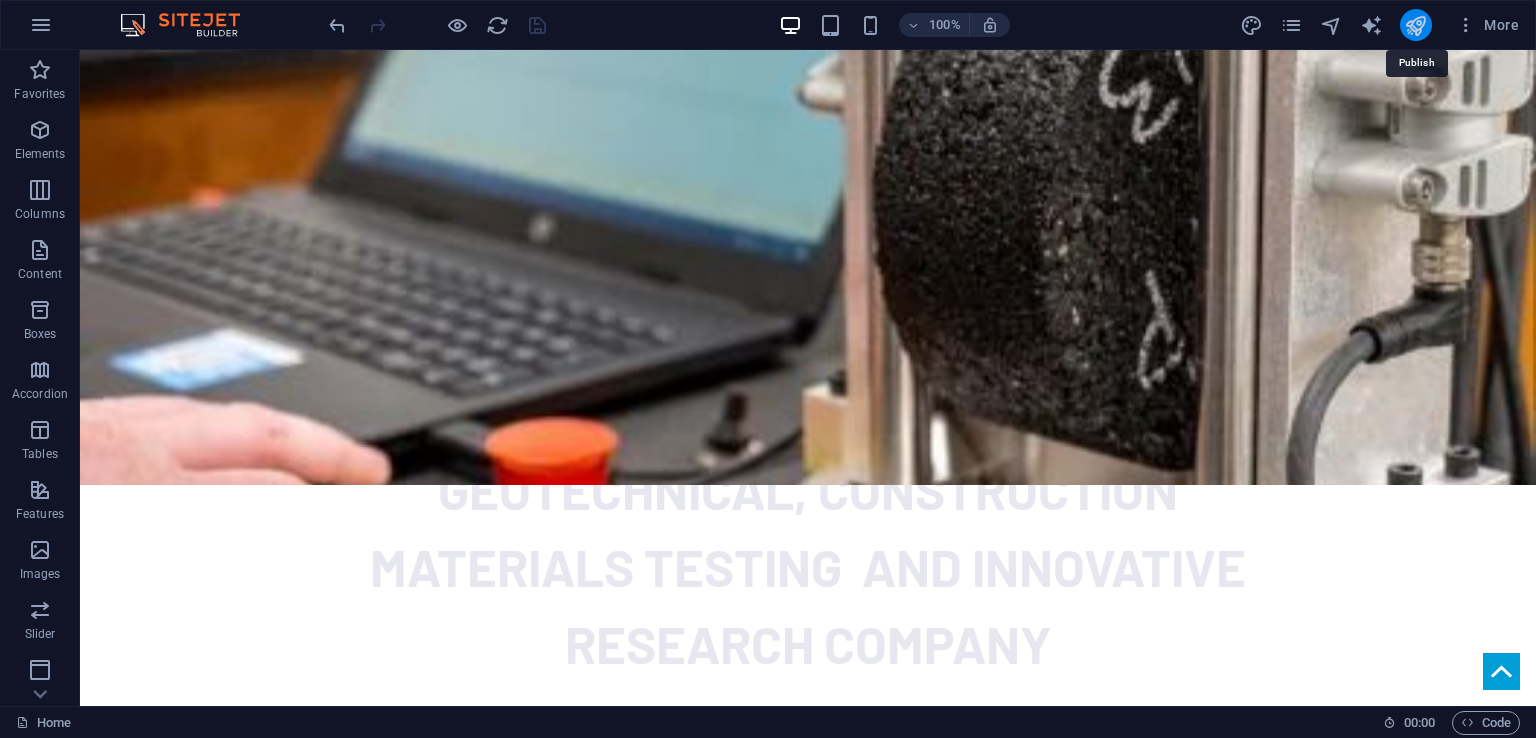 click at bounding box center [1415, 25] 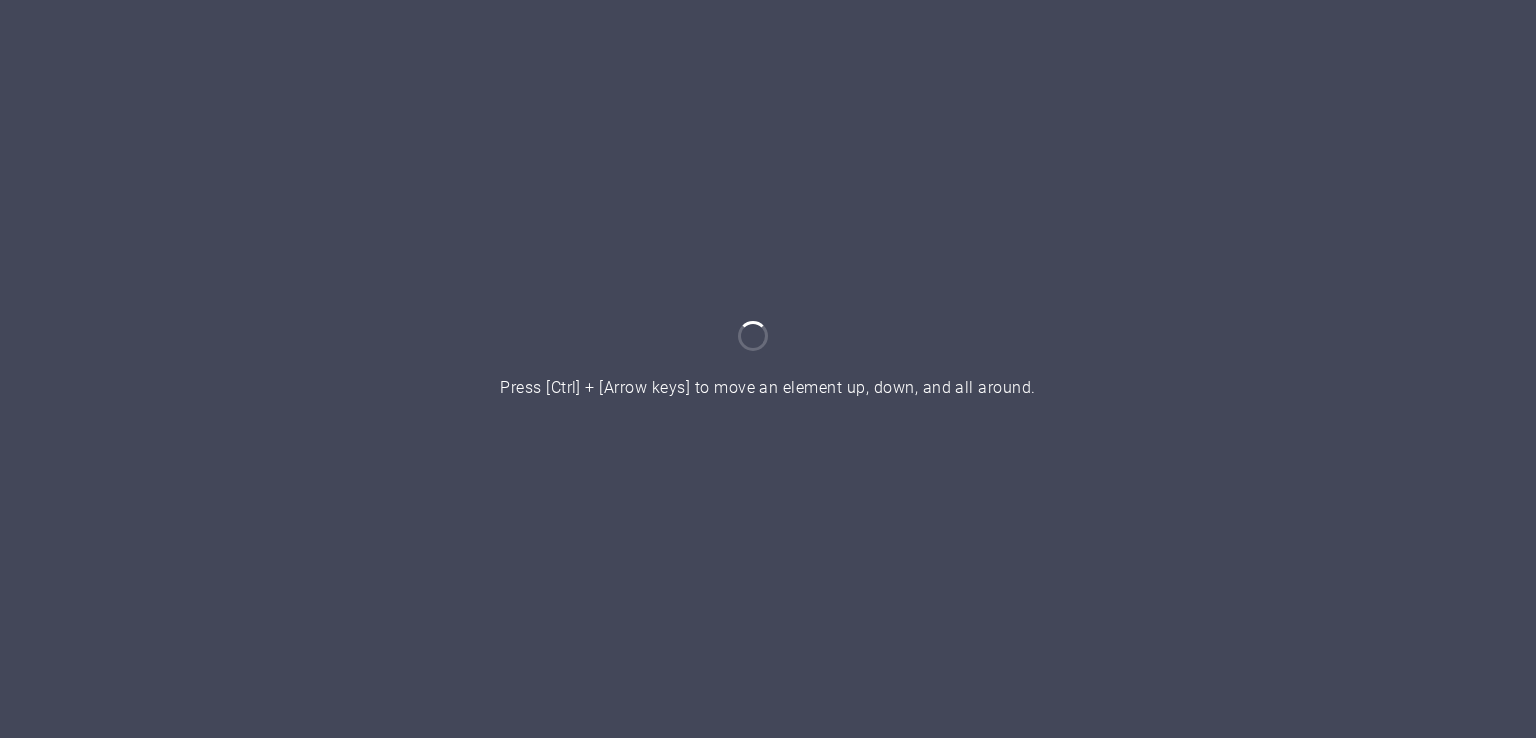 scroll, scrollTop: 0, scrollLeft: 0, axis: both 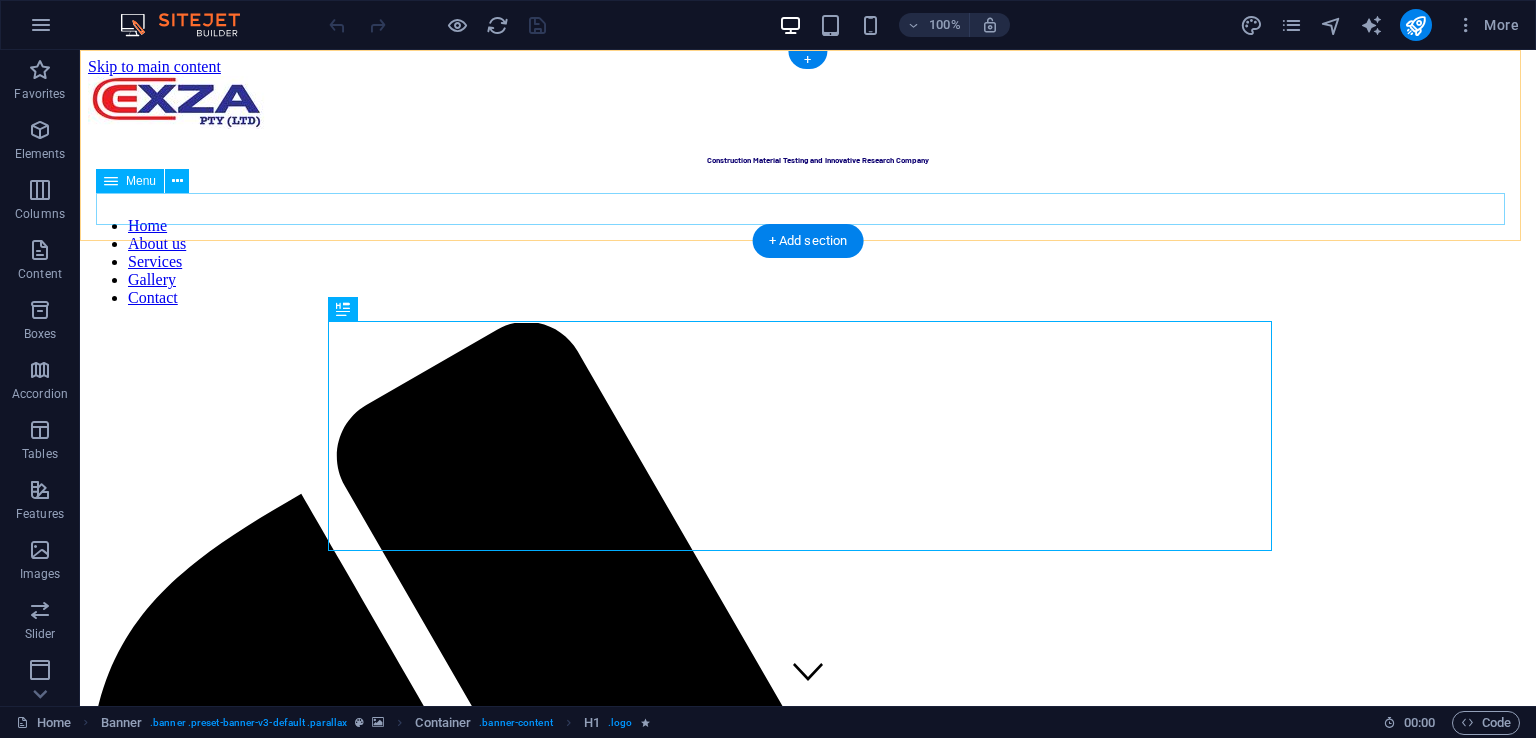 click on "Home About us Services Gallery Contact" at bounding box center [808, 262] 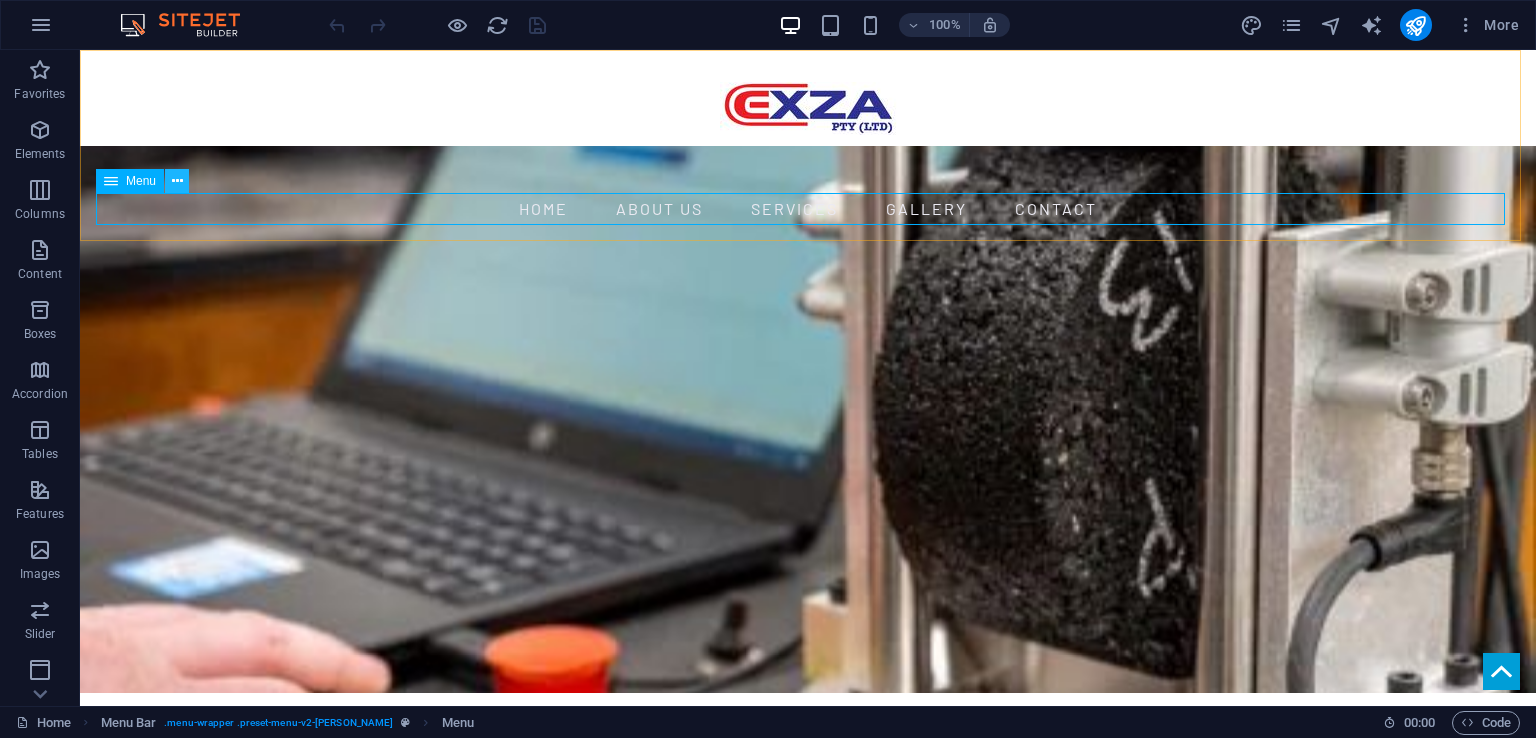 click at bounding box center [177, 181] 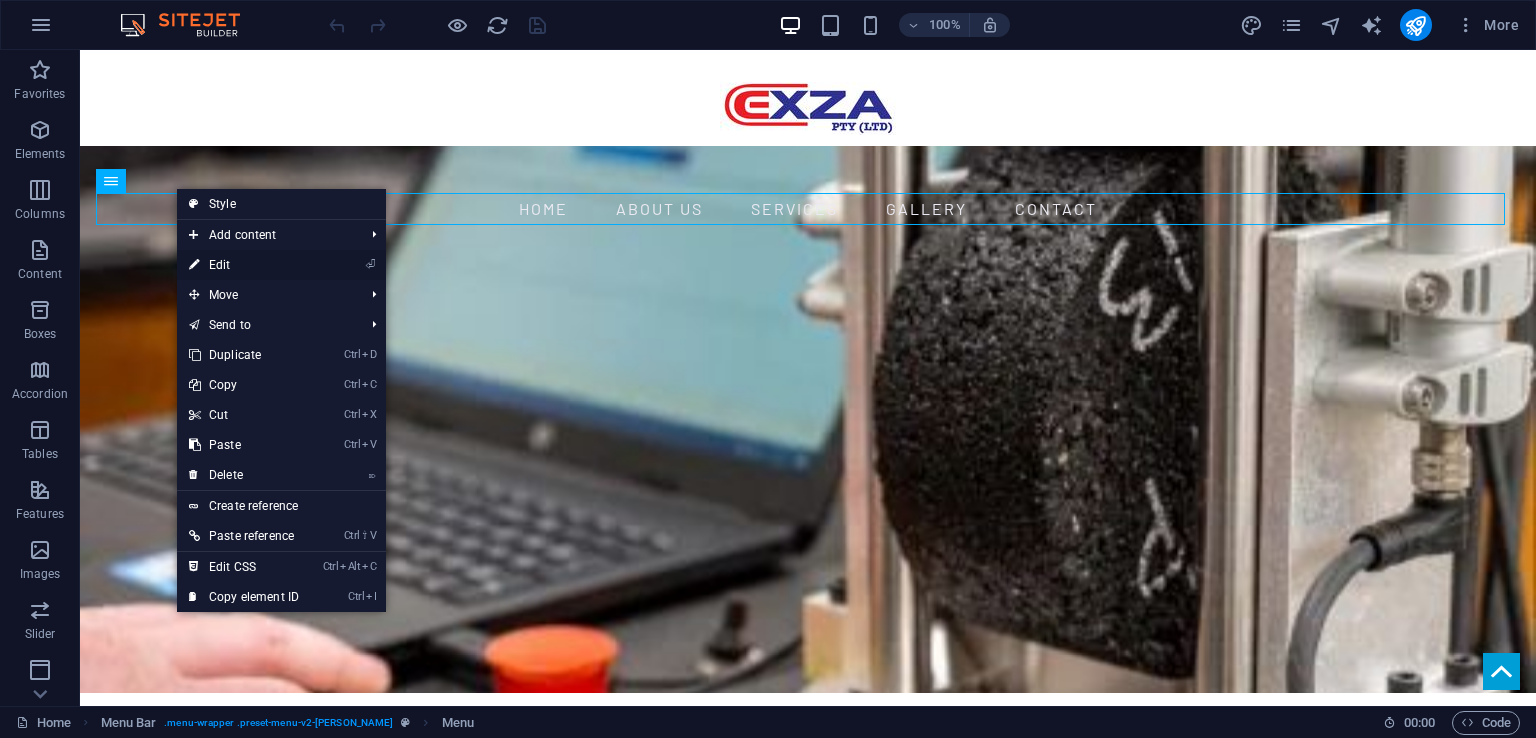 drag, startPoint x: 241, startPoint y: 263, endPoint x: 92, endPoint y: 347, distance: 171.04678 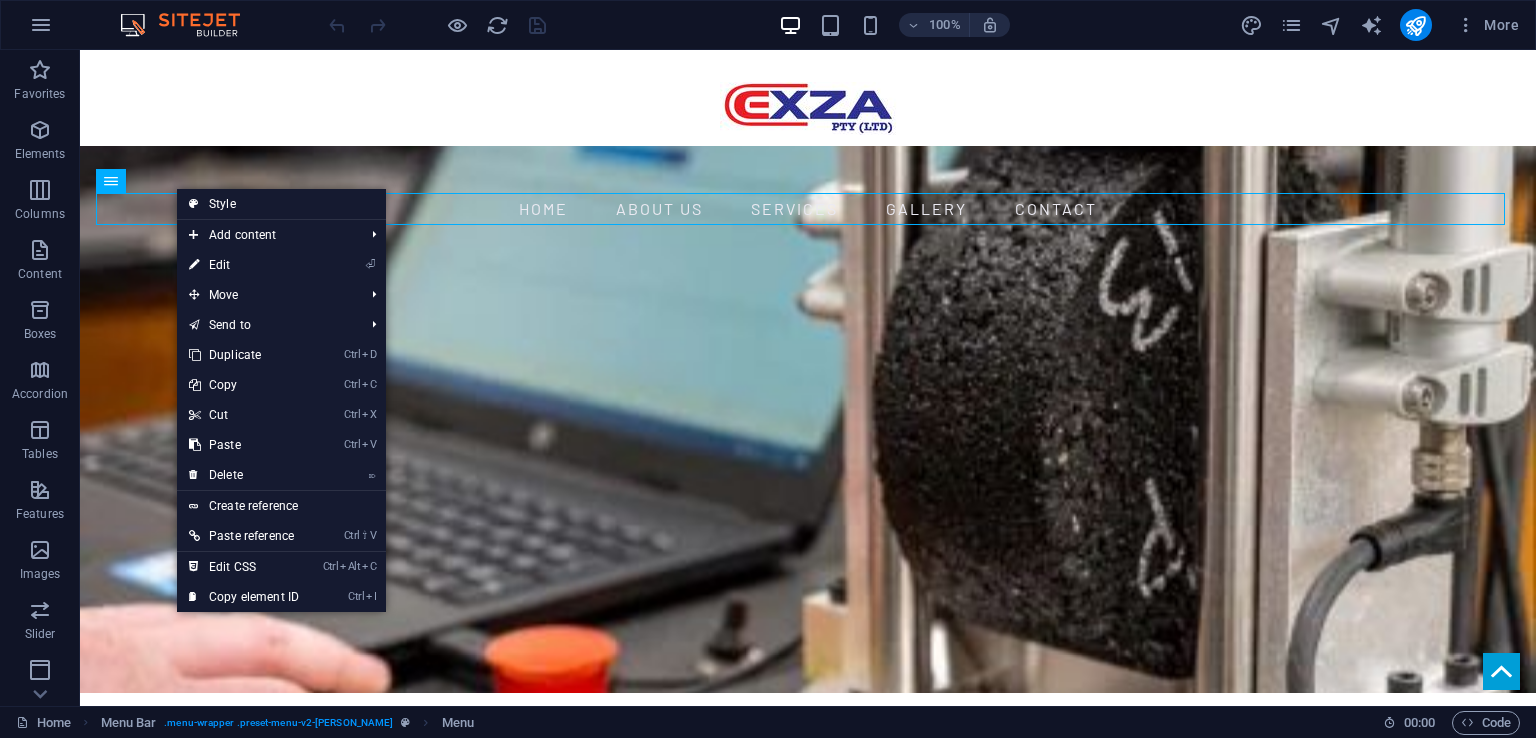 select 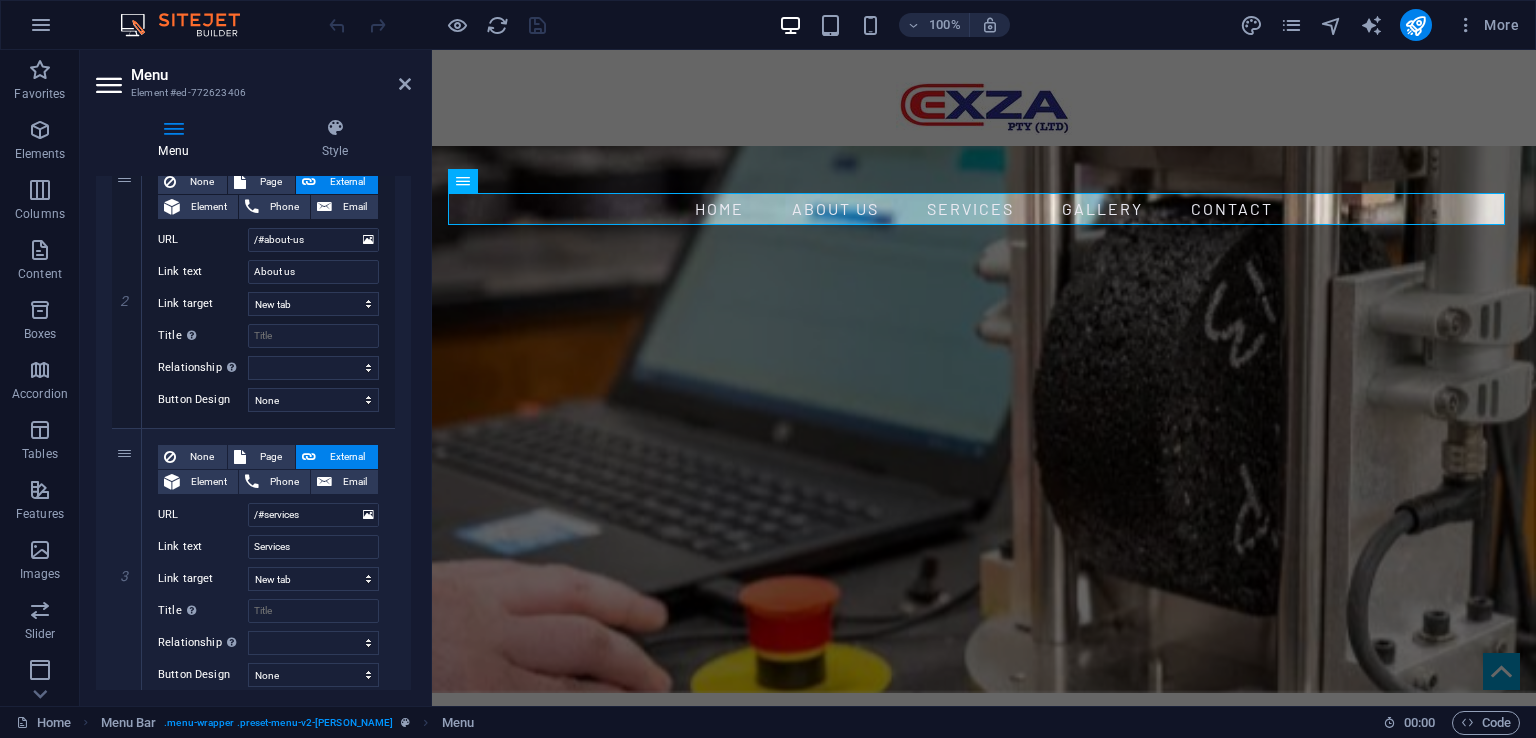 scroll, scrollTop: 496, scrollLeft: 0, axis: vertical 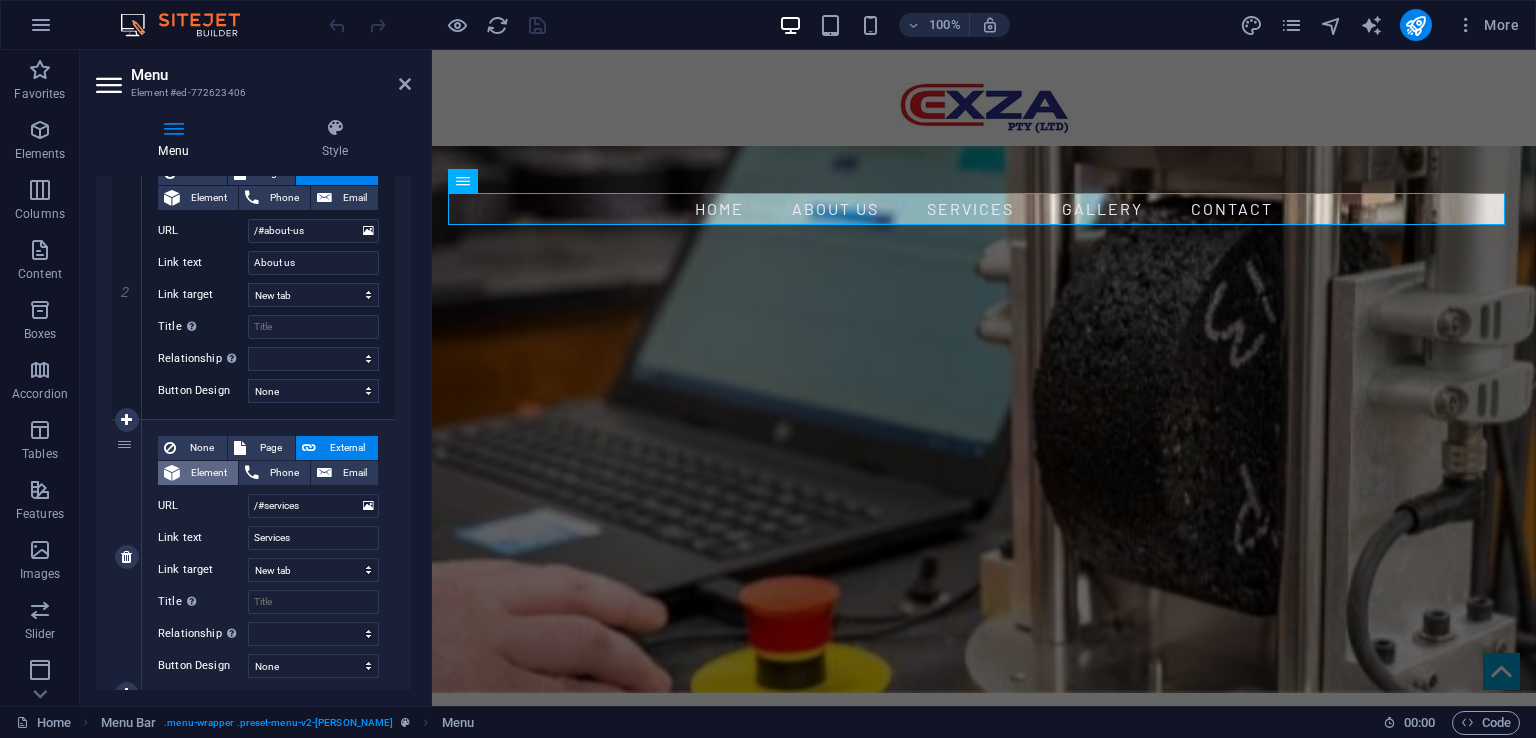 click on "Element" at bounding box center (198, 473) 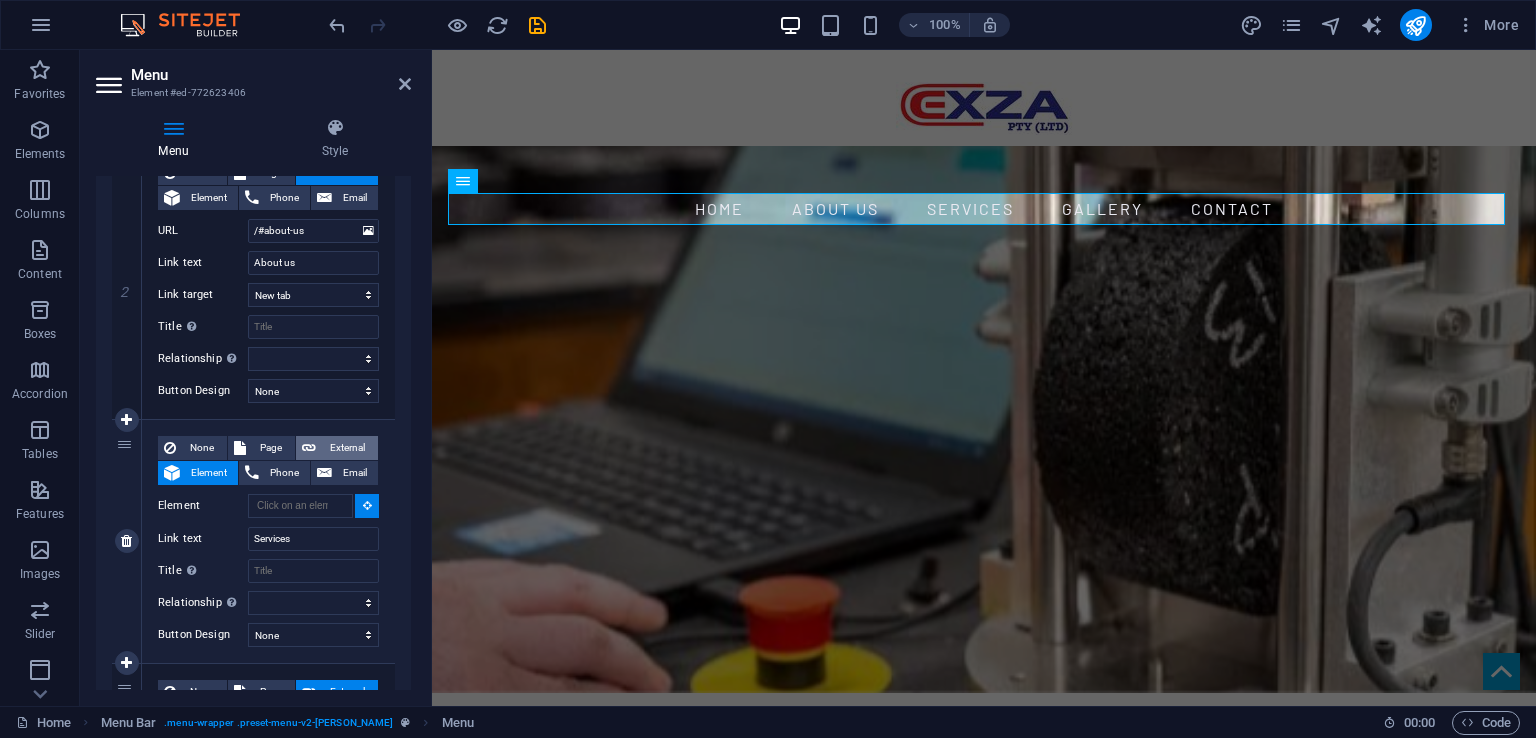 click on "External" at bounding box center [347, 448] 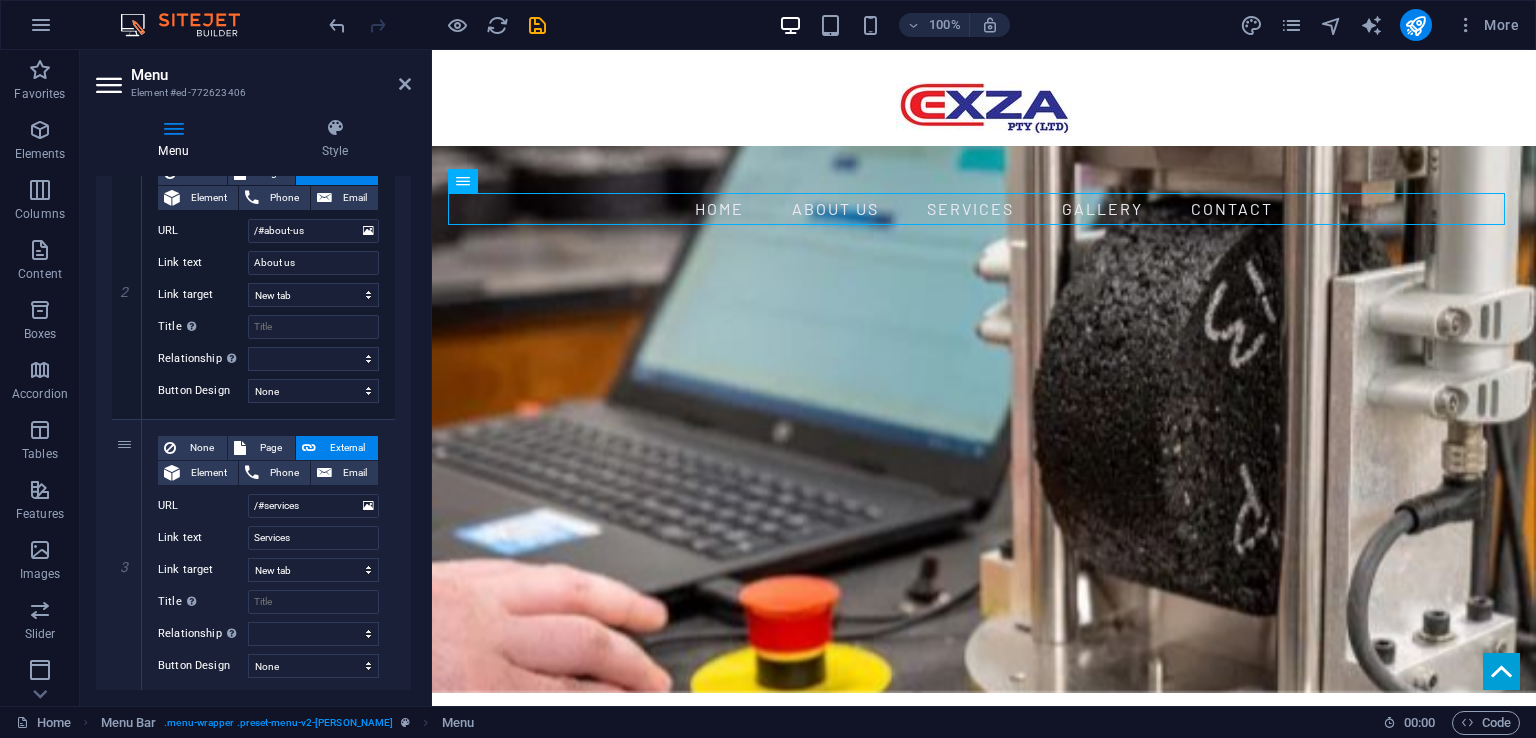 drag, startPoint x: 412, startPoint y: 445, endPoint x: 419, endPoint y: 410, distance: 35.69314 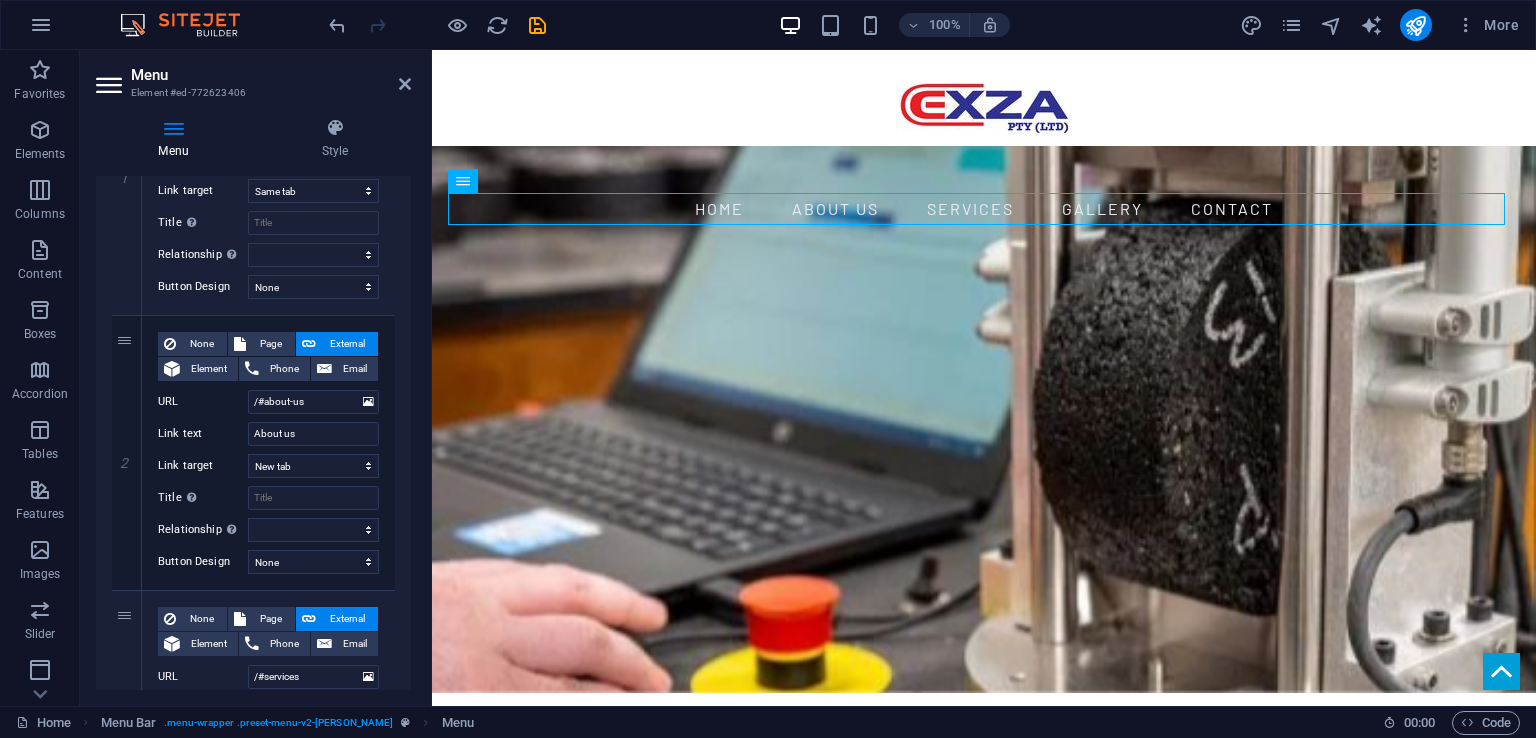 scroll, scrollTop: 312, scrollLeft: 0, axis: vertical 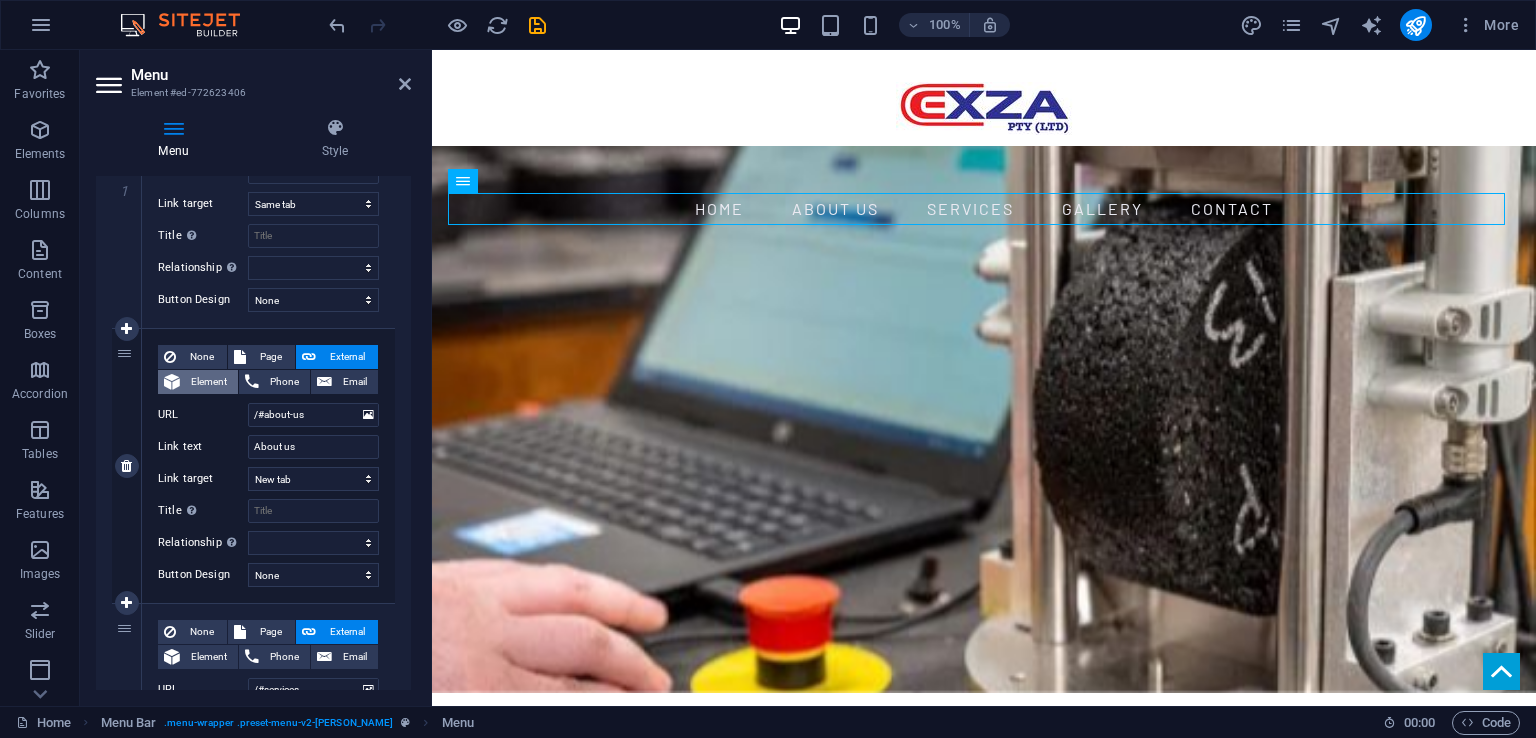 click on "Element" at bounding box center [209, 382] 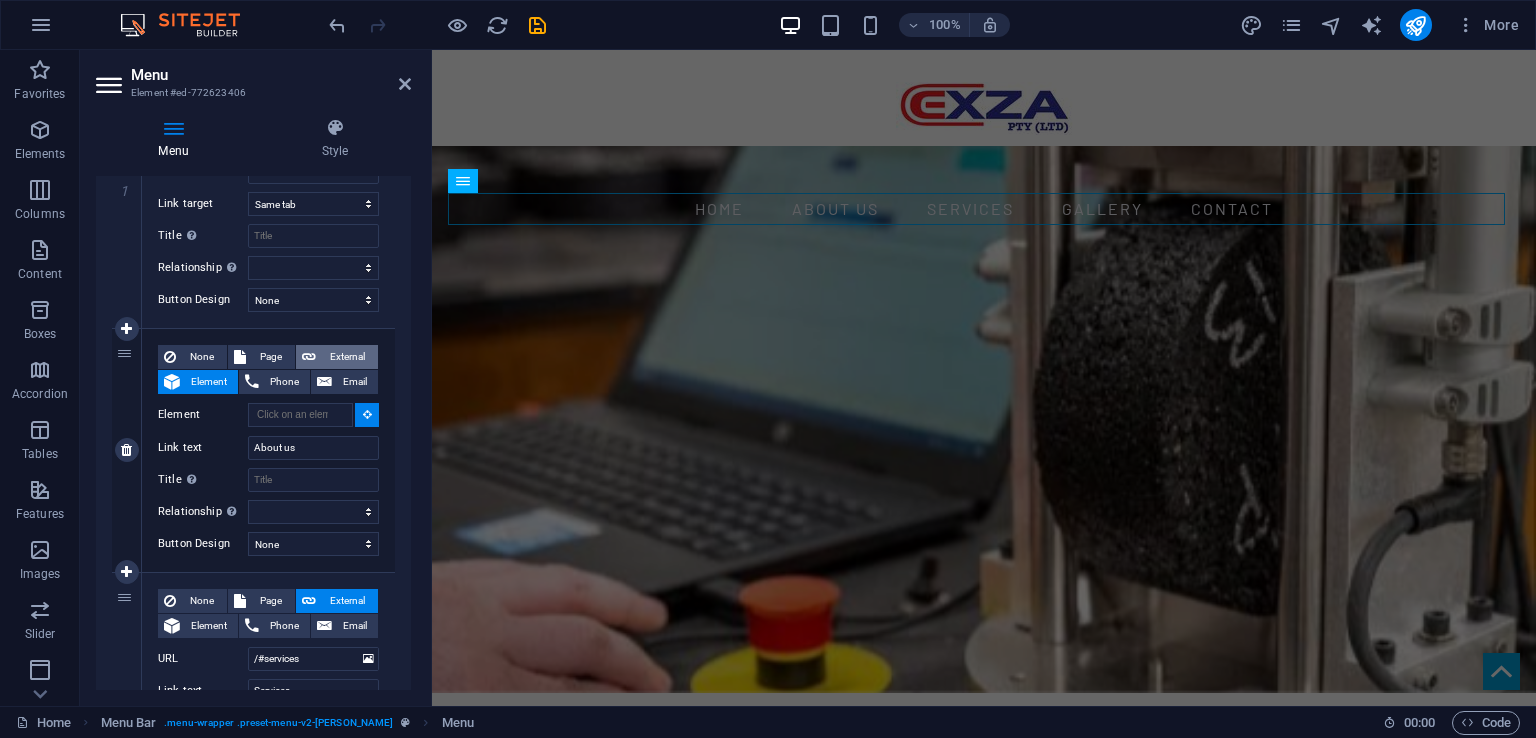 click on "External" at bounding box center [347, 357] 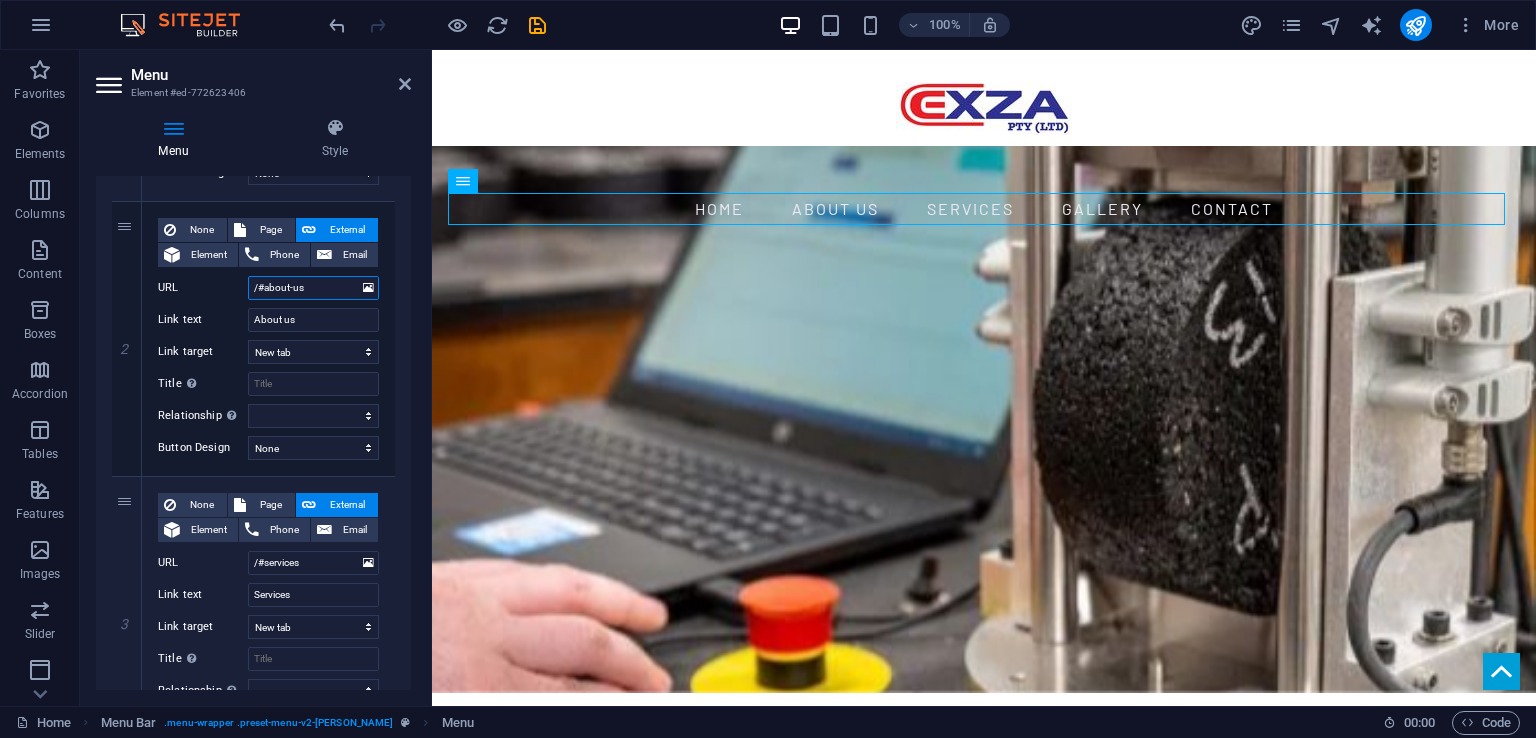 scroll, scrollTop: 447, scrollLeft: 0, axis: vertical 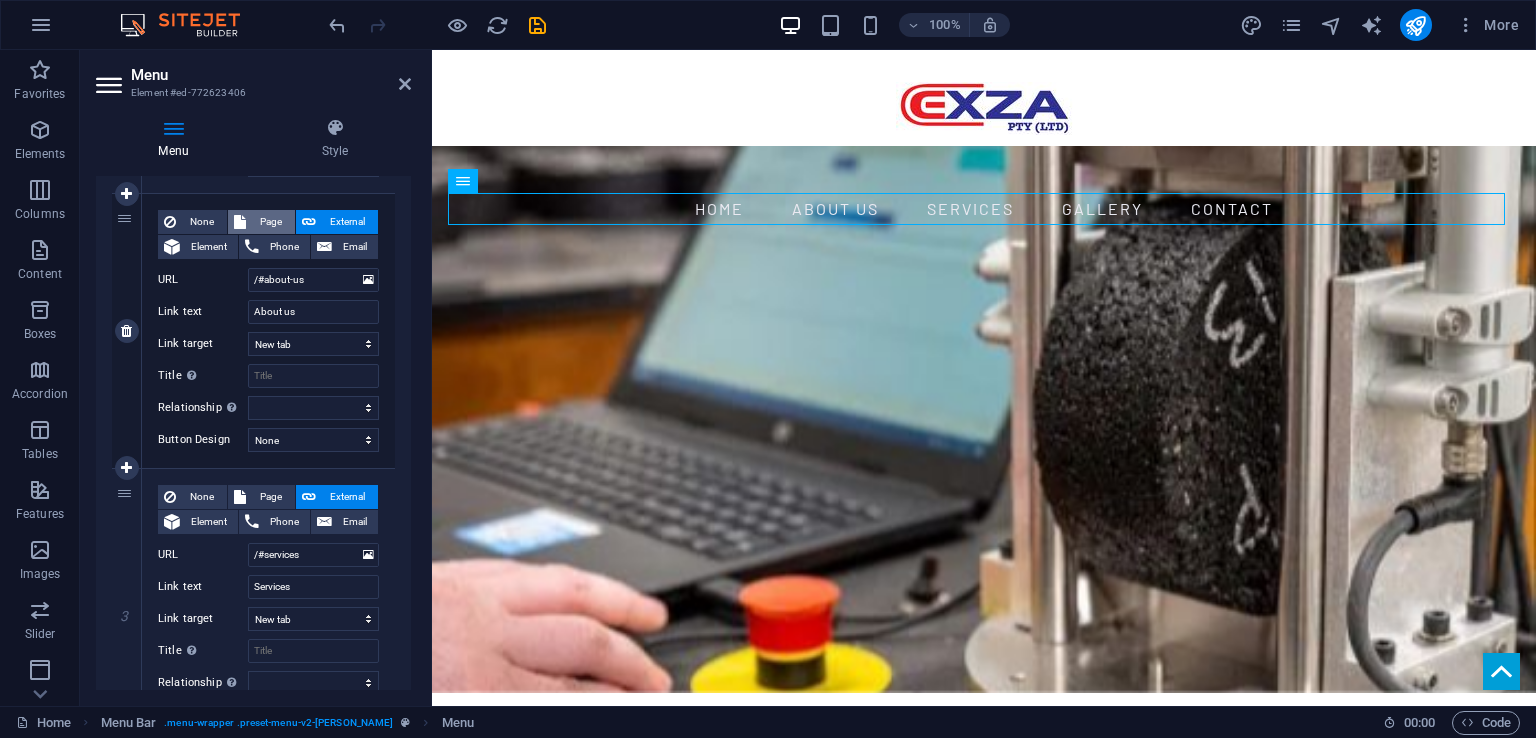 click on "Page" at bounding box center [270, 222] 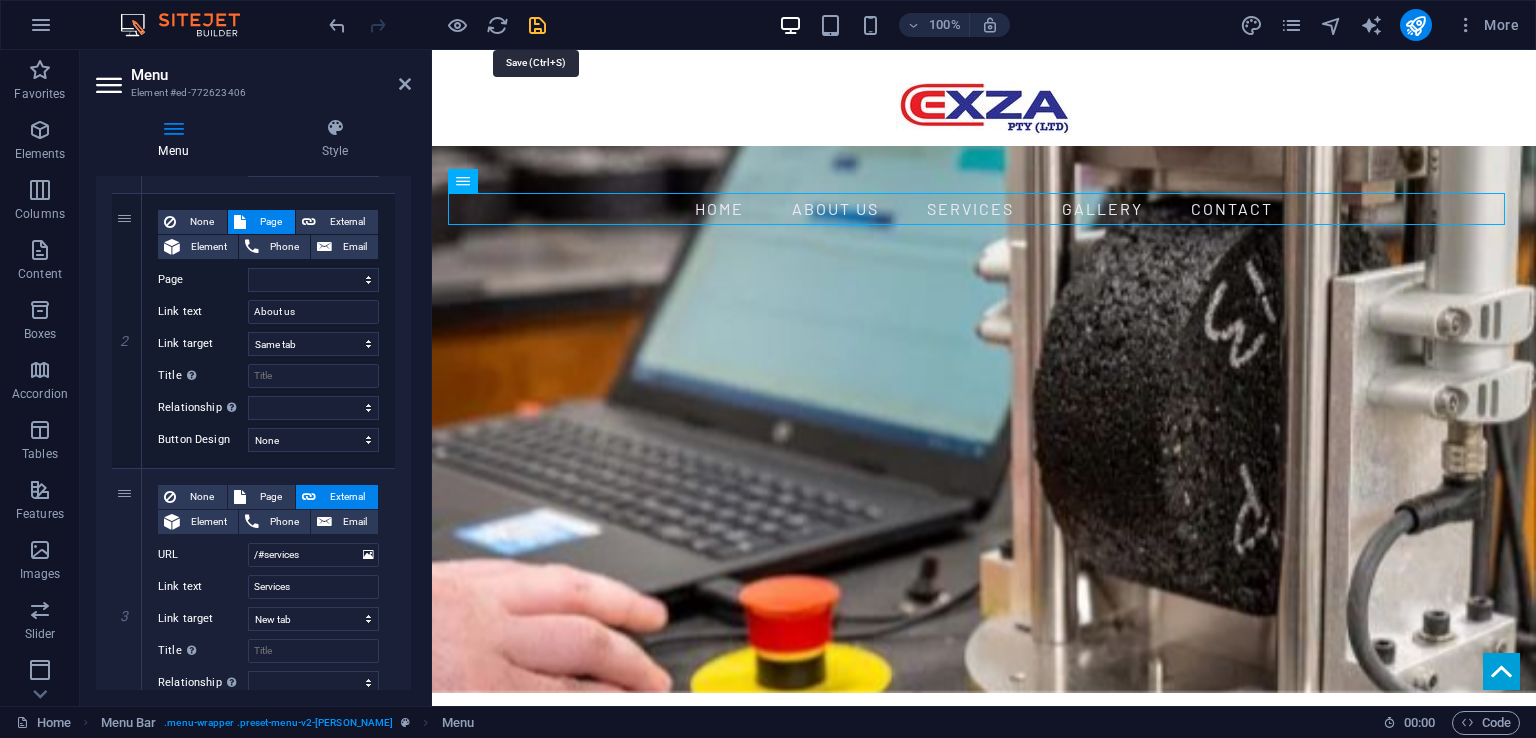 click at bounding box center [537, 25] 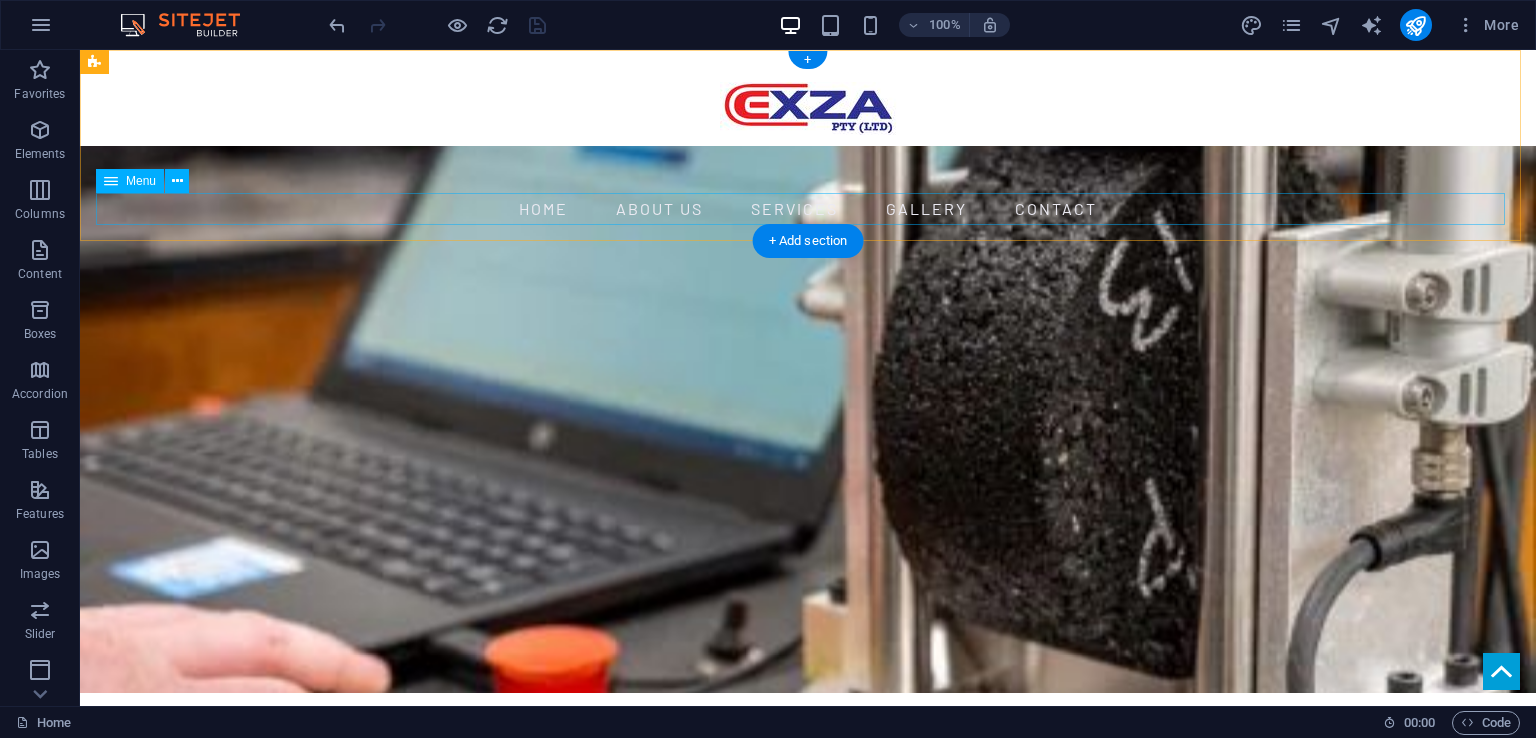 click on "Home About us Services Gallery Contact" at bounding box center (808, 209) 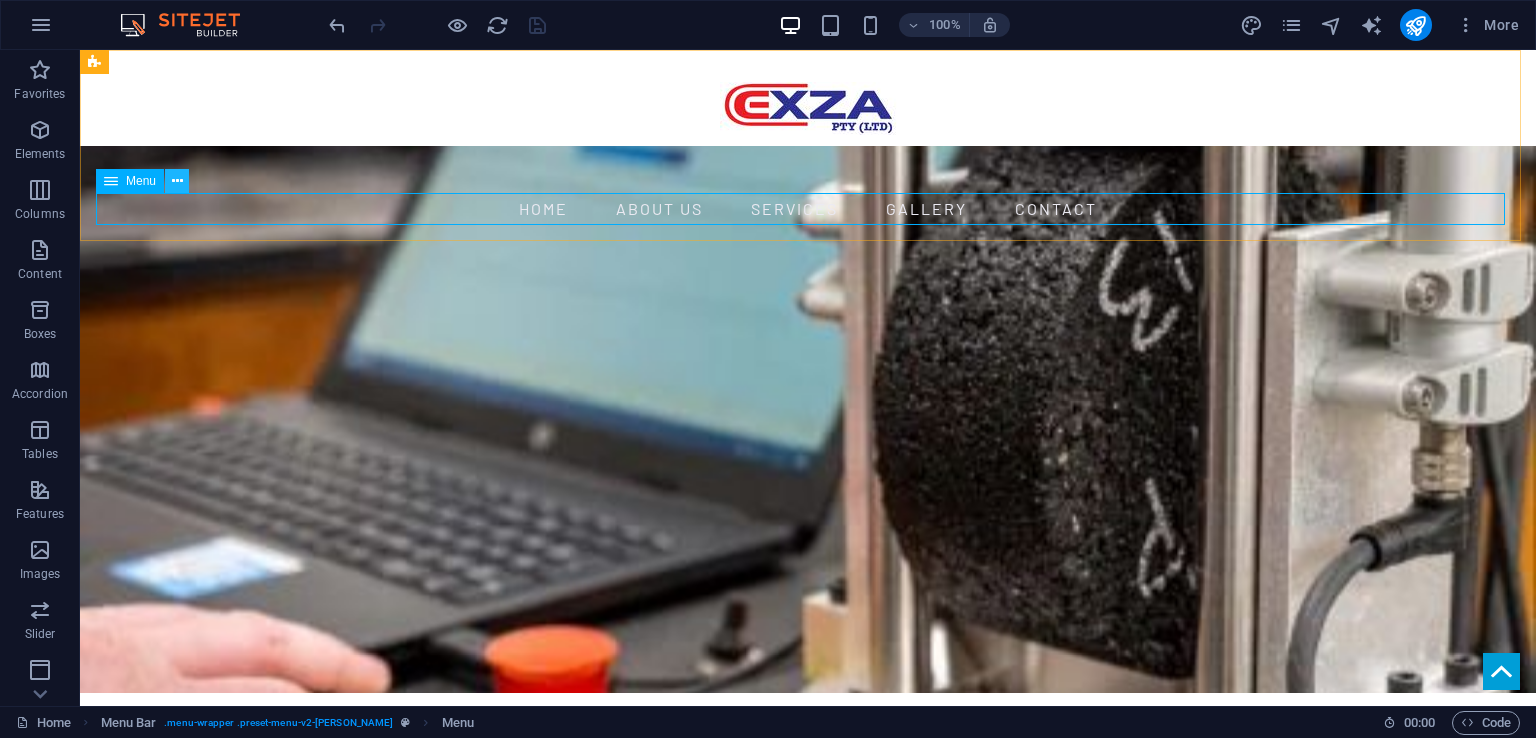 click at bounding box center (177, 181) 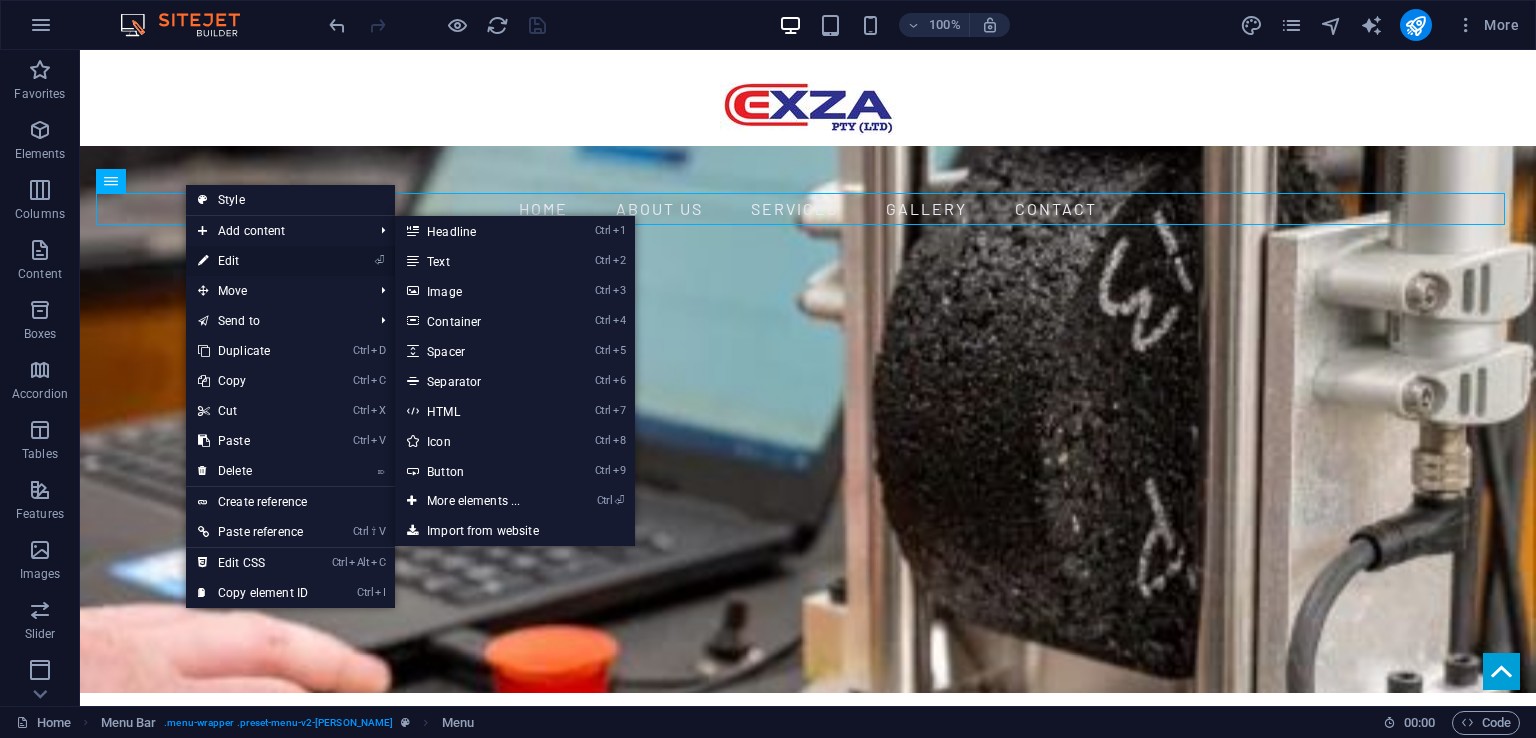 click on "⏎  Edit" at bounding box center (253, 261) 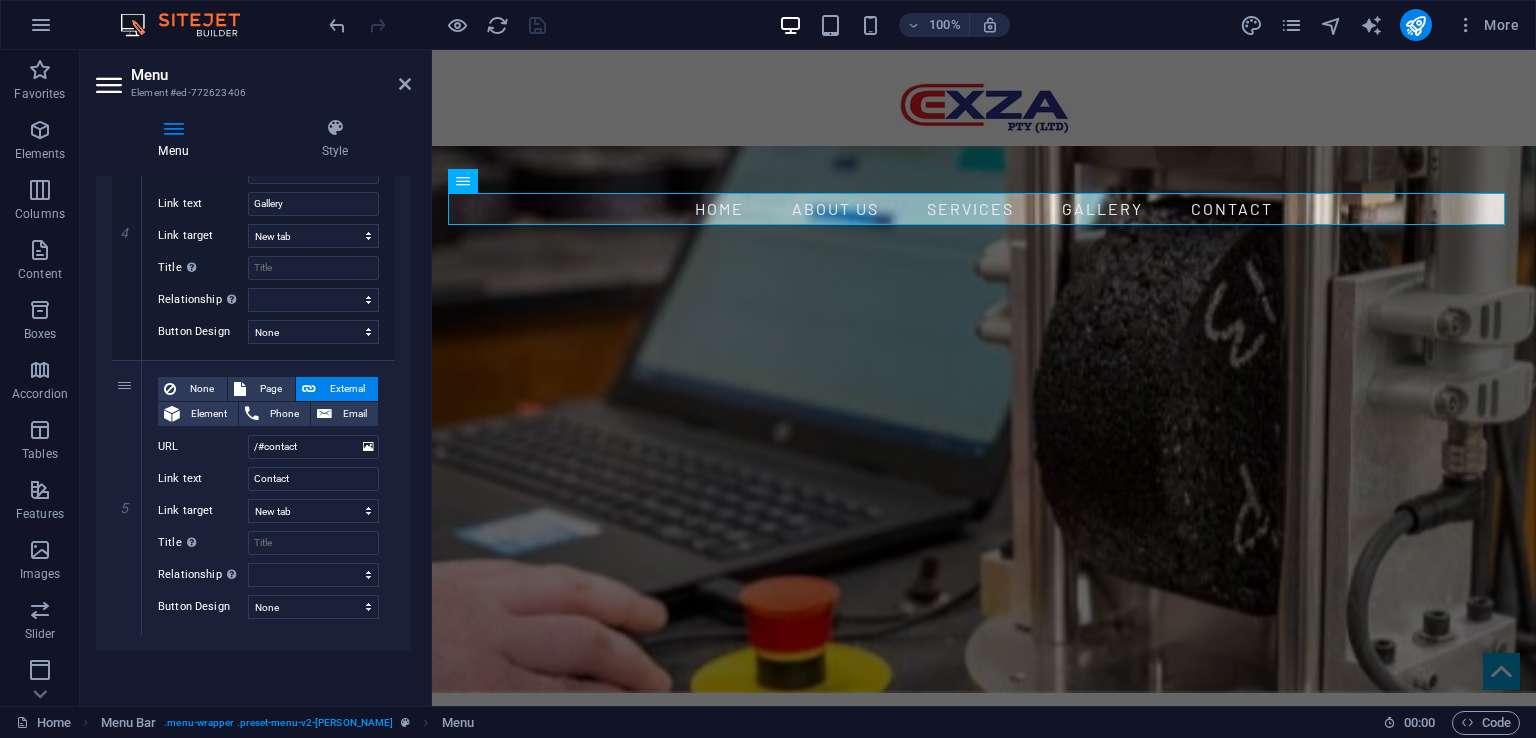 scroll, scrollTop: 0, scrollLeft: 0, axis: both 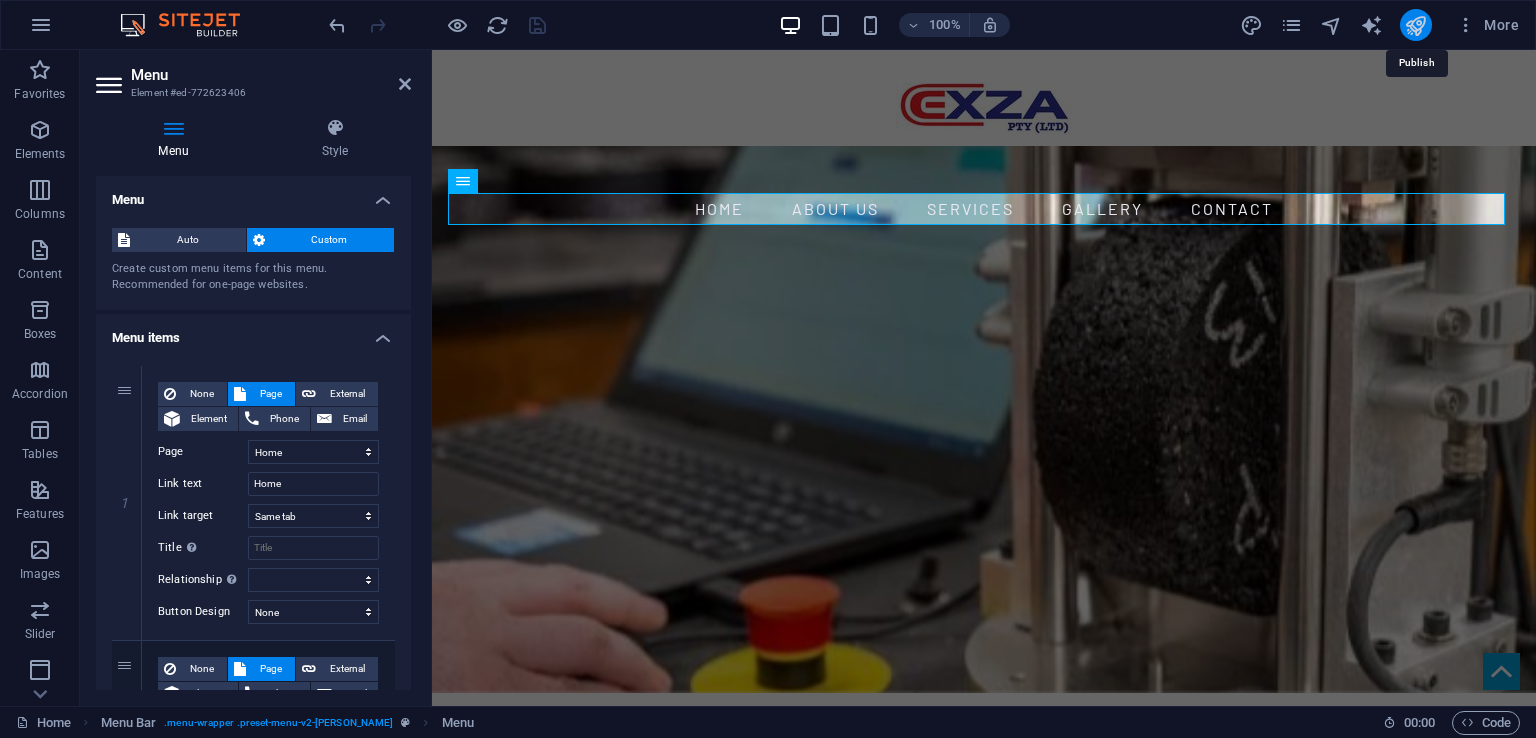 click at bounding box center (1415, 25) 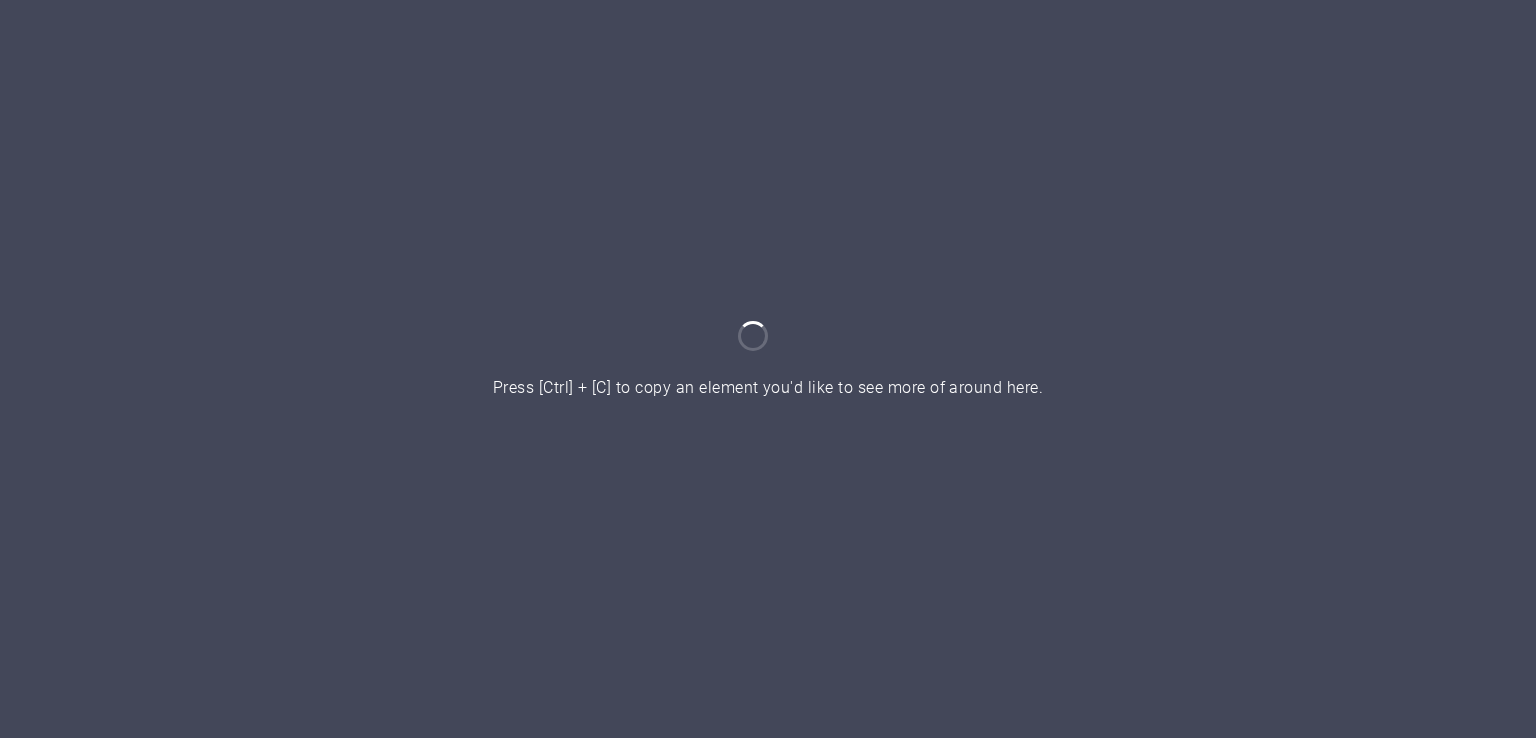 scroll, scrollTop: 0, scrollLeft: 0, axis: both 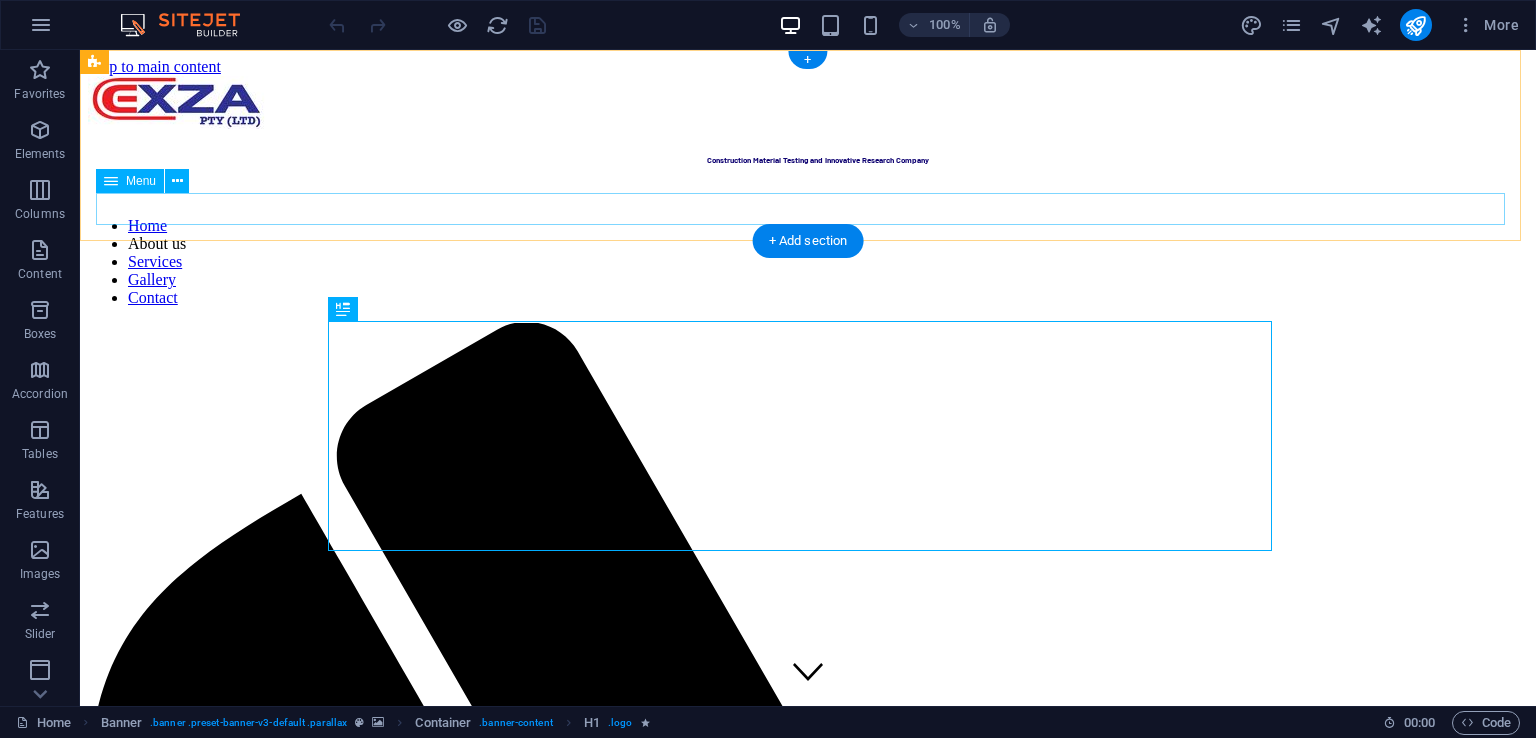 click on "Home About us Services Gallery Contact" at bounding box center [808, 262] 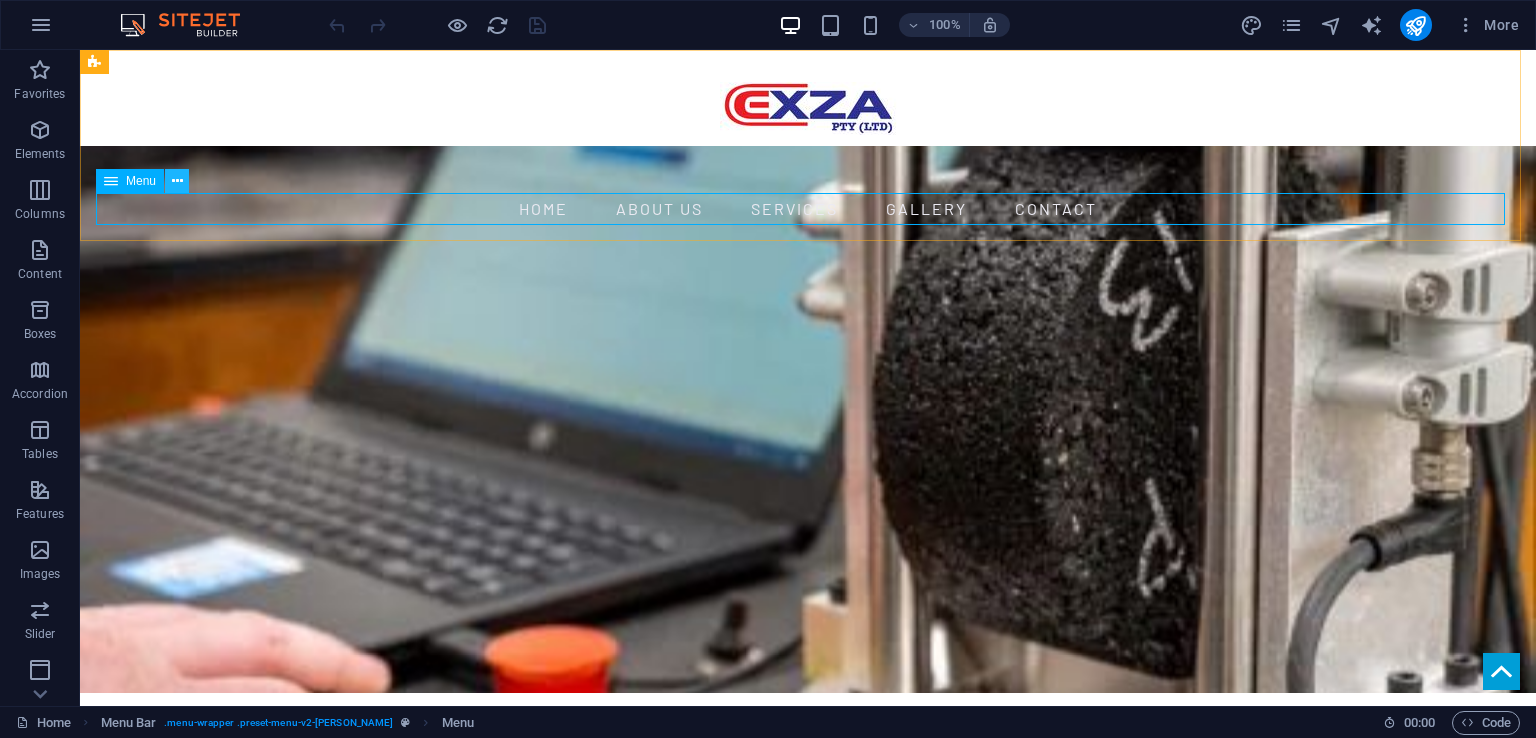 click at bounding box center [177, 181] 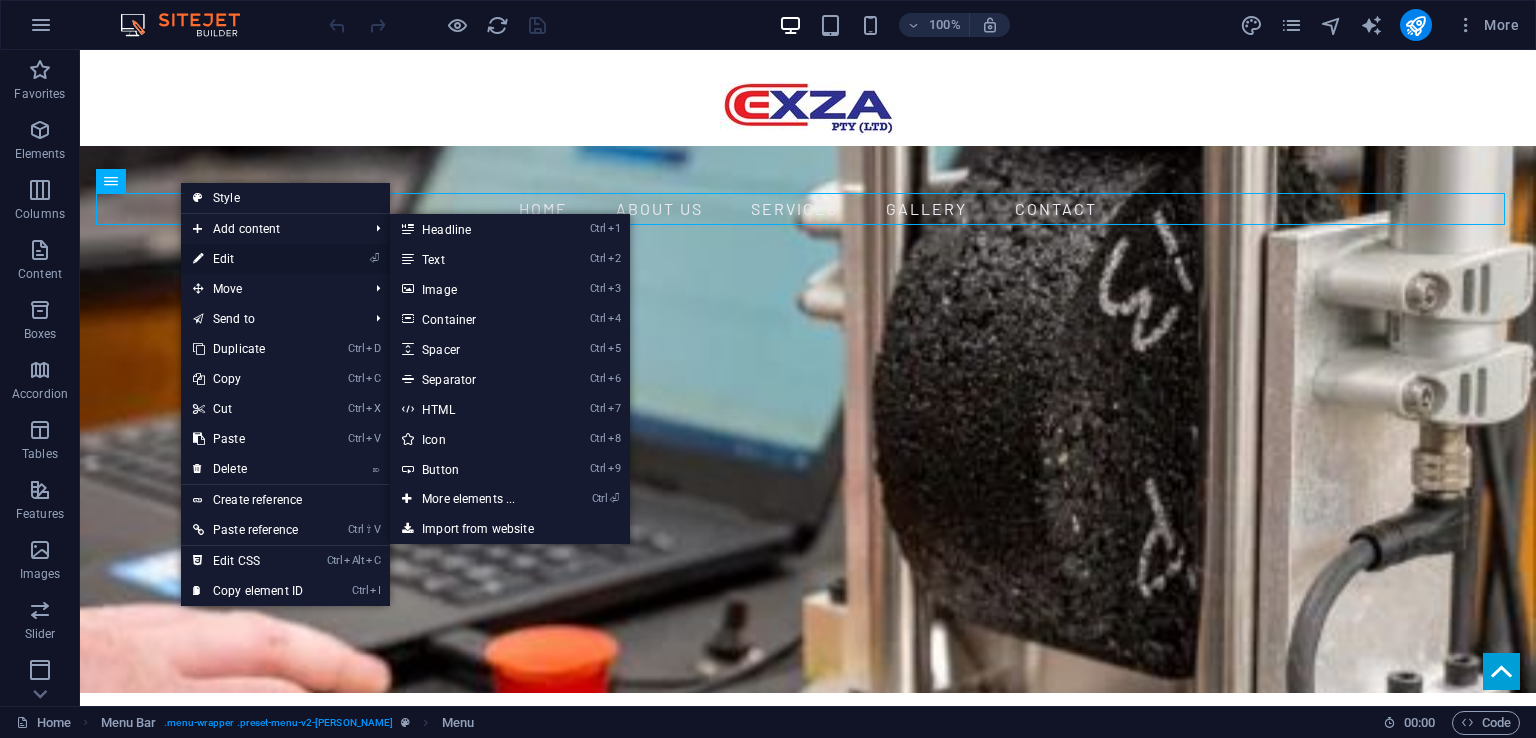 click on "⏎  Edit" at bounding box center [248, 259] 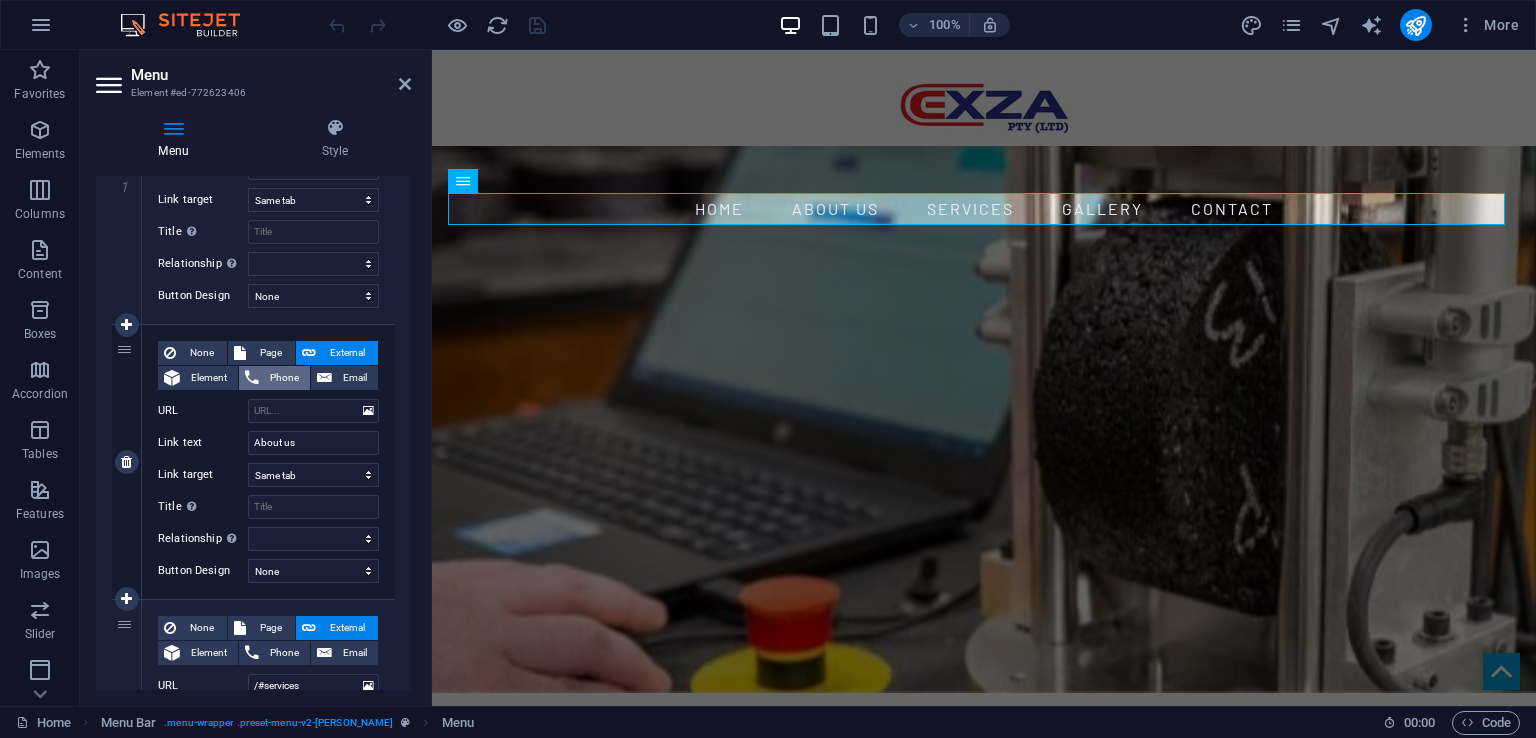 scroll, scrollTop: 317, scrollLeft: 0, axis: vertical 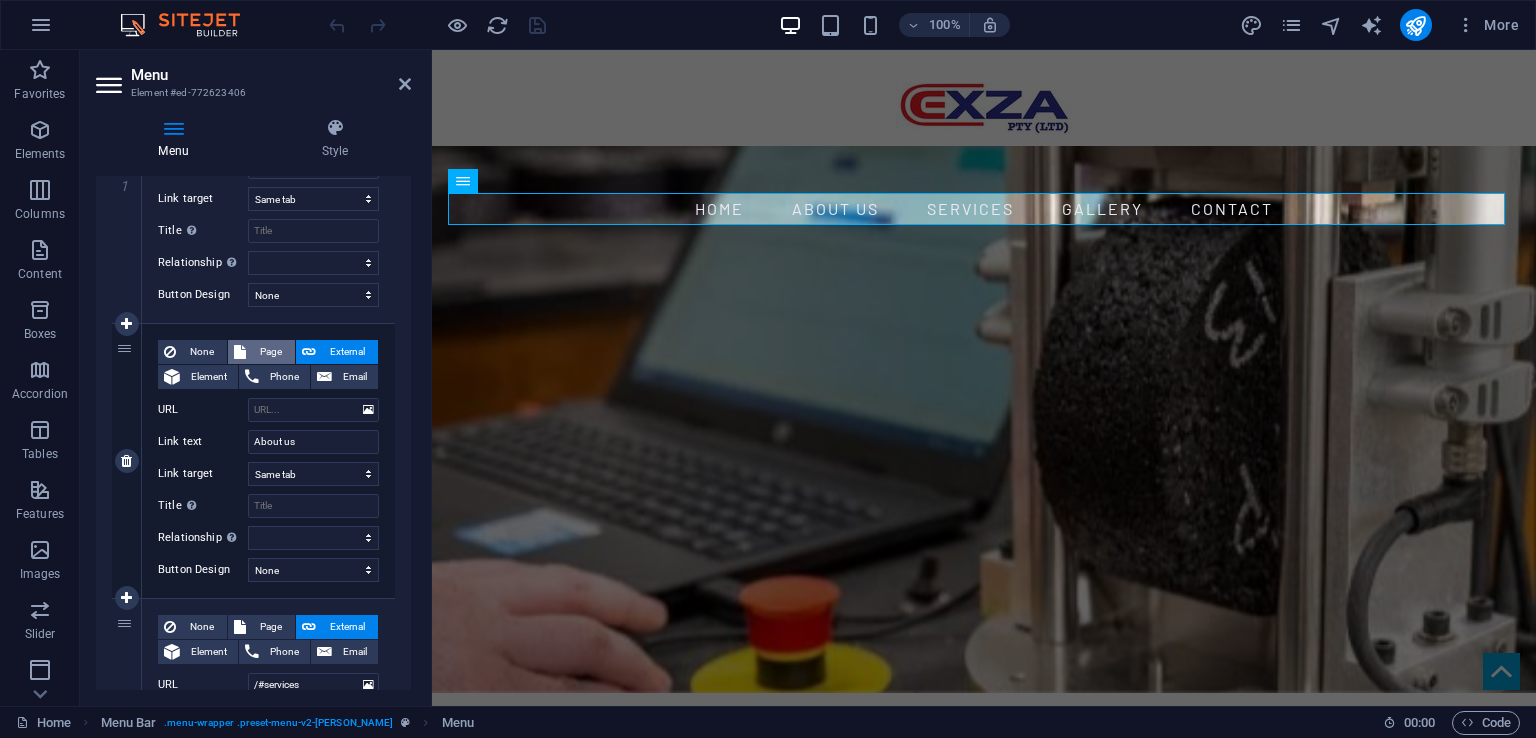 click on "Page" at bounding box center [270, 352] 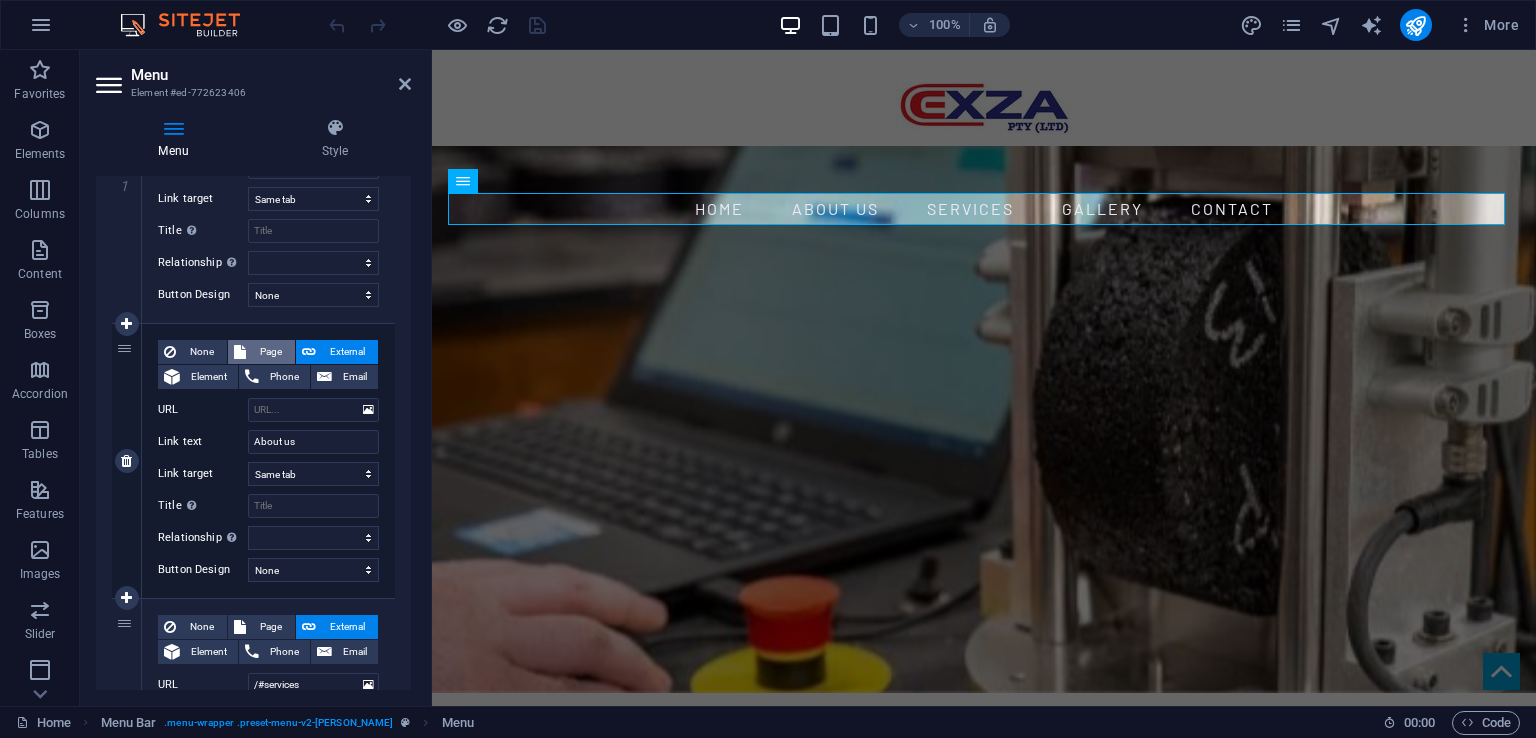 select 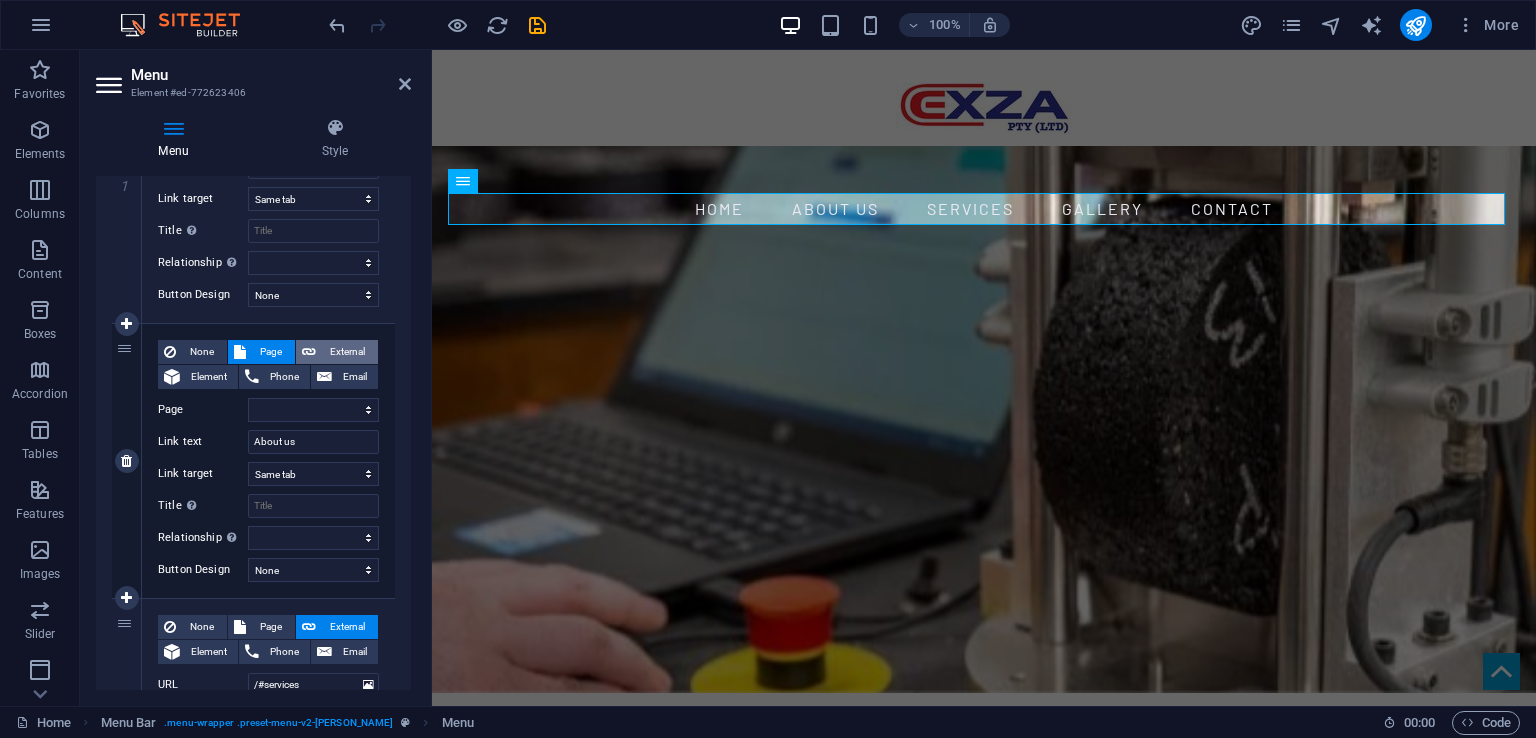click on "External" at bounding box center [347, 352] 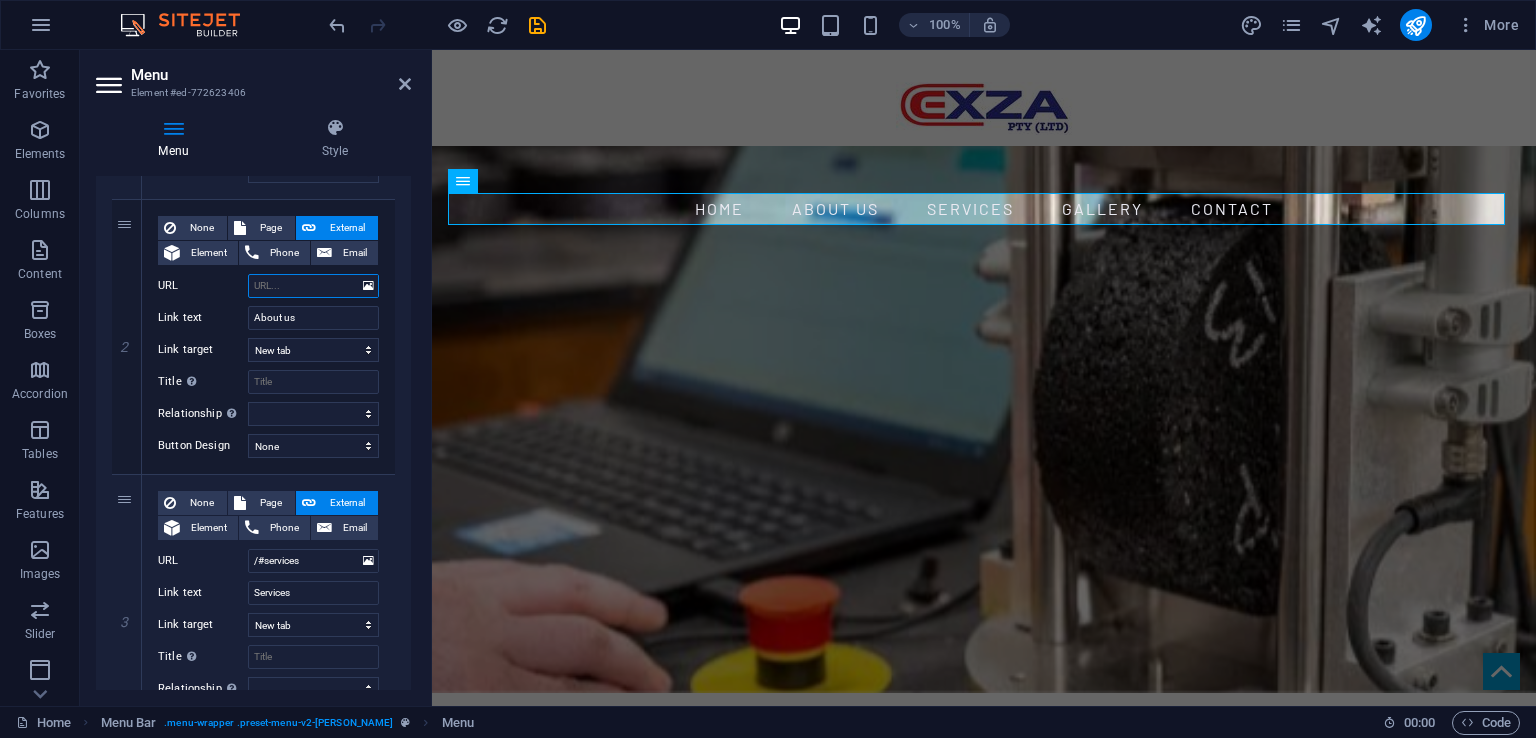 scroll, scrollTop: 447, scrollLeft: 0, axis: vertical 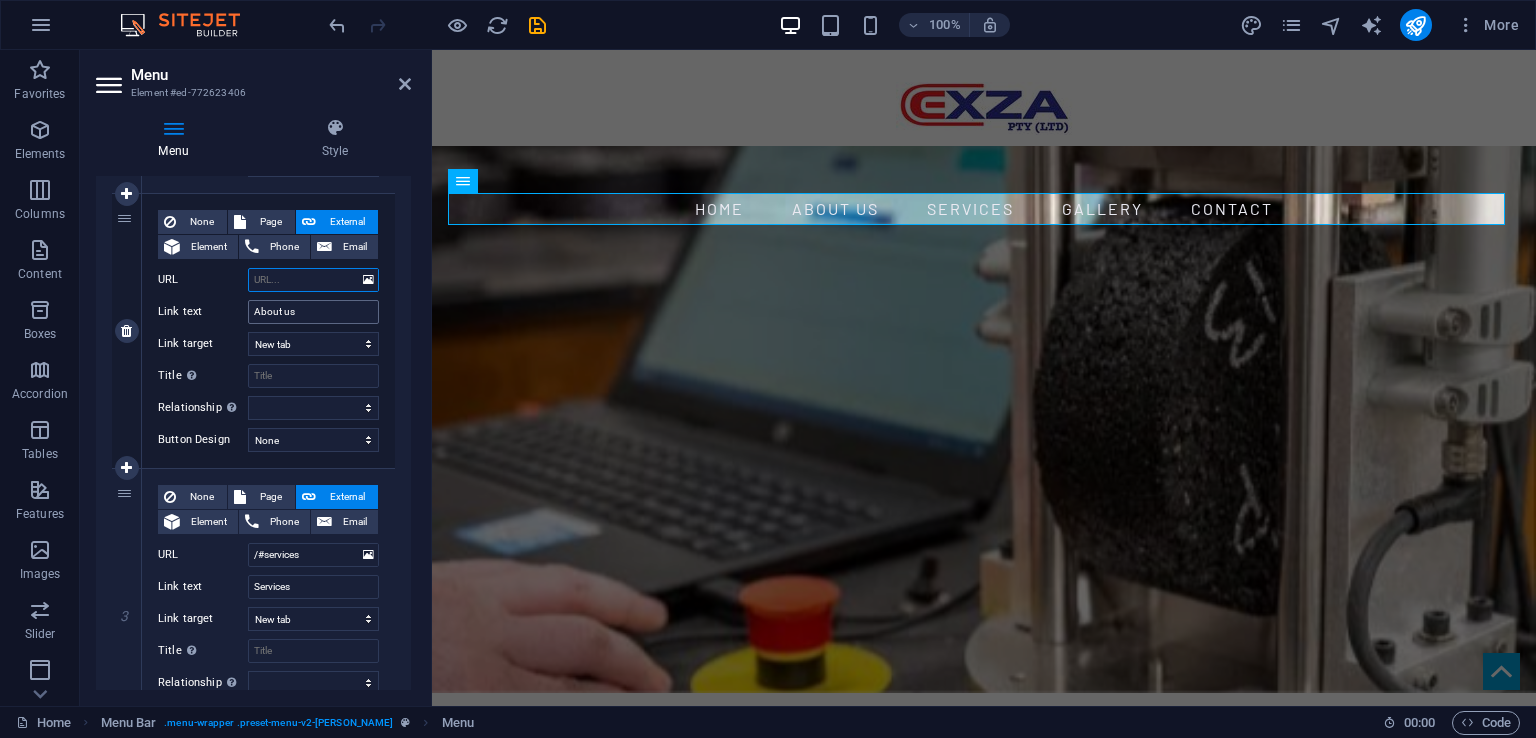 type on "#" 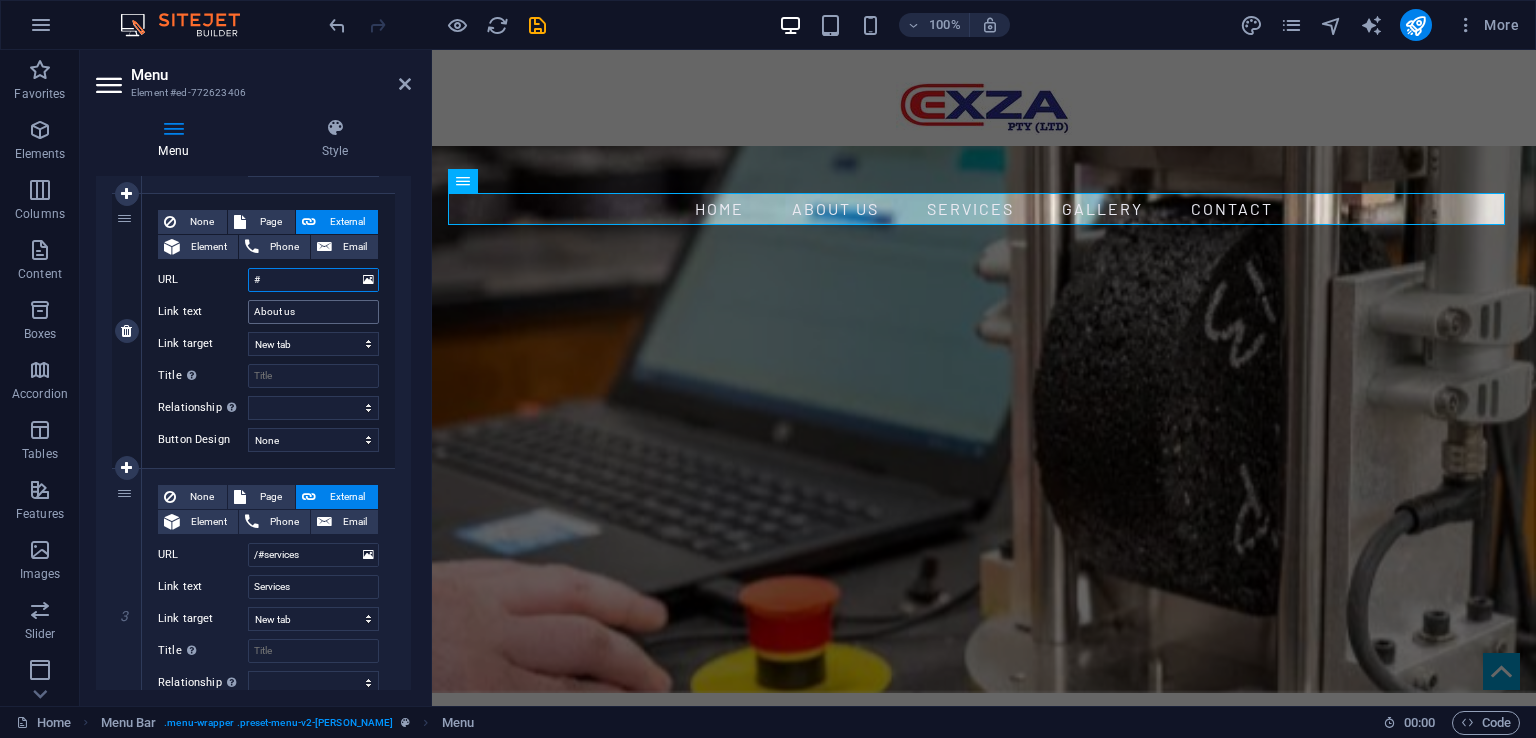 select 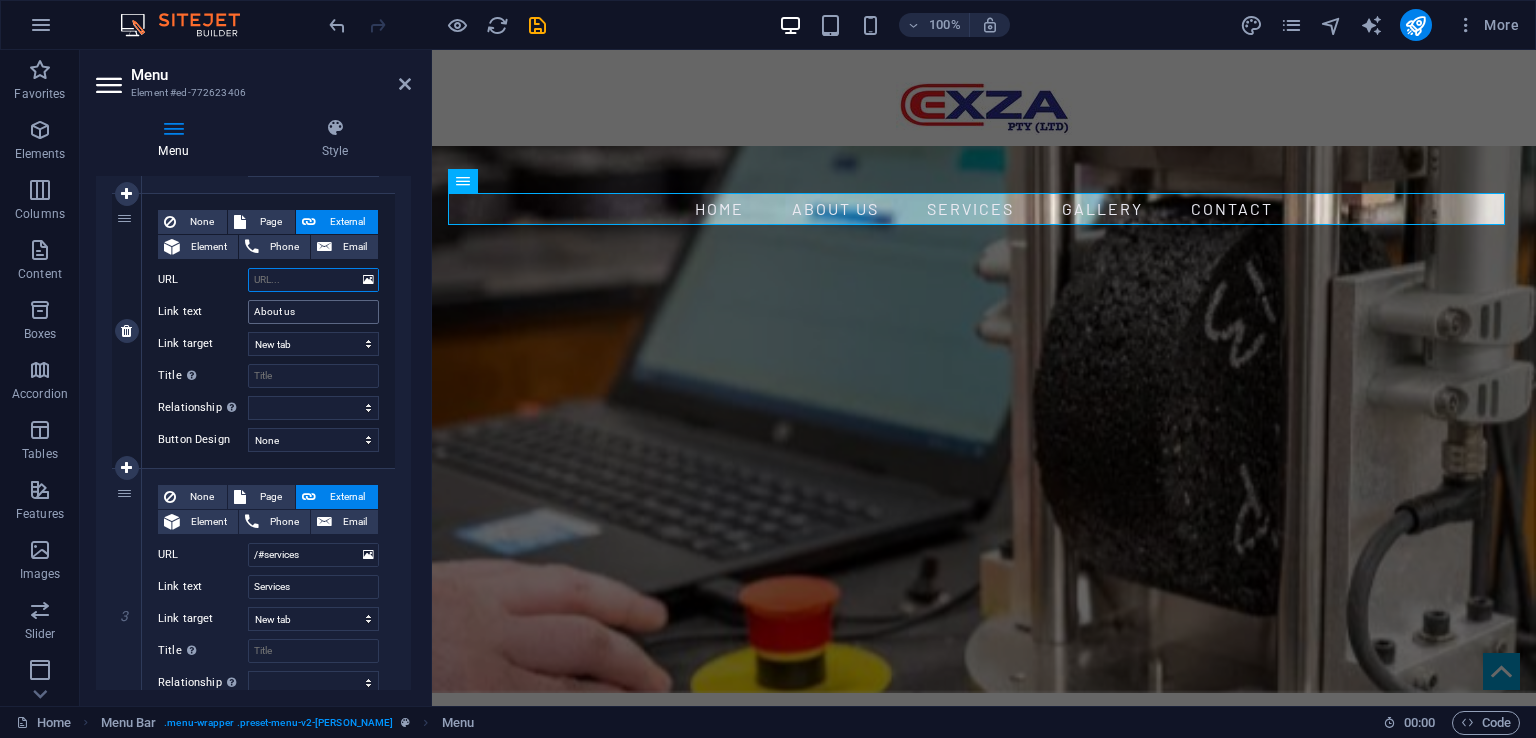 type on "/" 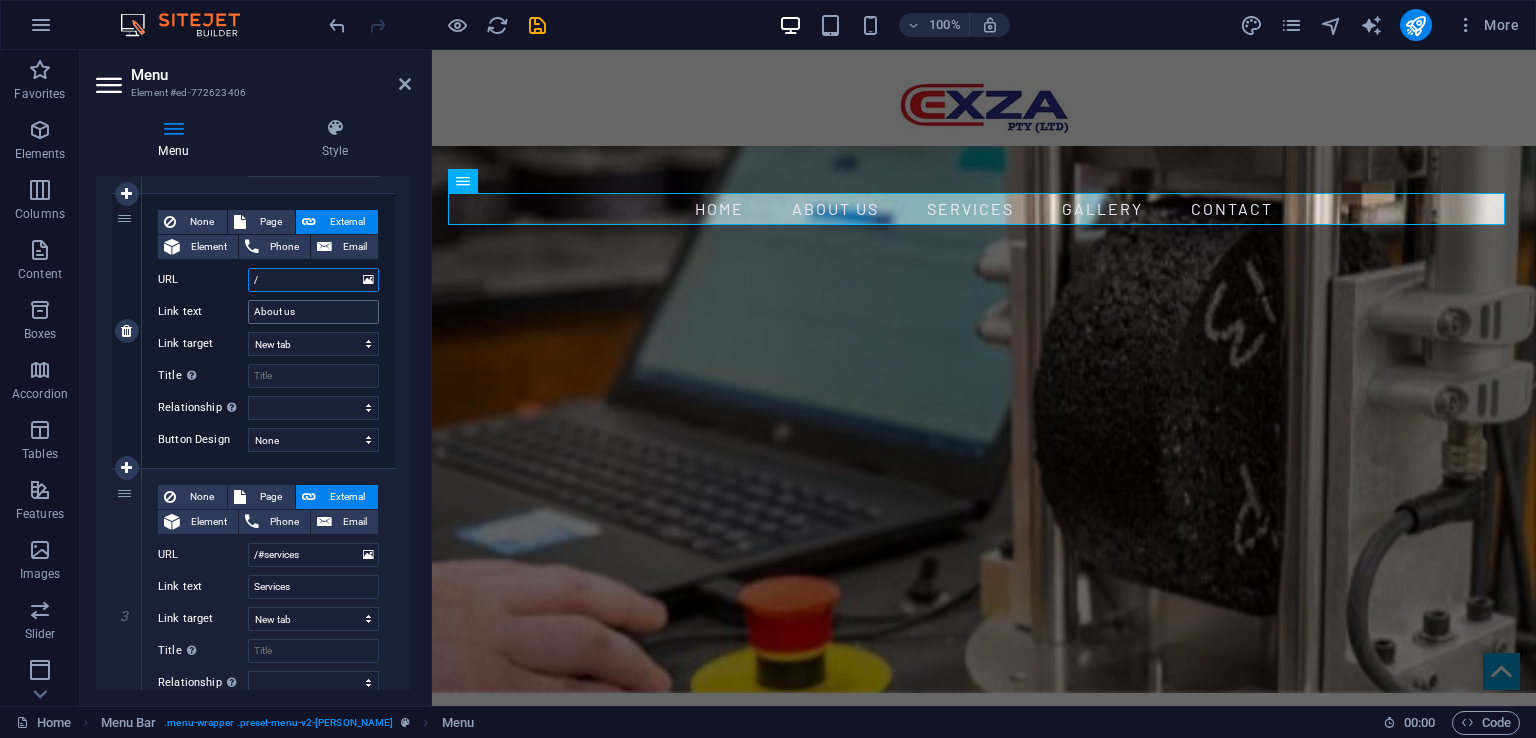 select 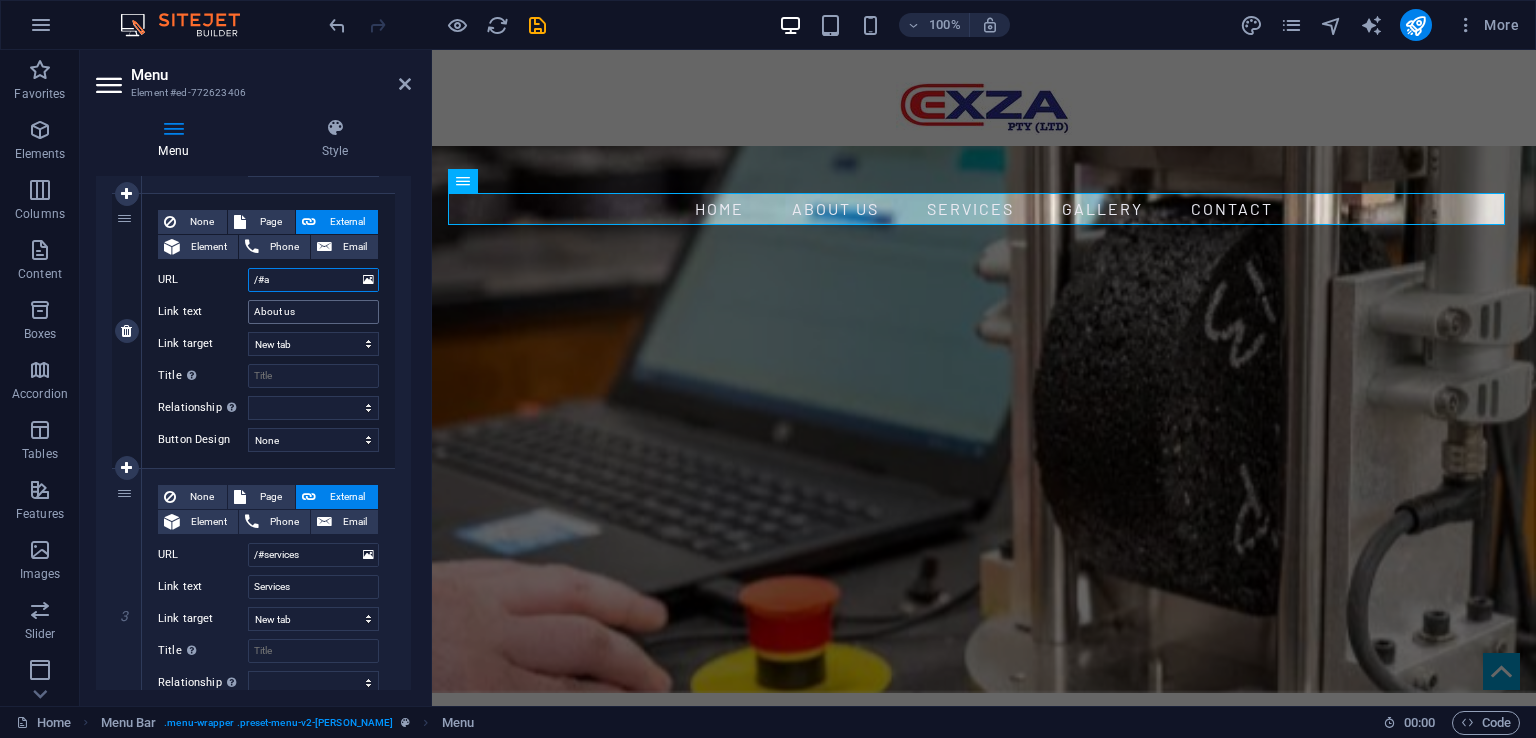 select 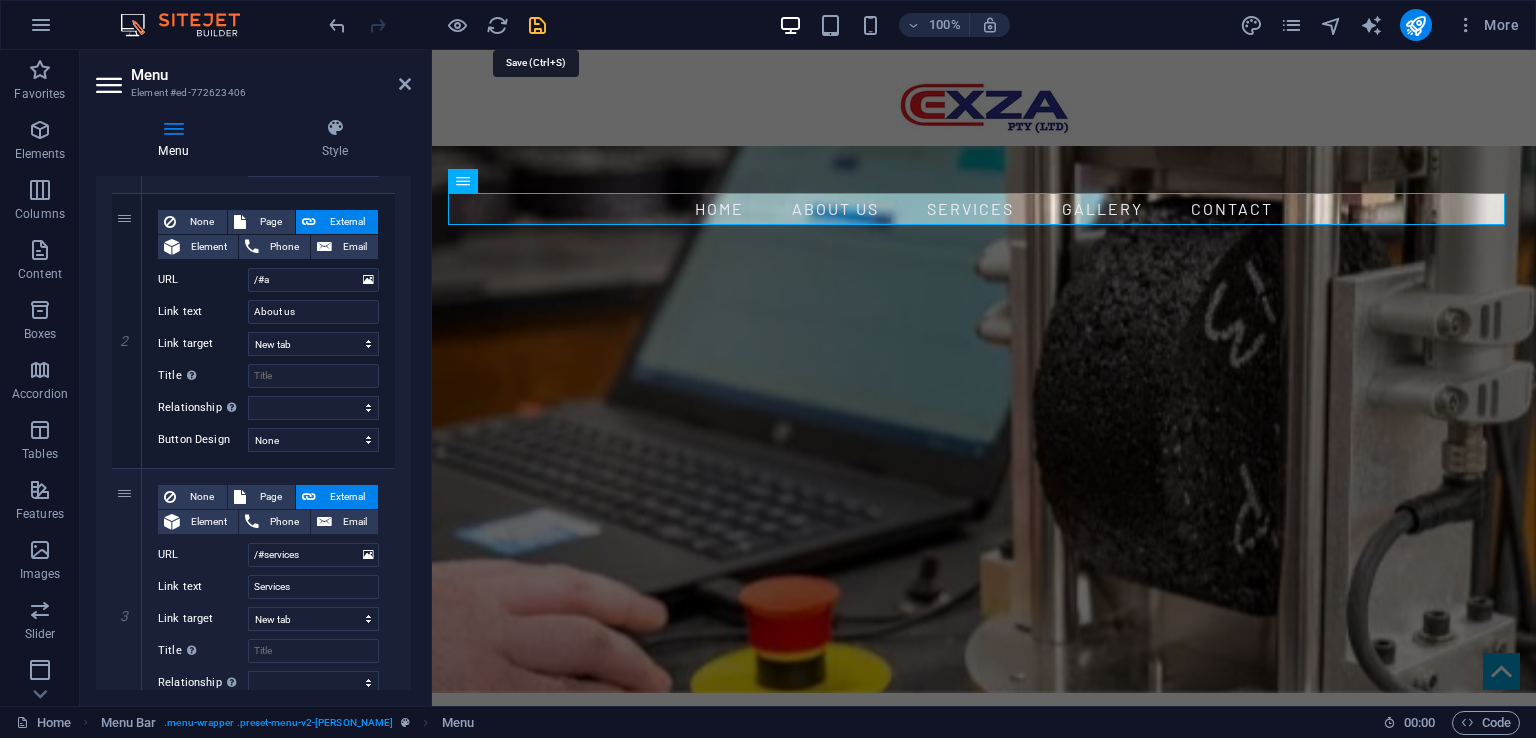 click at bounding box center (537, 25) 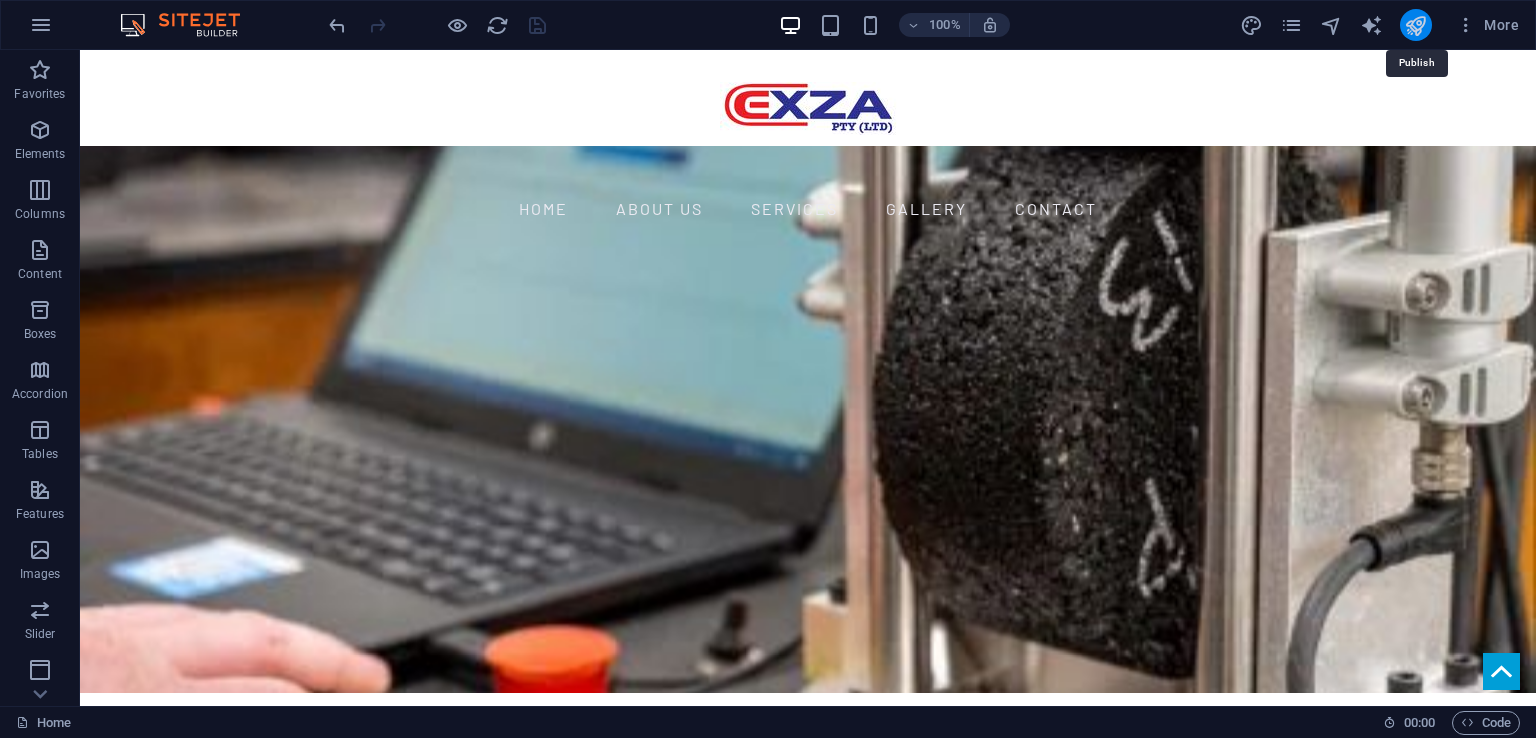 click at bounding box center [1415, 25] 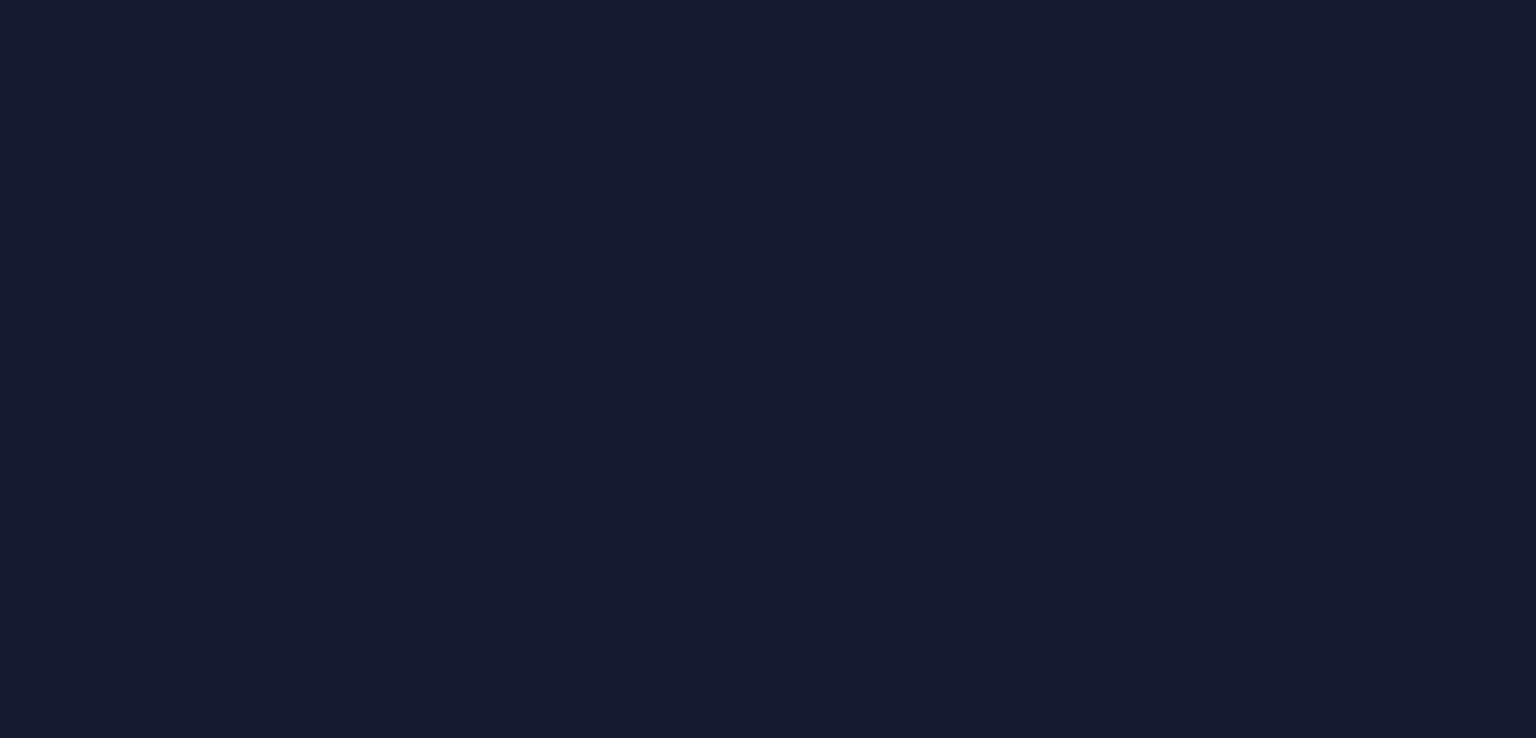 scroll, scrollTop: 0, scrollLeft: 0, axis: both 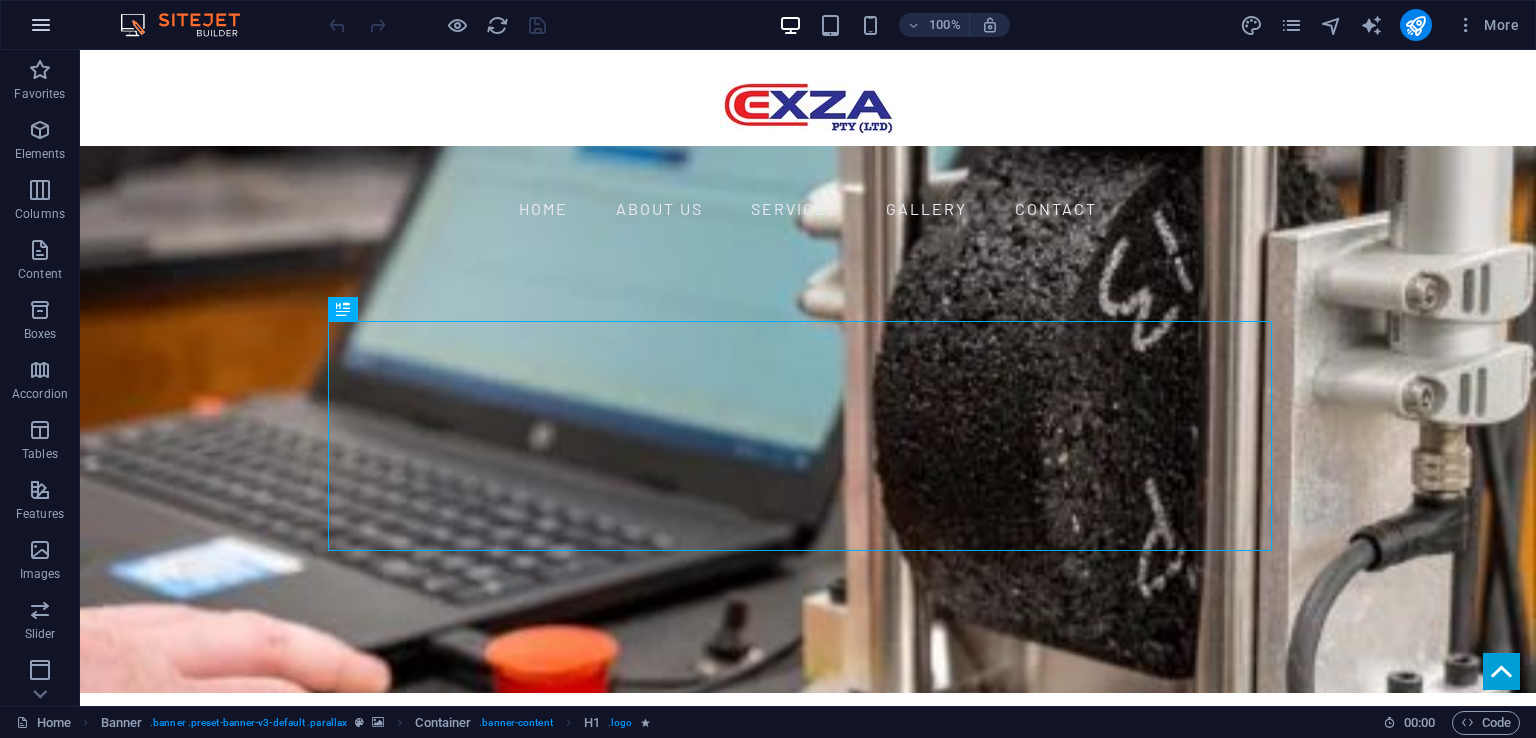 click at bounding box center (41, 25) 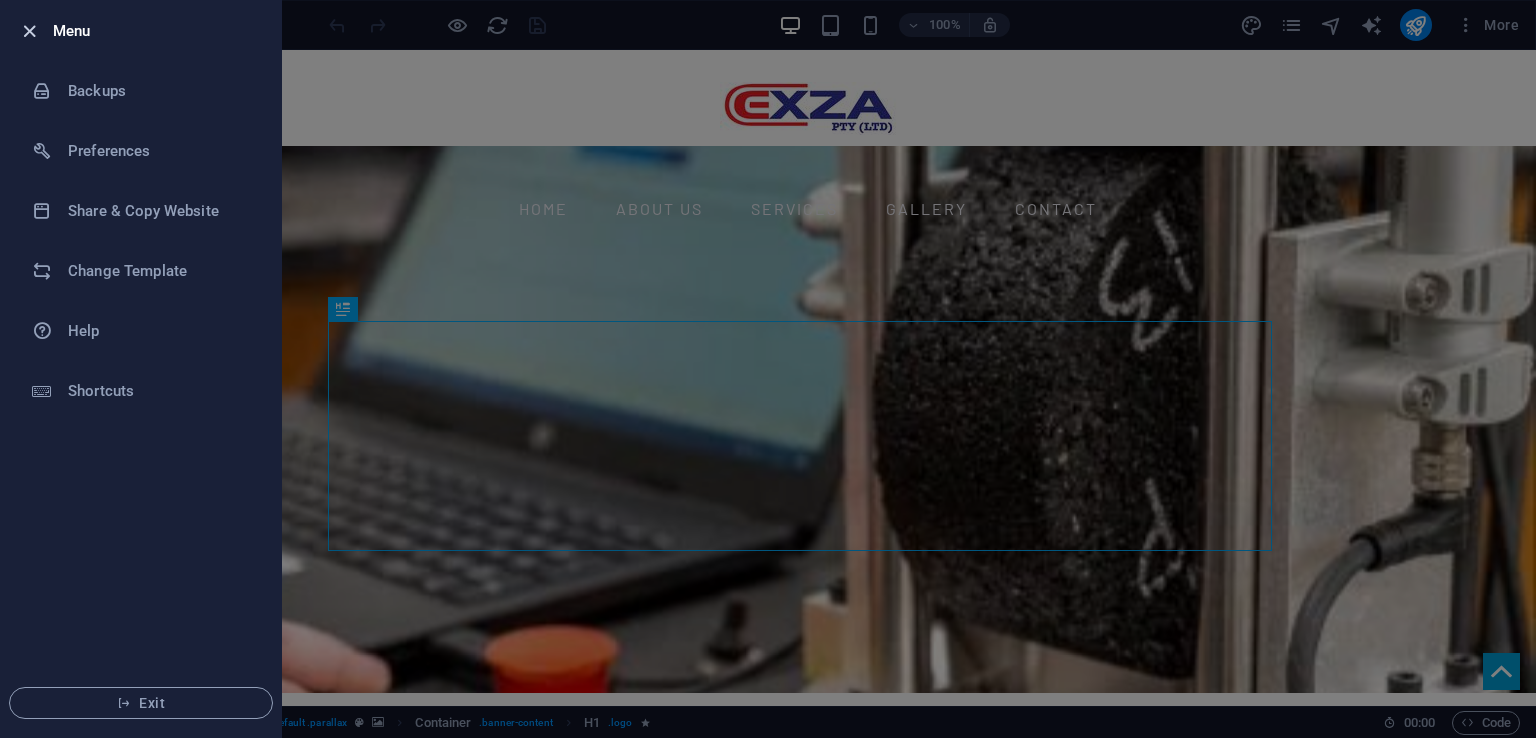 click at bounding box center (29, 31) 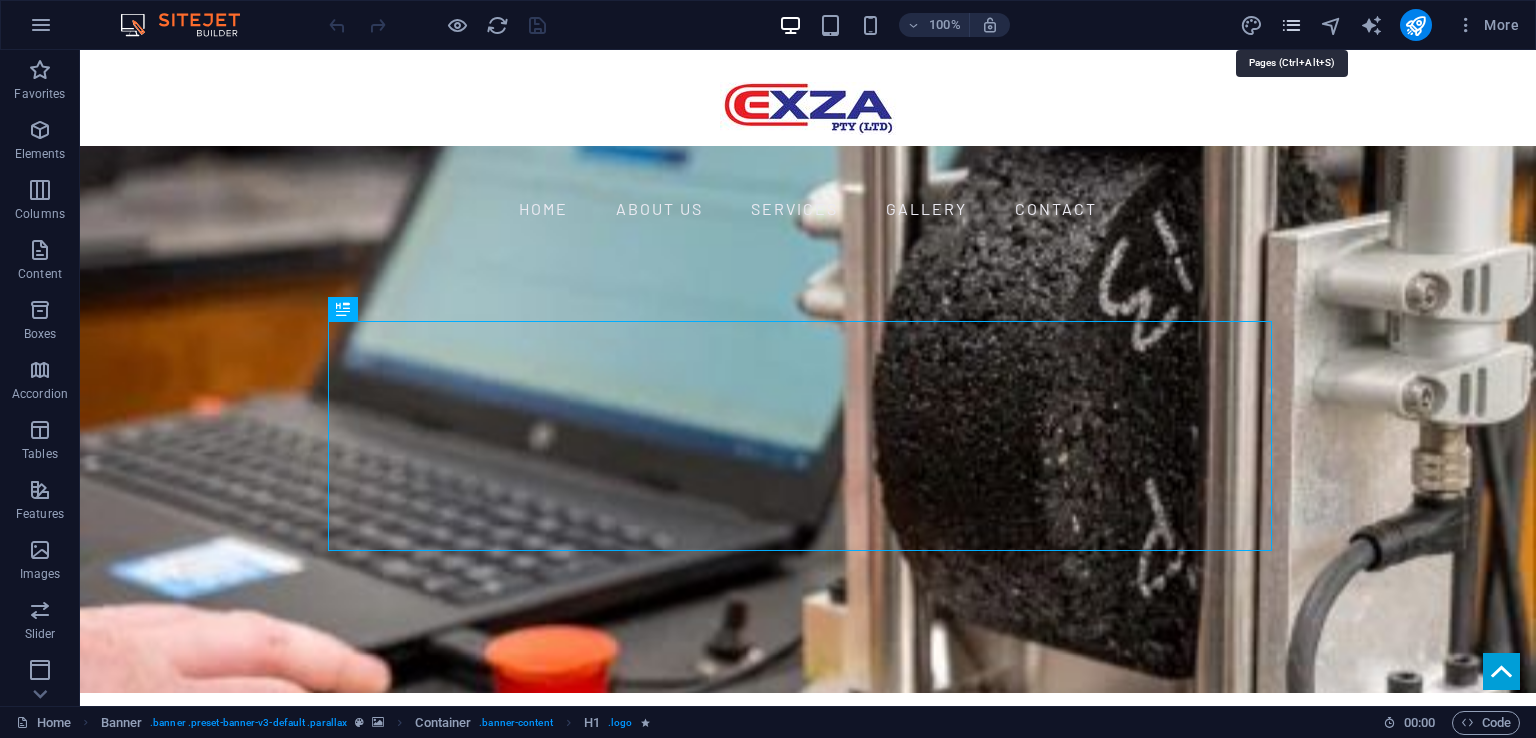 click at bounding box center (1291, 25) 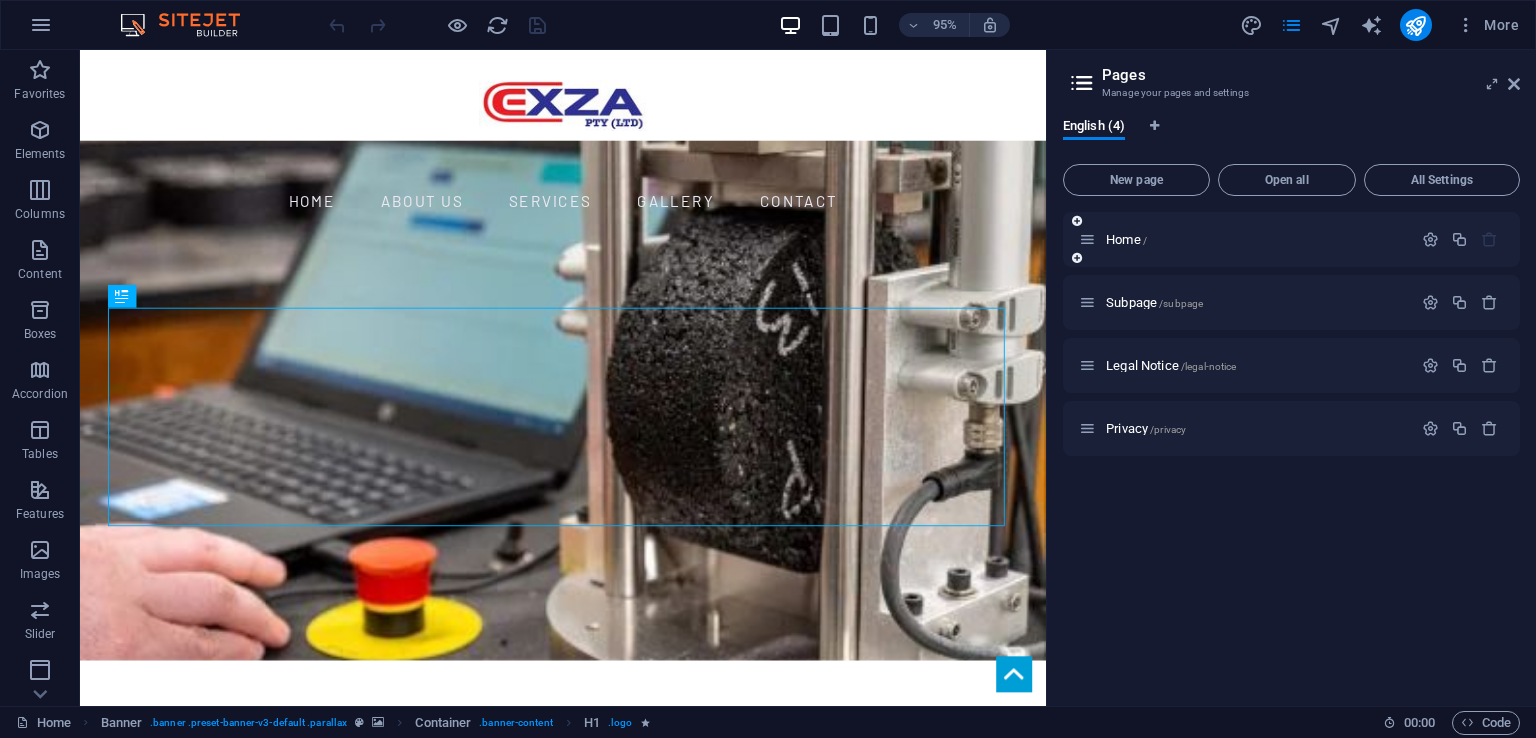 click at bounding box center [1087, 239] 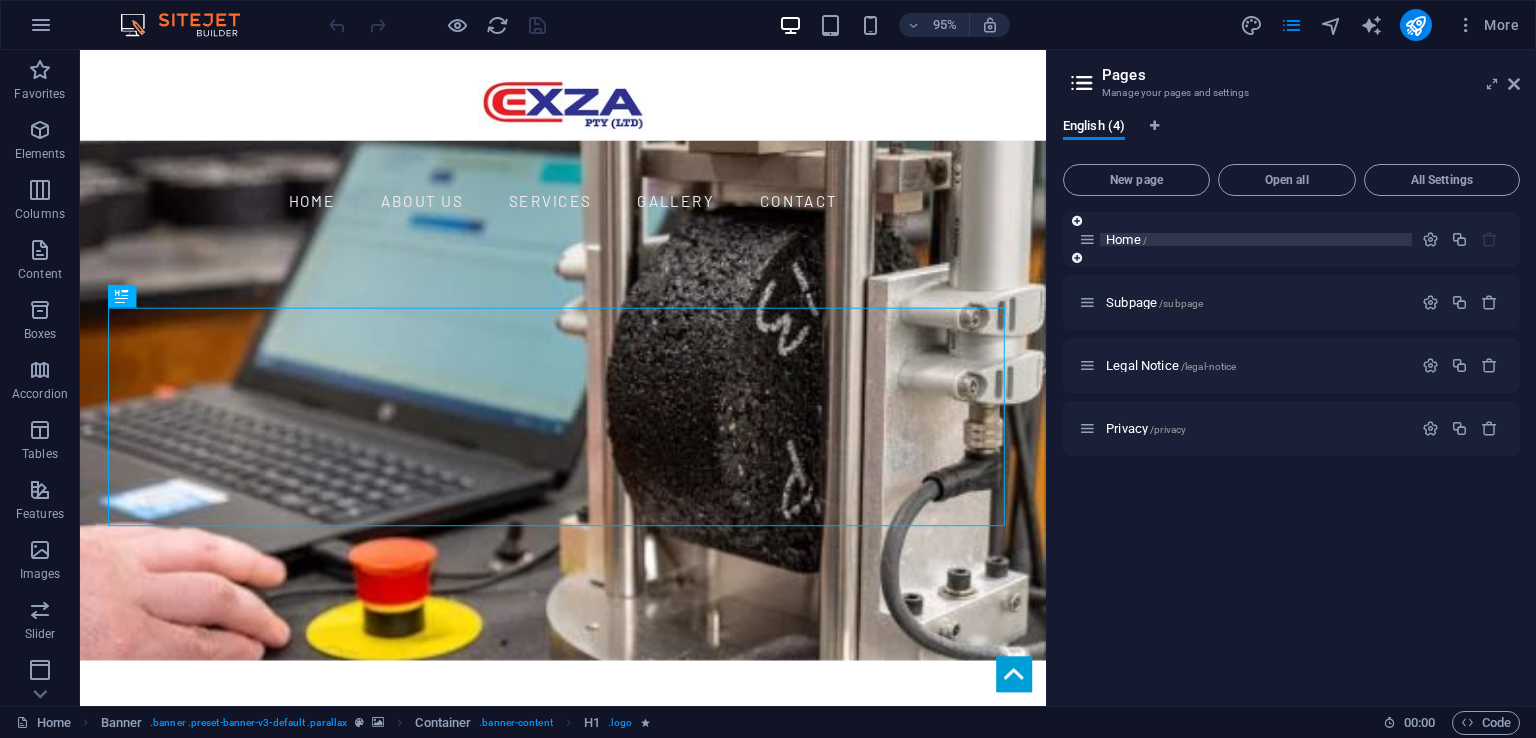 click on "Home /" at bounding box center (1126, 239) 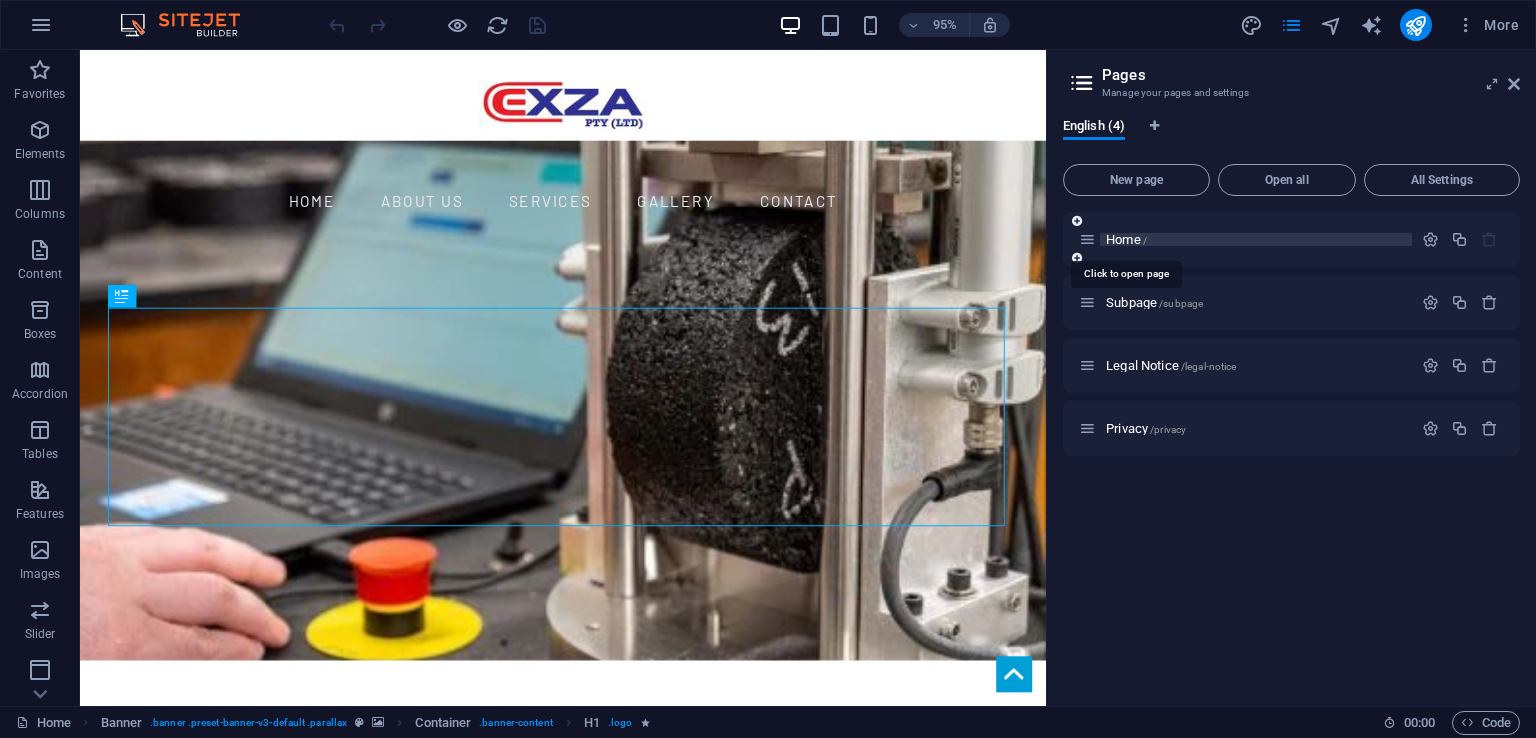 click on "Home /" at bounding box center [1126, 239] 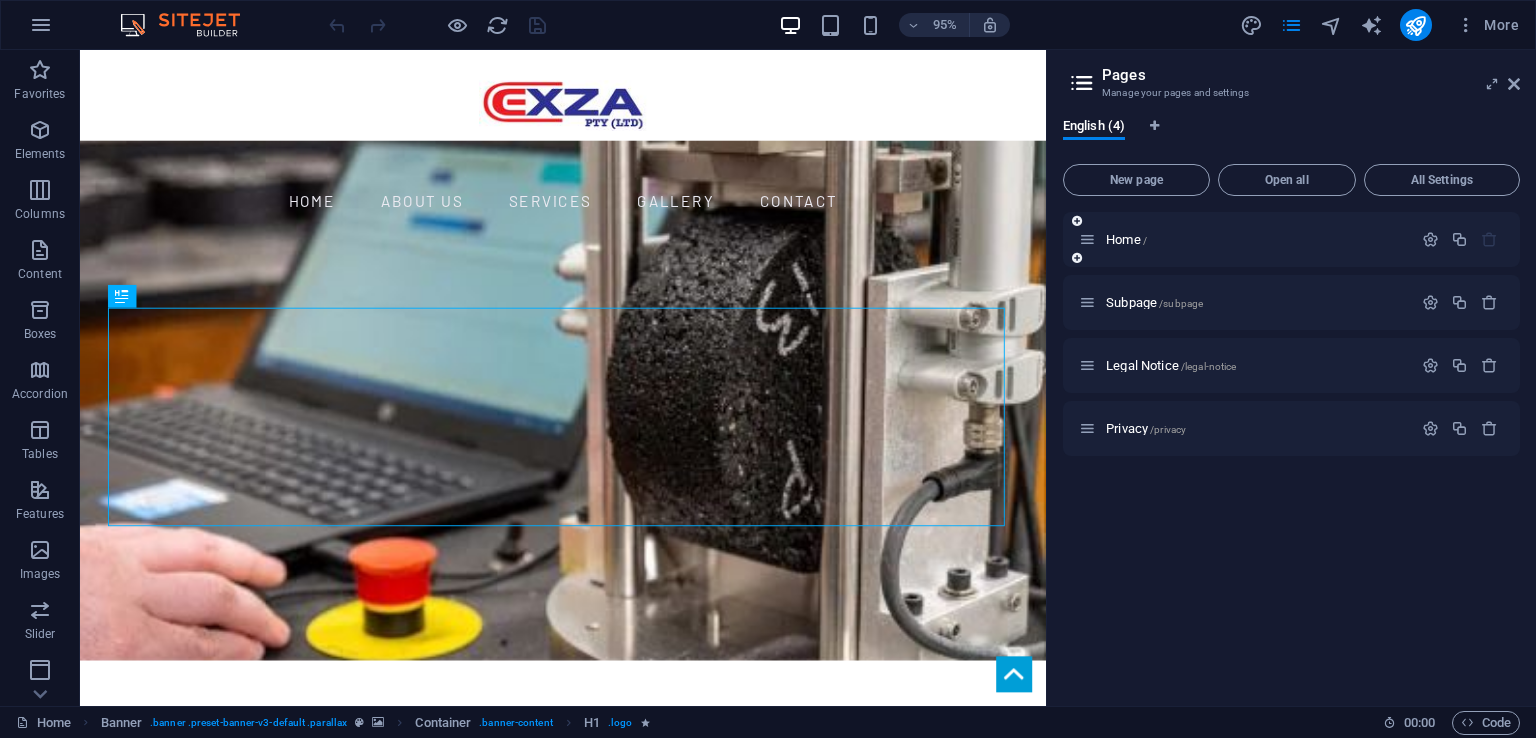 click at bounding box center (1087, 239) 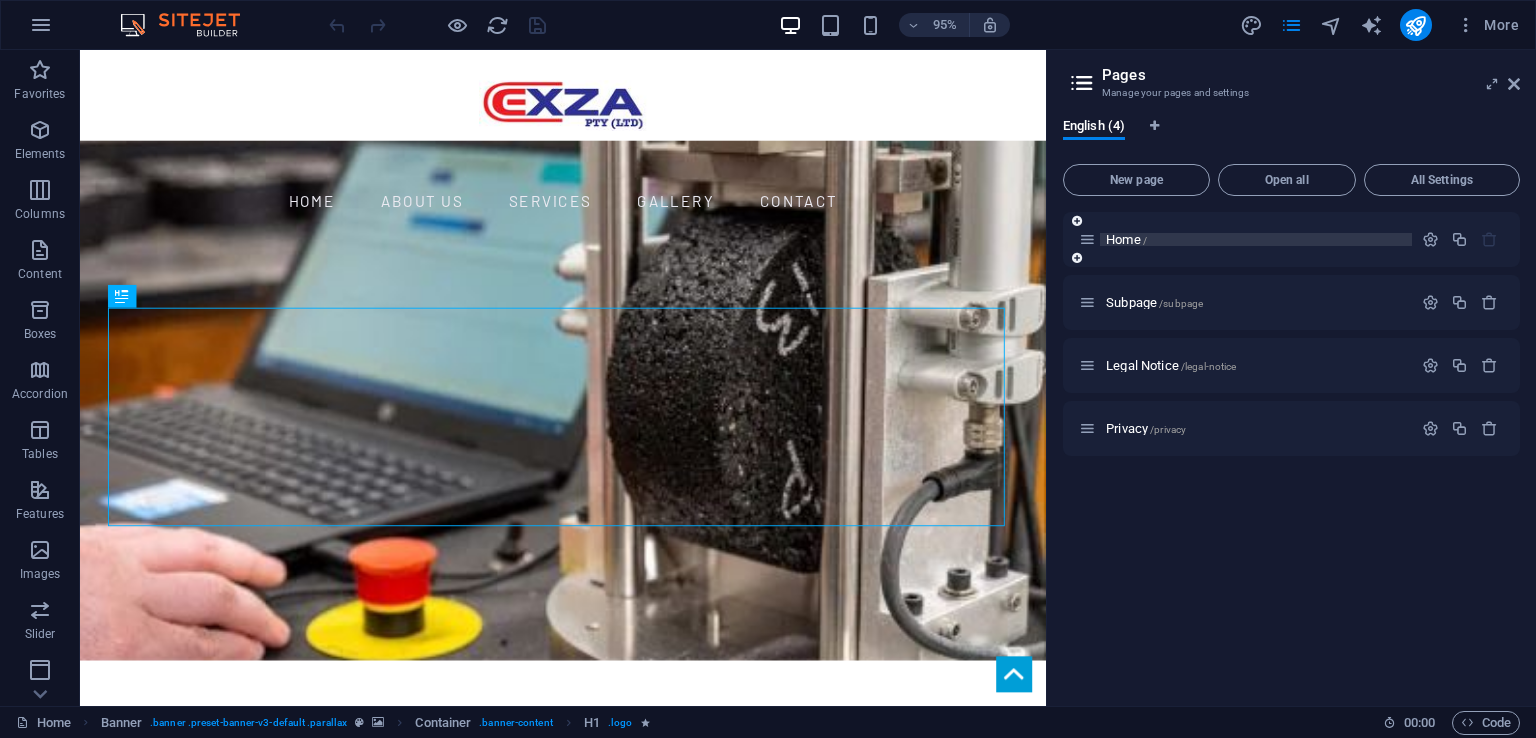 click on "Home /" at bounding box center [1126, 239] 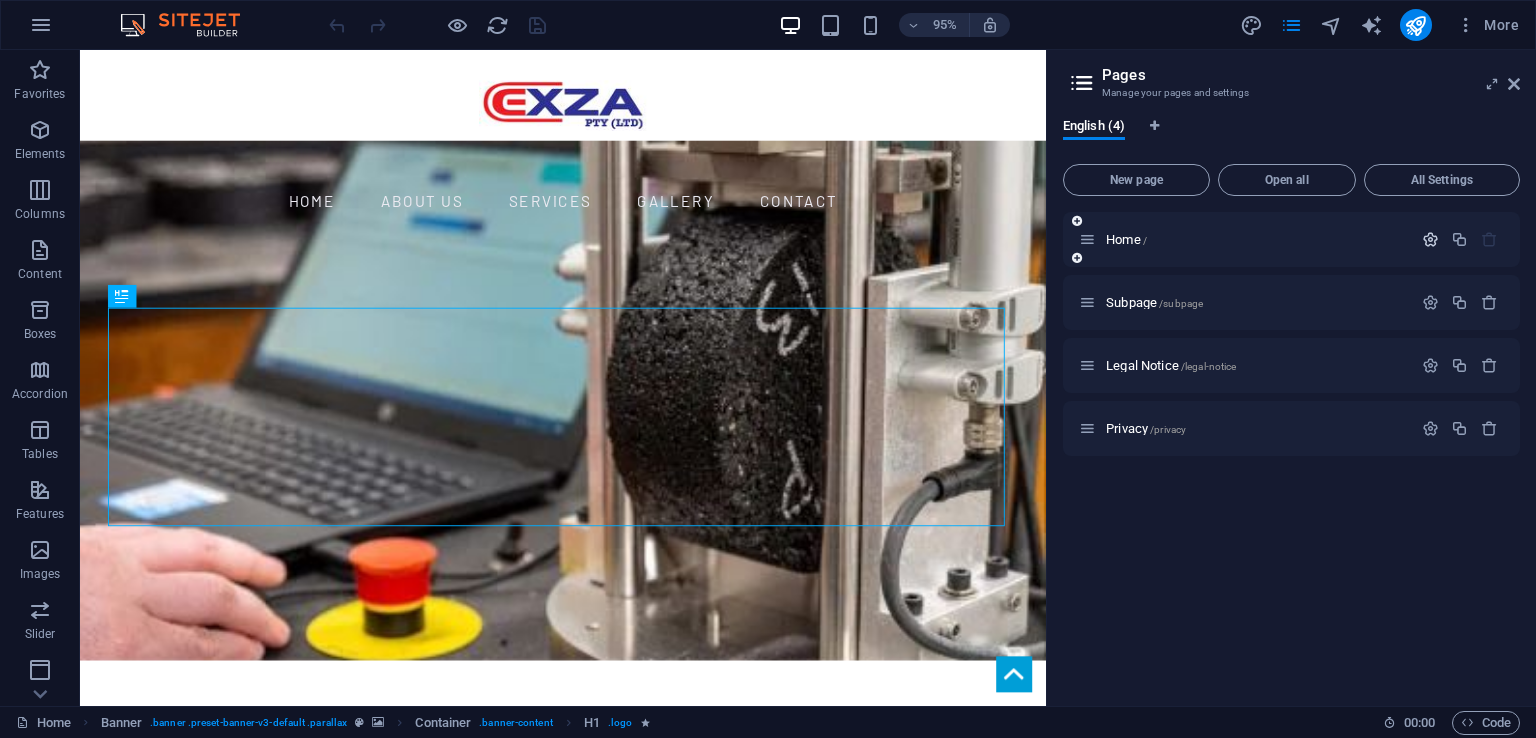 click at bounding box center [1430, 239] 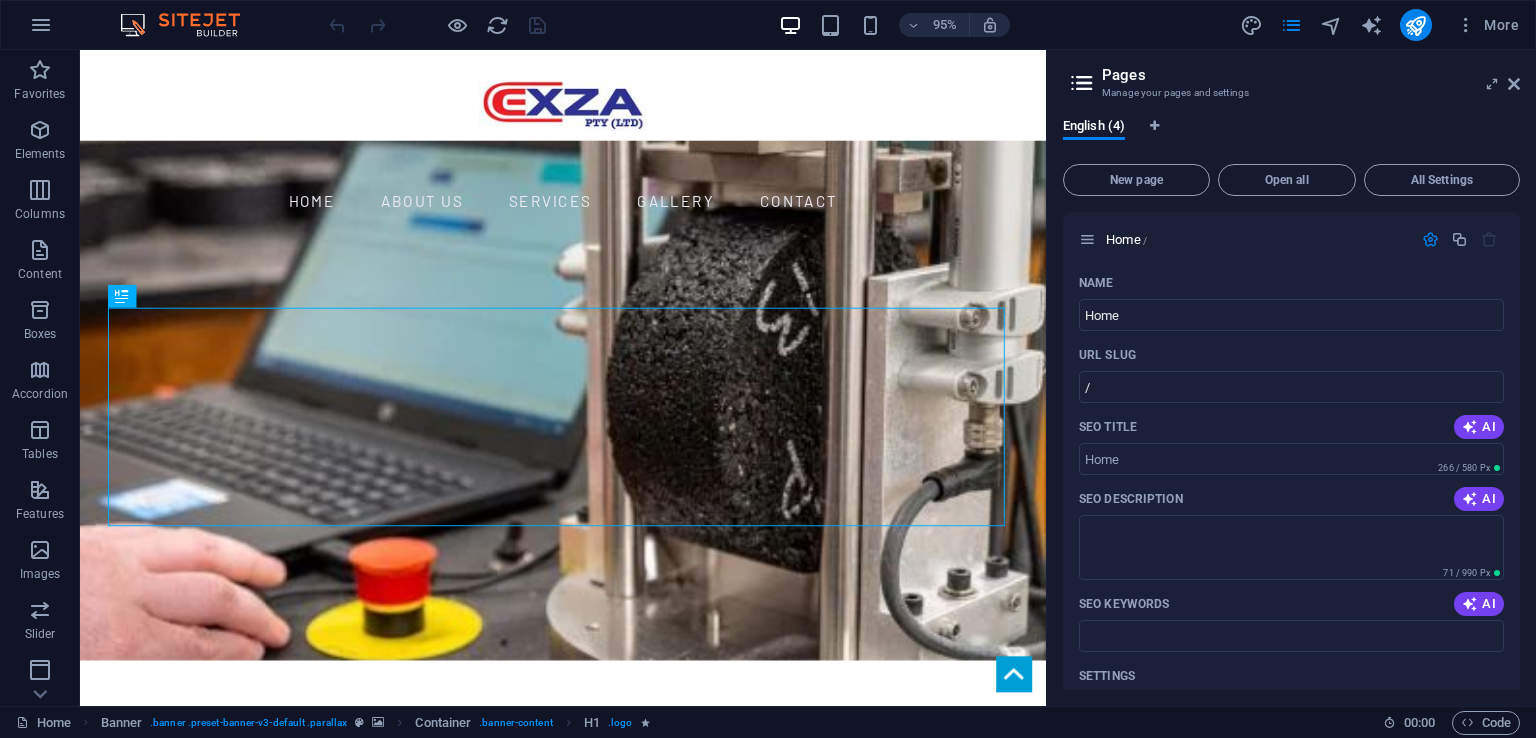 drag, startPoint x: 1521, startPoint y: 281, endPoint x: 1532, endPoint y: 398, distance: 117.51595 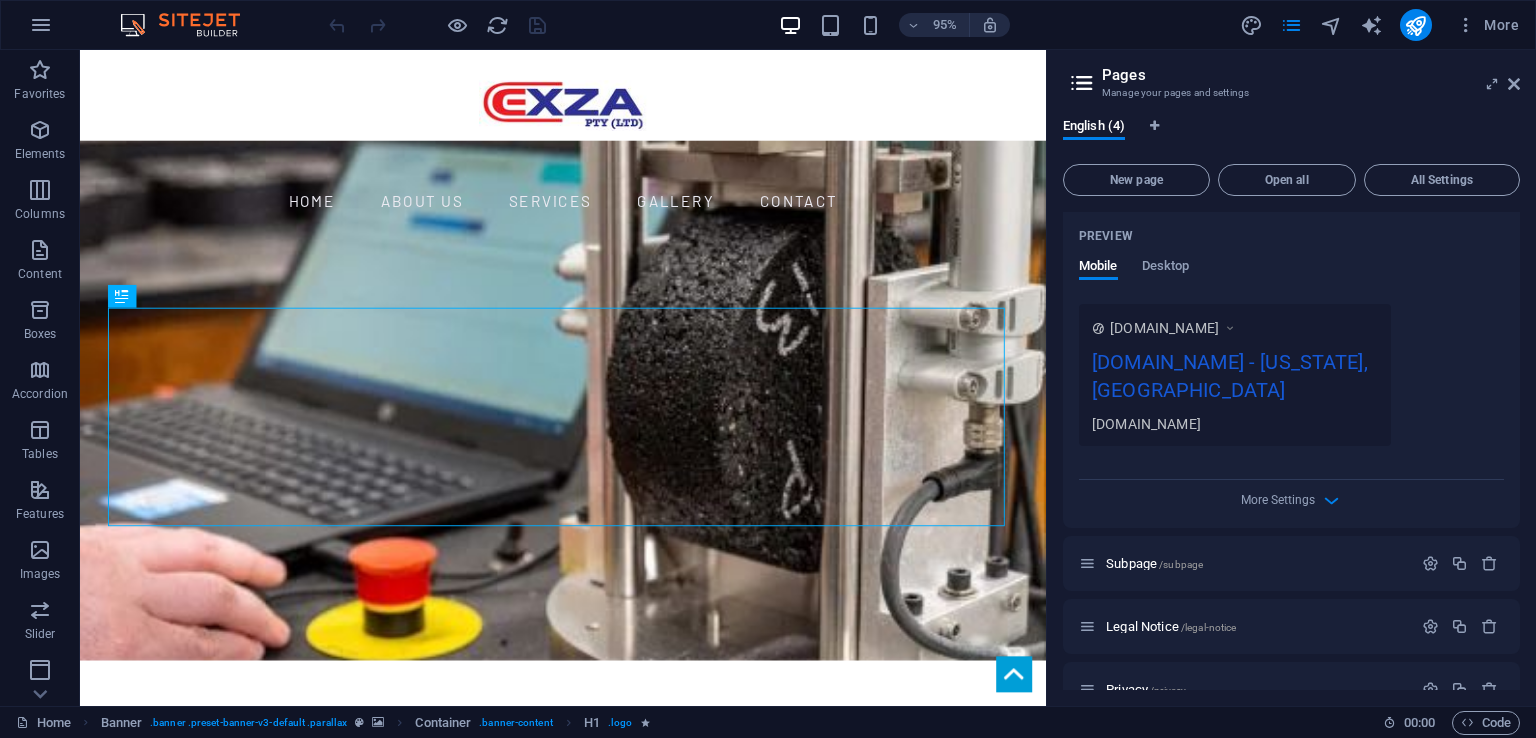 scroll, scrollTop: 519, scrollLeft: 0, axis: vertical 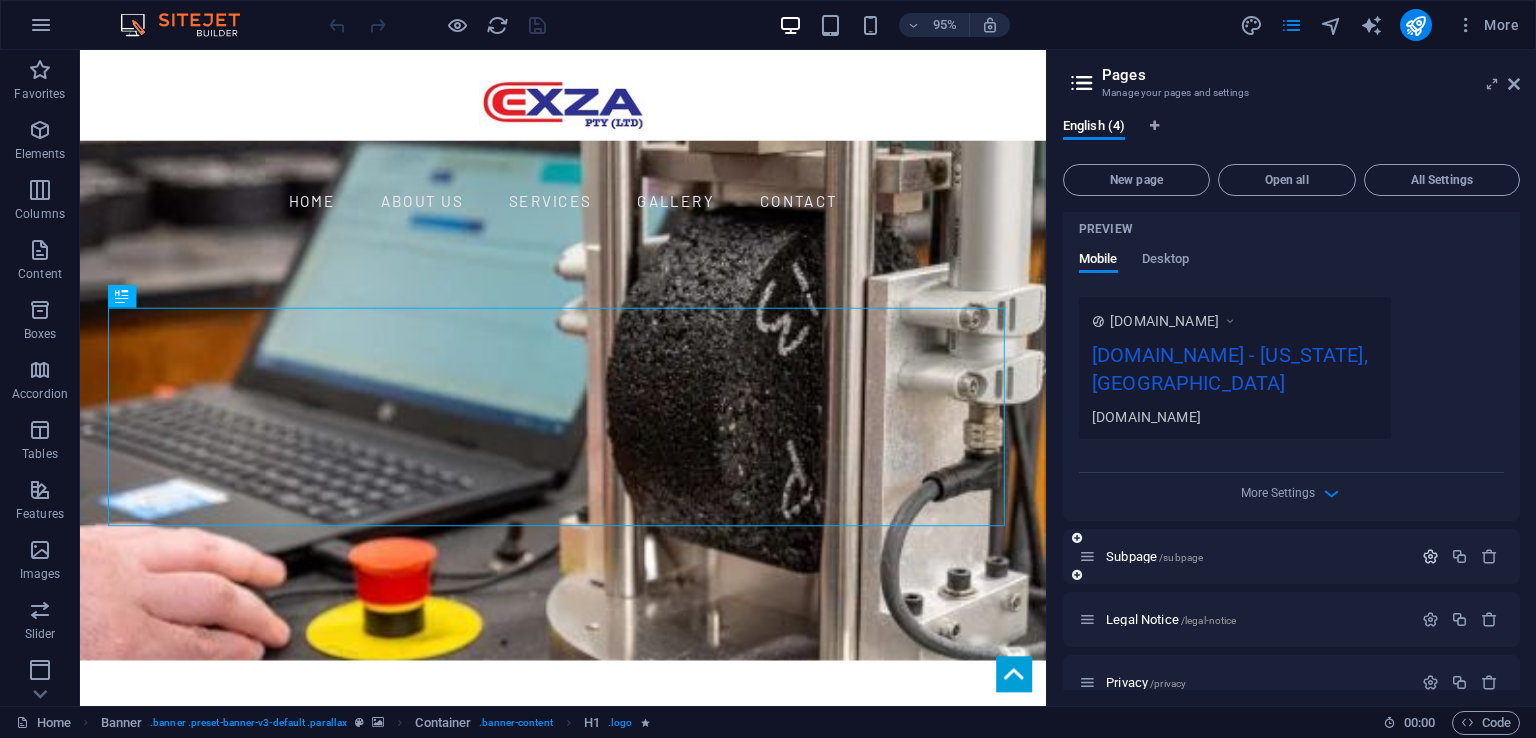 click at bounding box center [1430, 556] 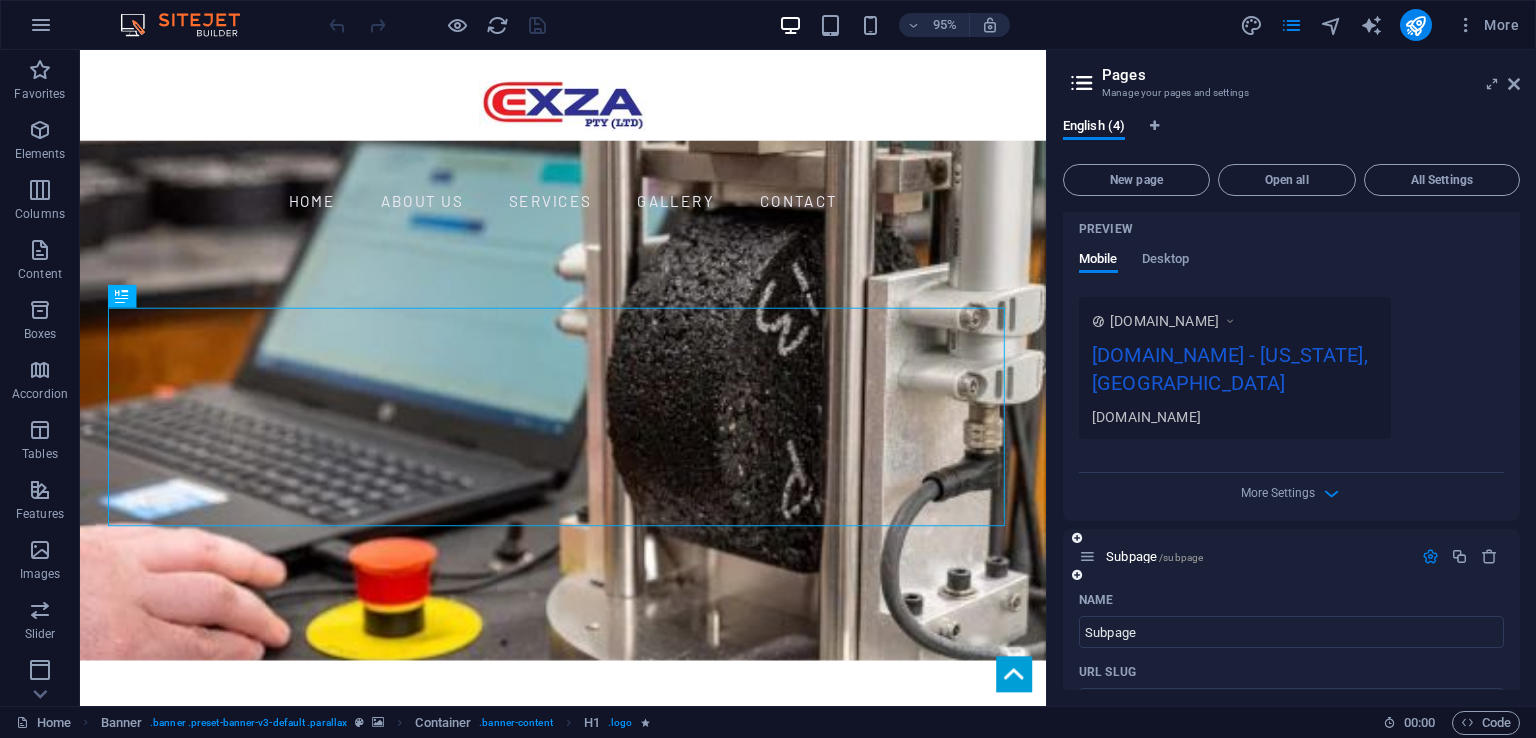 drag, startPoint x: 1519, startPoint y: 437, endPoint x: 1505, endPoint y: 588, distance: 151.64761 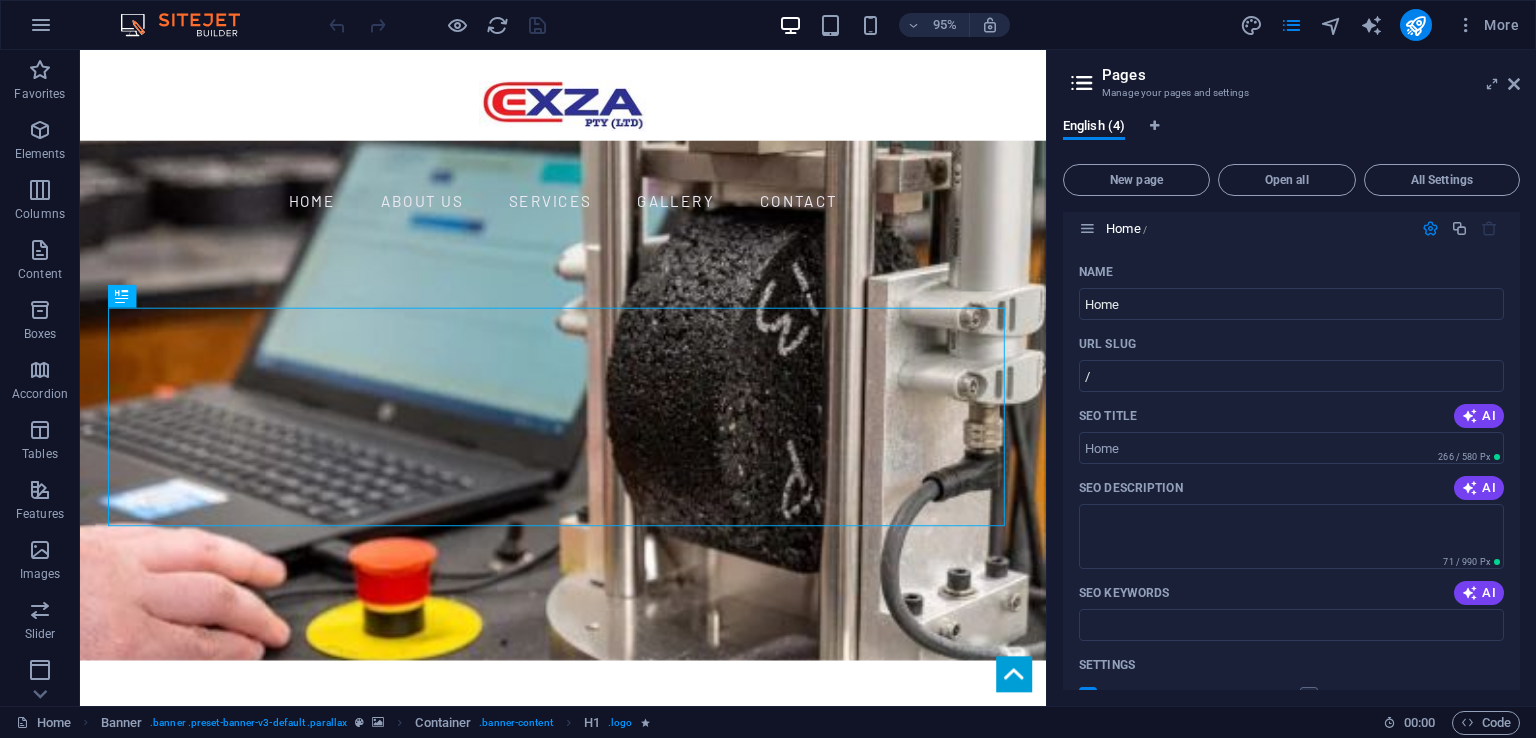 scroll, scrollTop: 0, scrollLeft: 0, axis: both 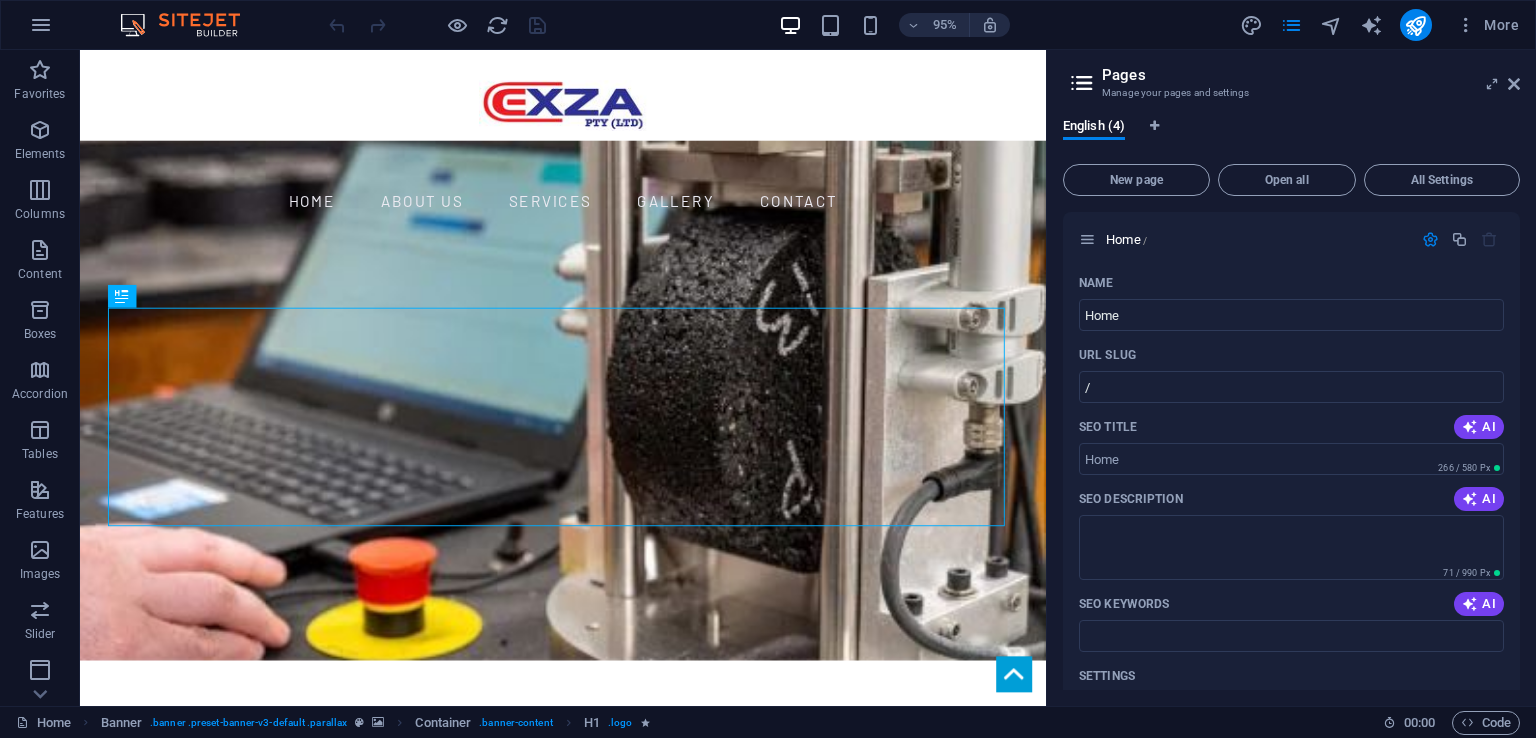 drag, startPoint x: 1520, startPoint y: 83, endPoint x: 1532, endPoint y: 79, distance: 12.649111 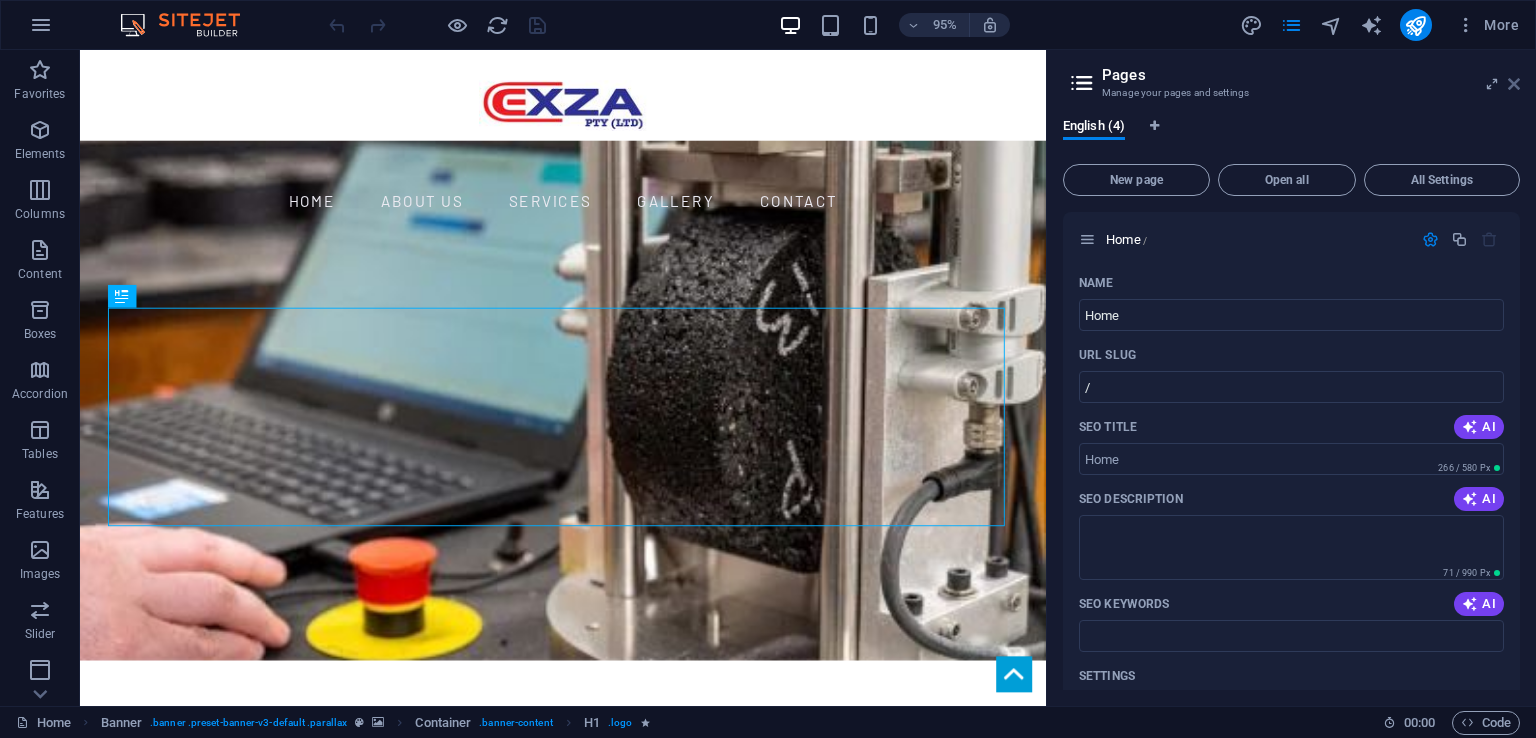 click at bounding box center (1514, 84) 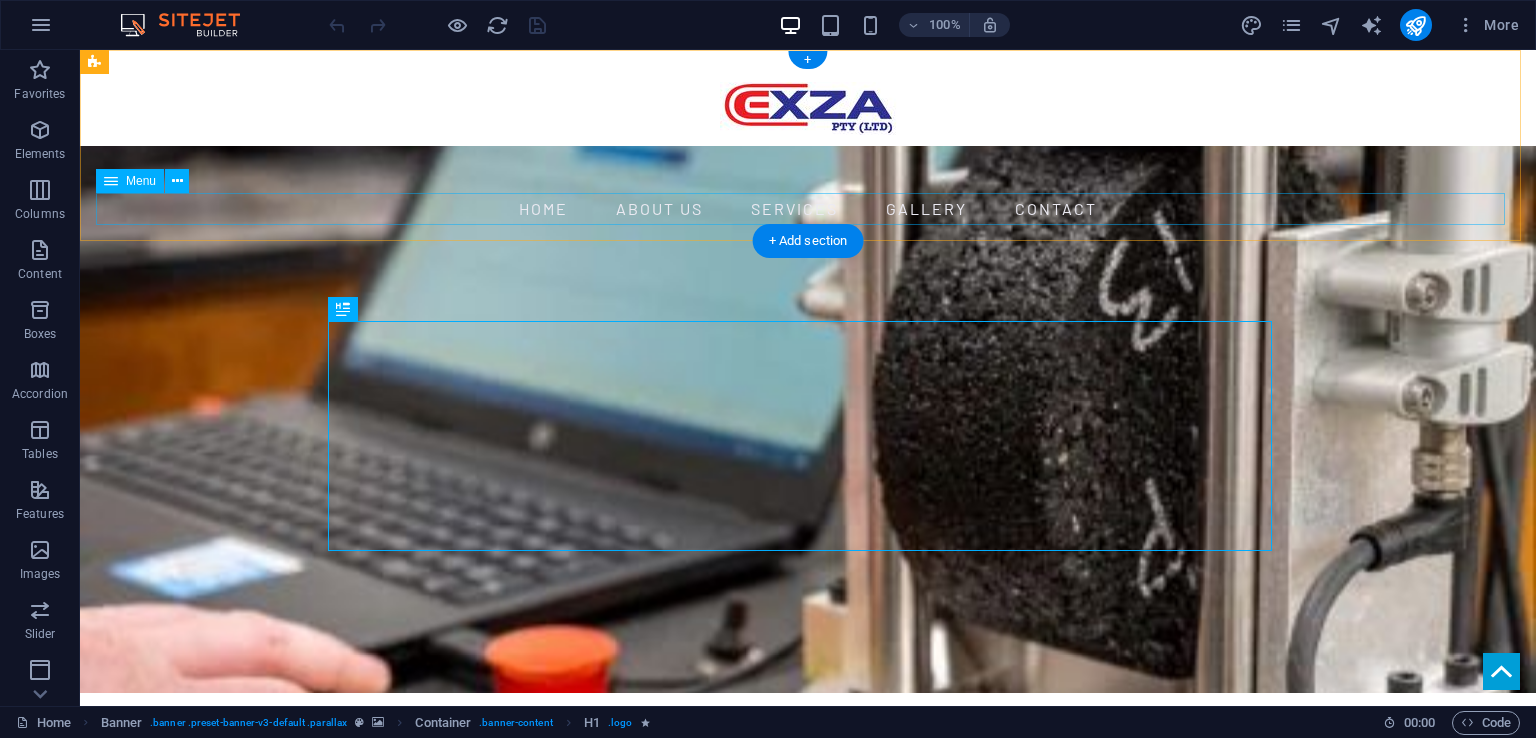 click on "Home About us Services Gallery Contact" at bounding box center (808, 209) 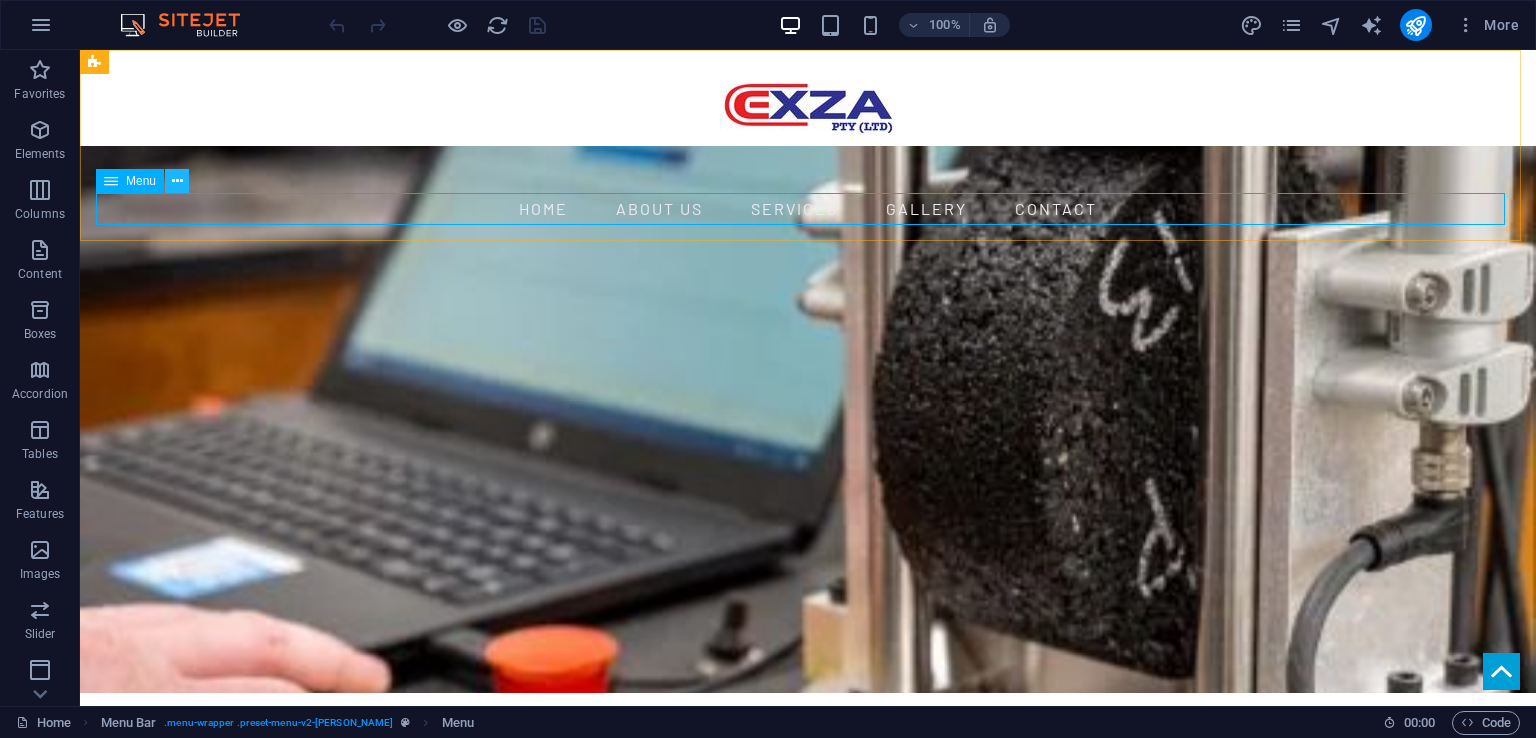 click at bounding box center (177, 181) 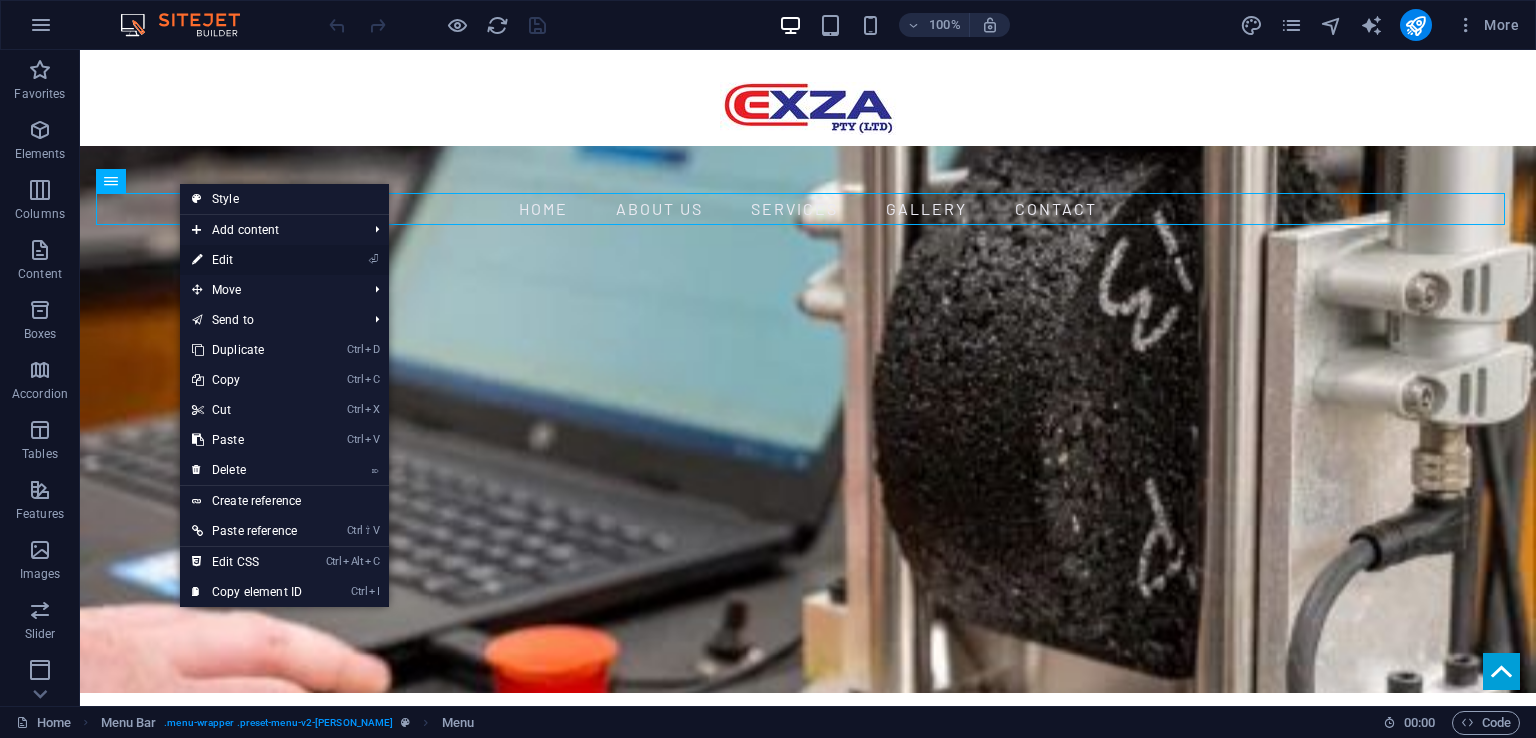 click on "⏎  Edit" at bounding box center (247, 260) 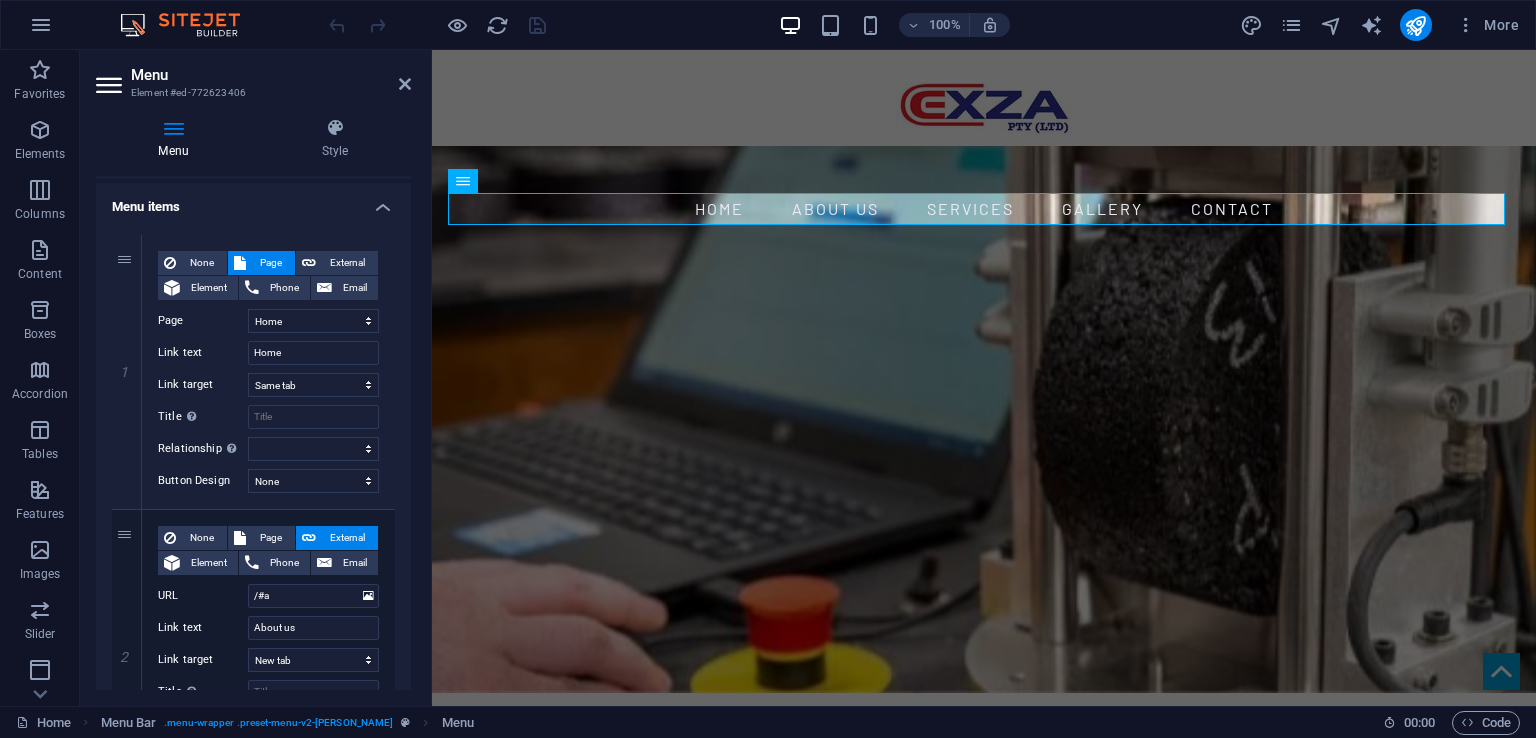 scroll, scrollTop: 0, scrollLeft: 0, axis: both 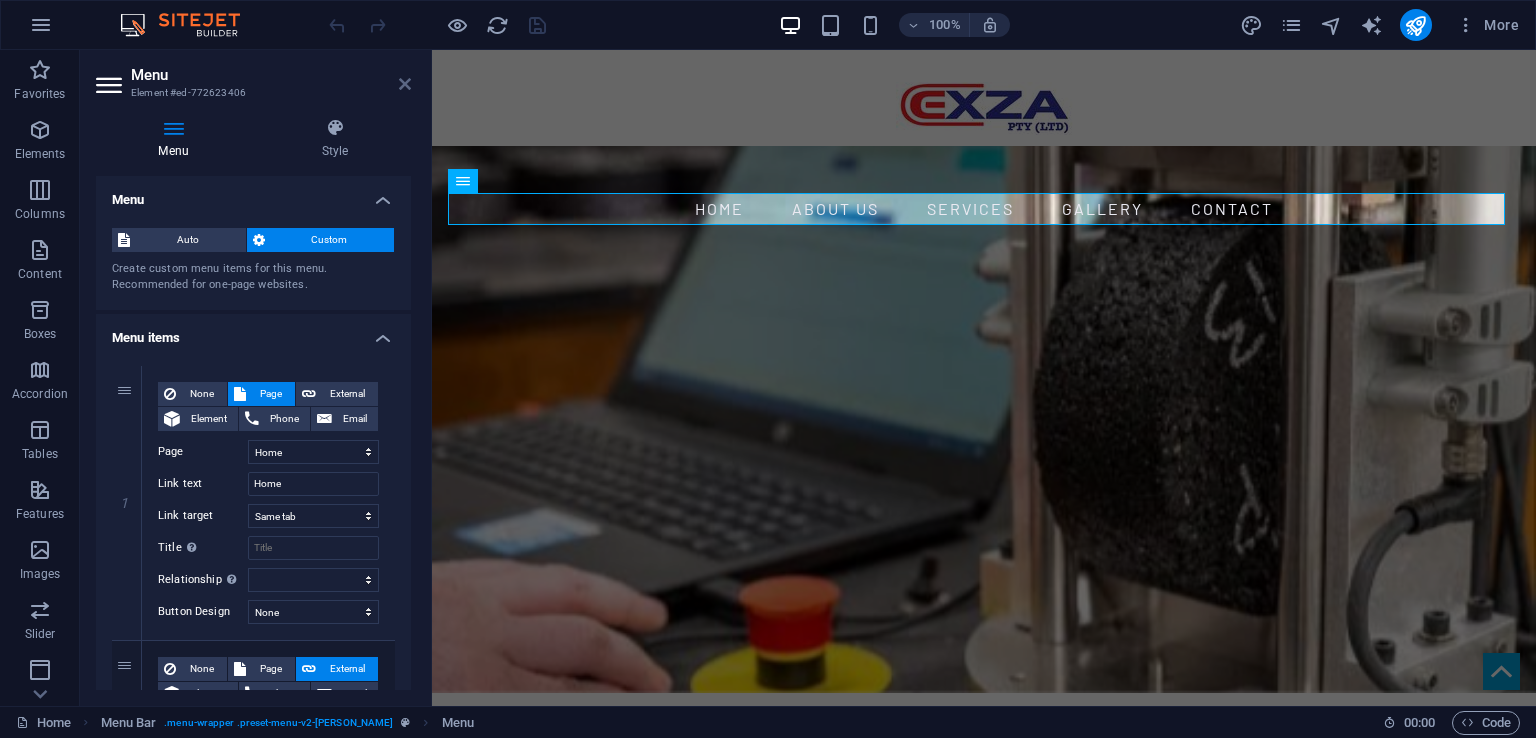 click at bounding box center (405, 84) 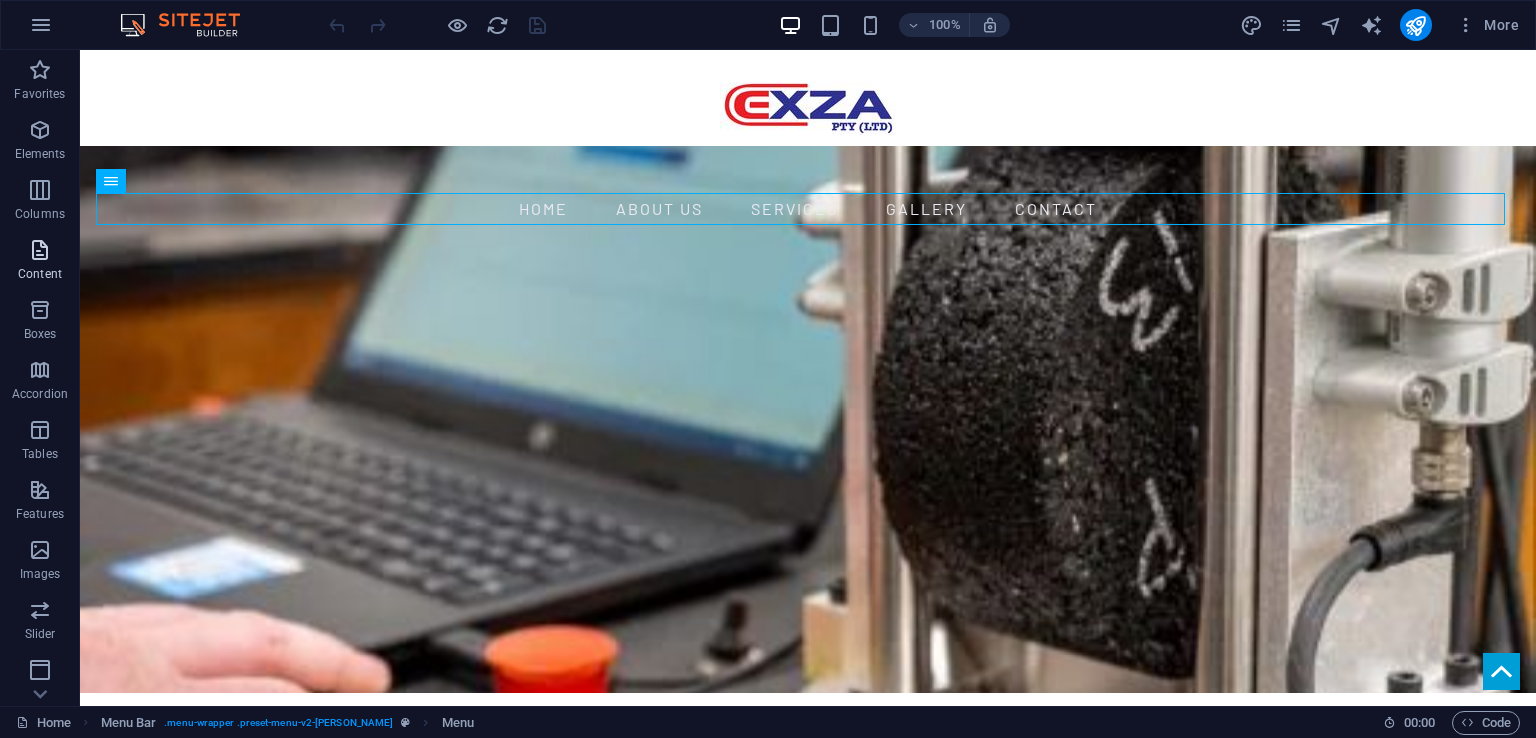 click at bounding box center (40, 250) 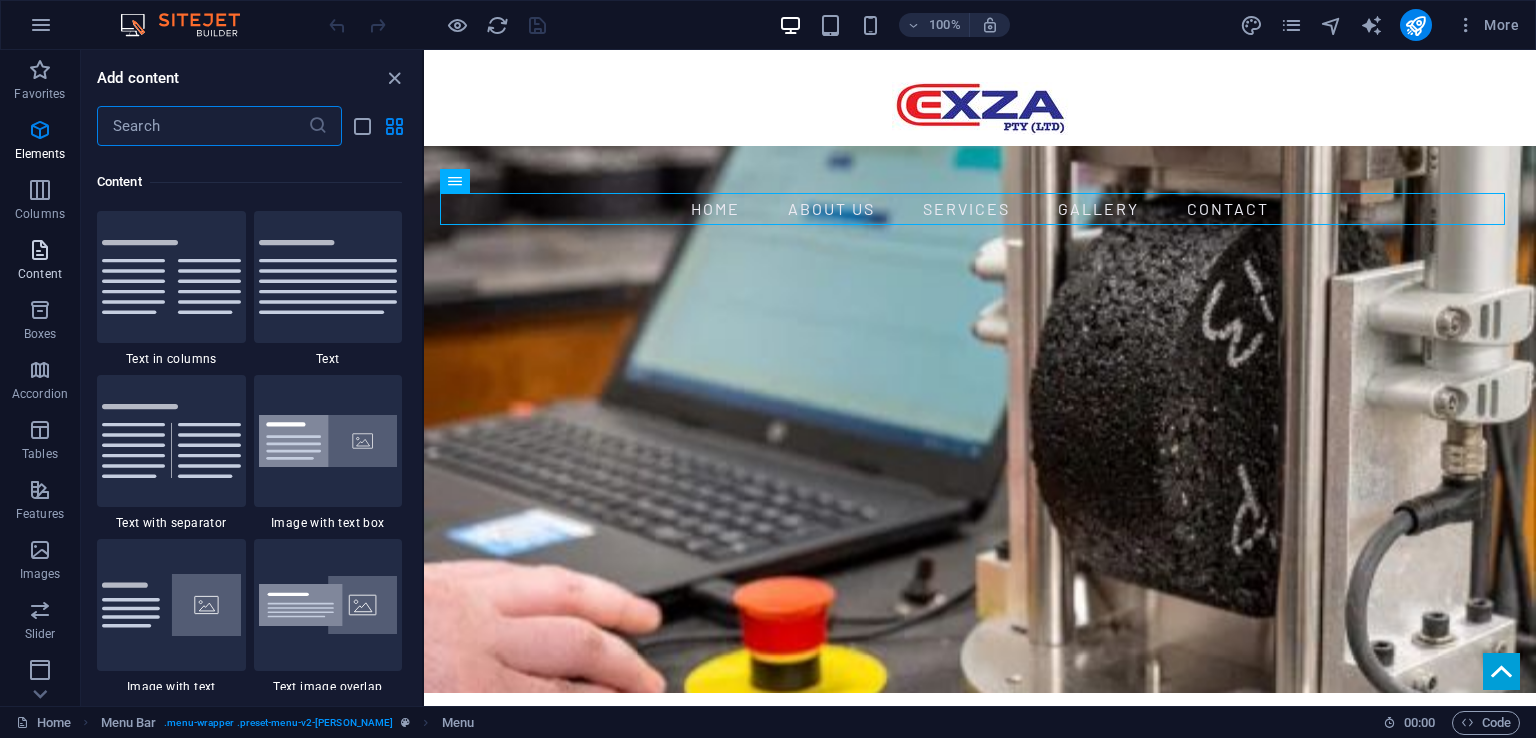 scroll, scrollTop: 3499, scrollLeft: 0, axis: vertical 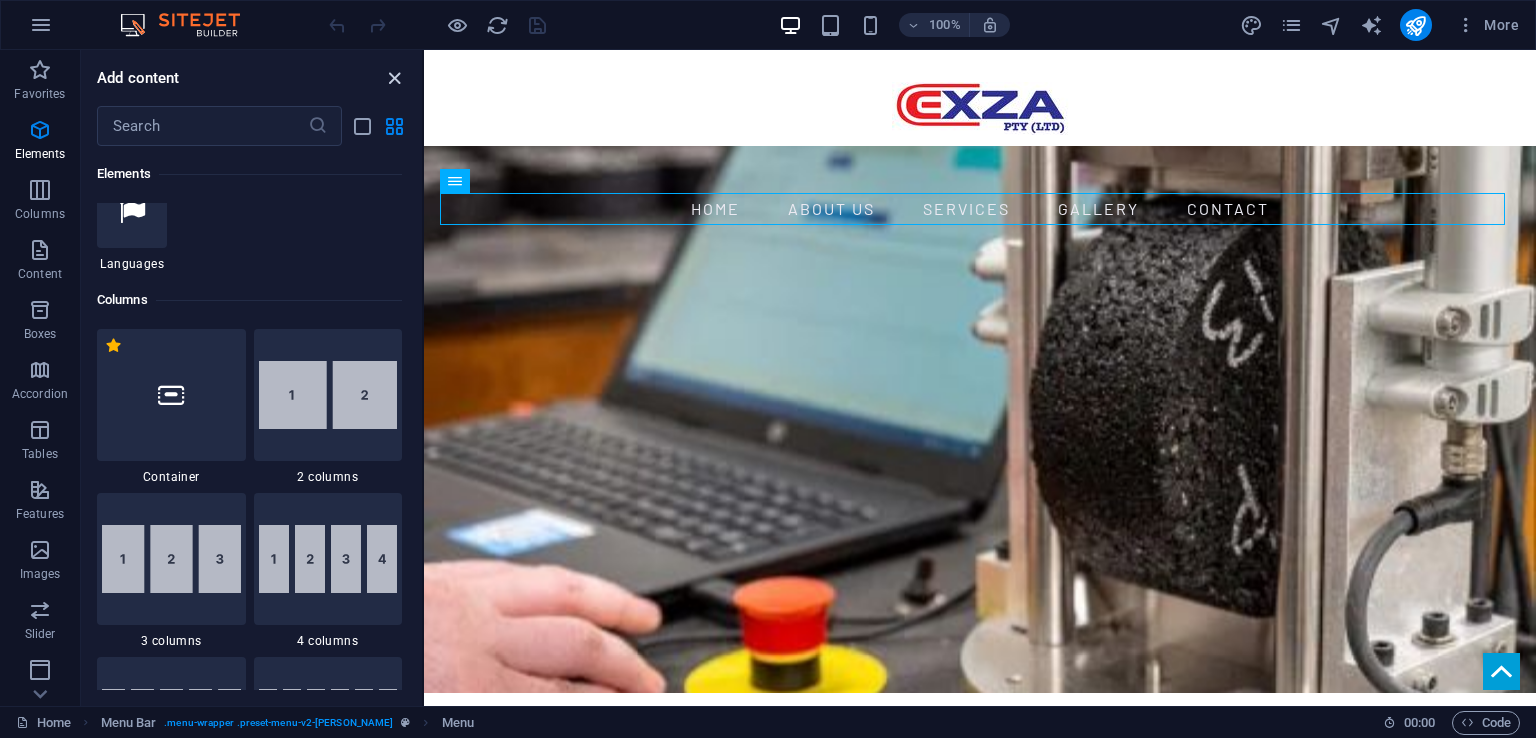 drag, startPoint x: 391, startPoint y: 75, endPoint x: 268, endPoint y: 224, distance: 193.20973 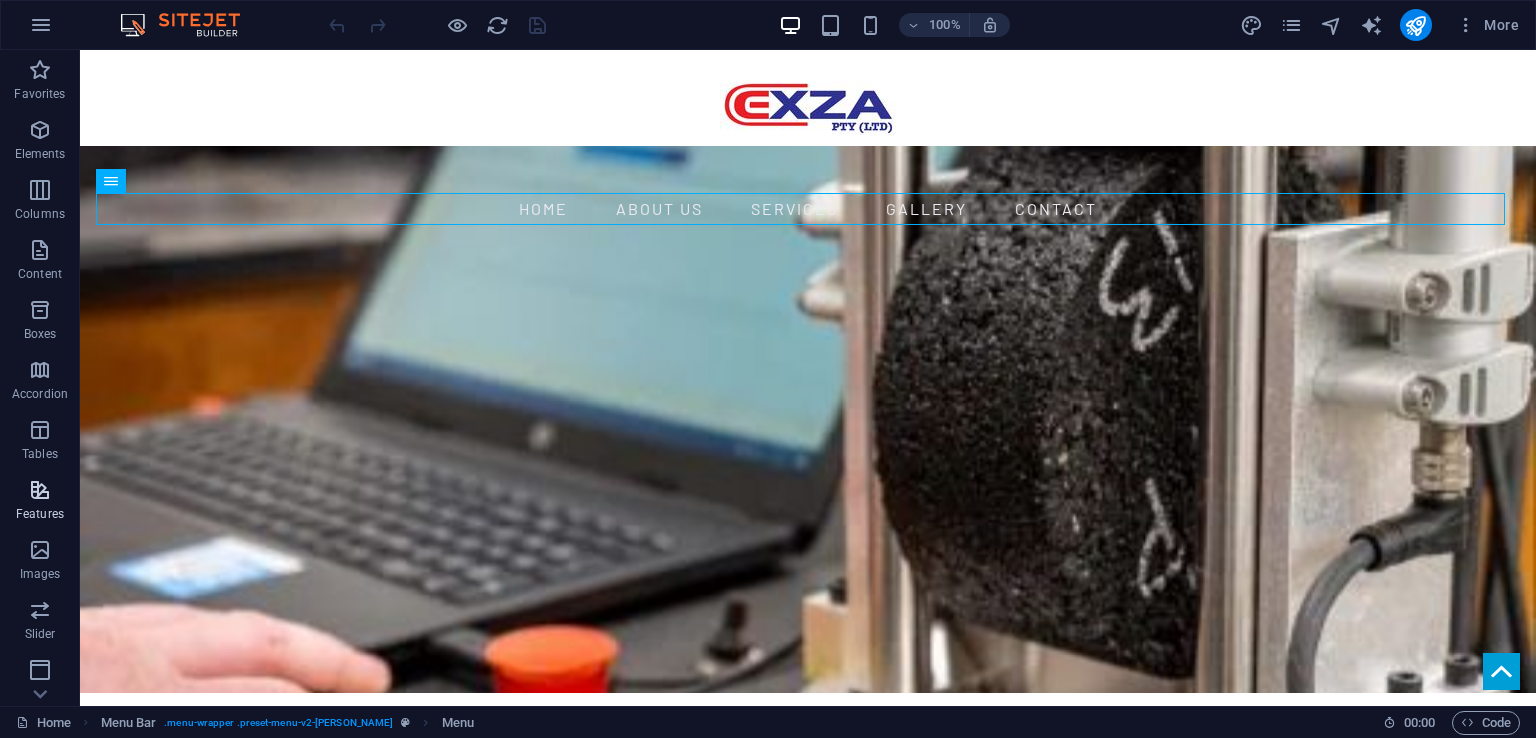 click at bounding box center (40, 490) 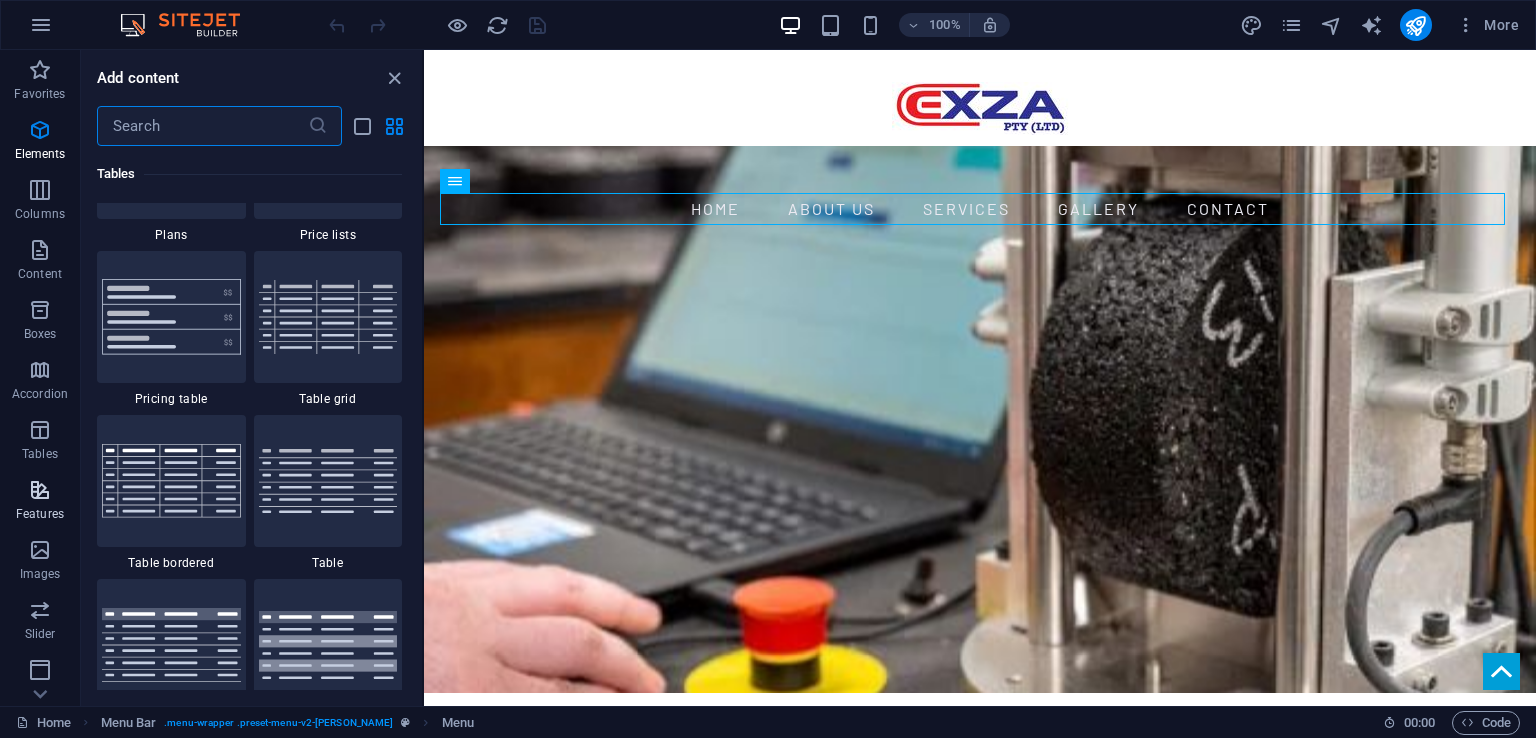 scroll, scrollTop: 7631, scrollLeft: 0, axis: vertical 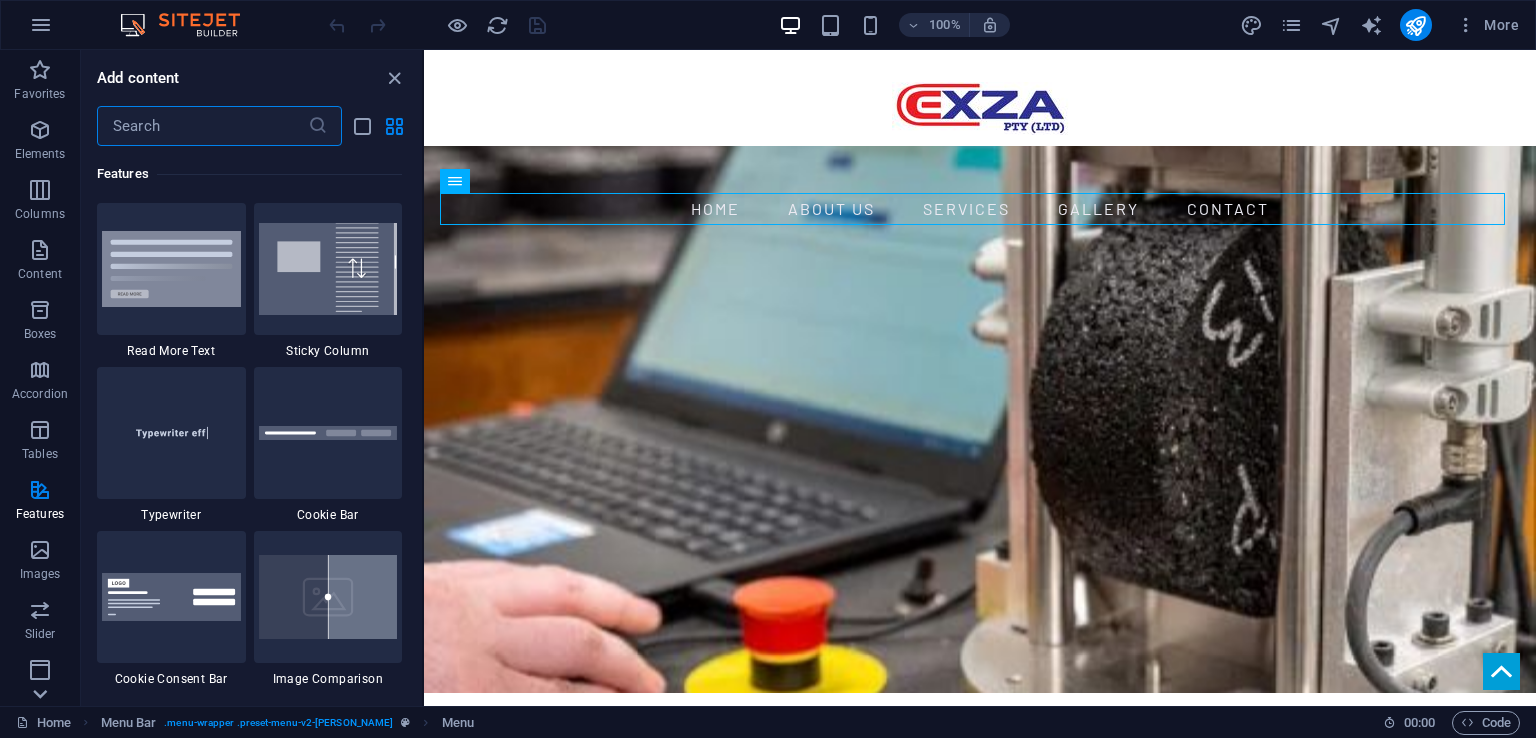 click 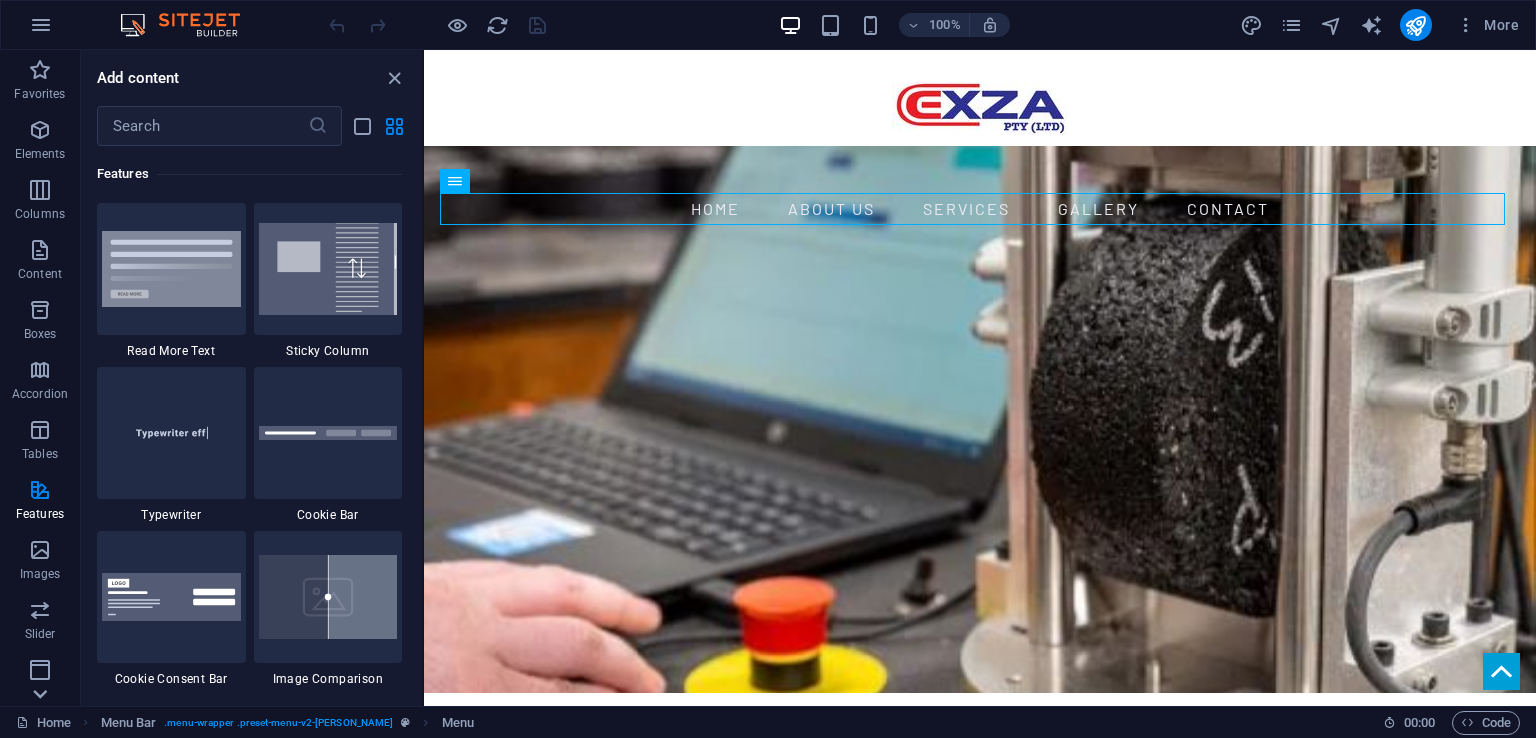 scroll, scrollTop: 244, scrollLeft: 0, axis: vertical 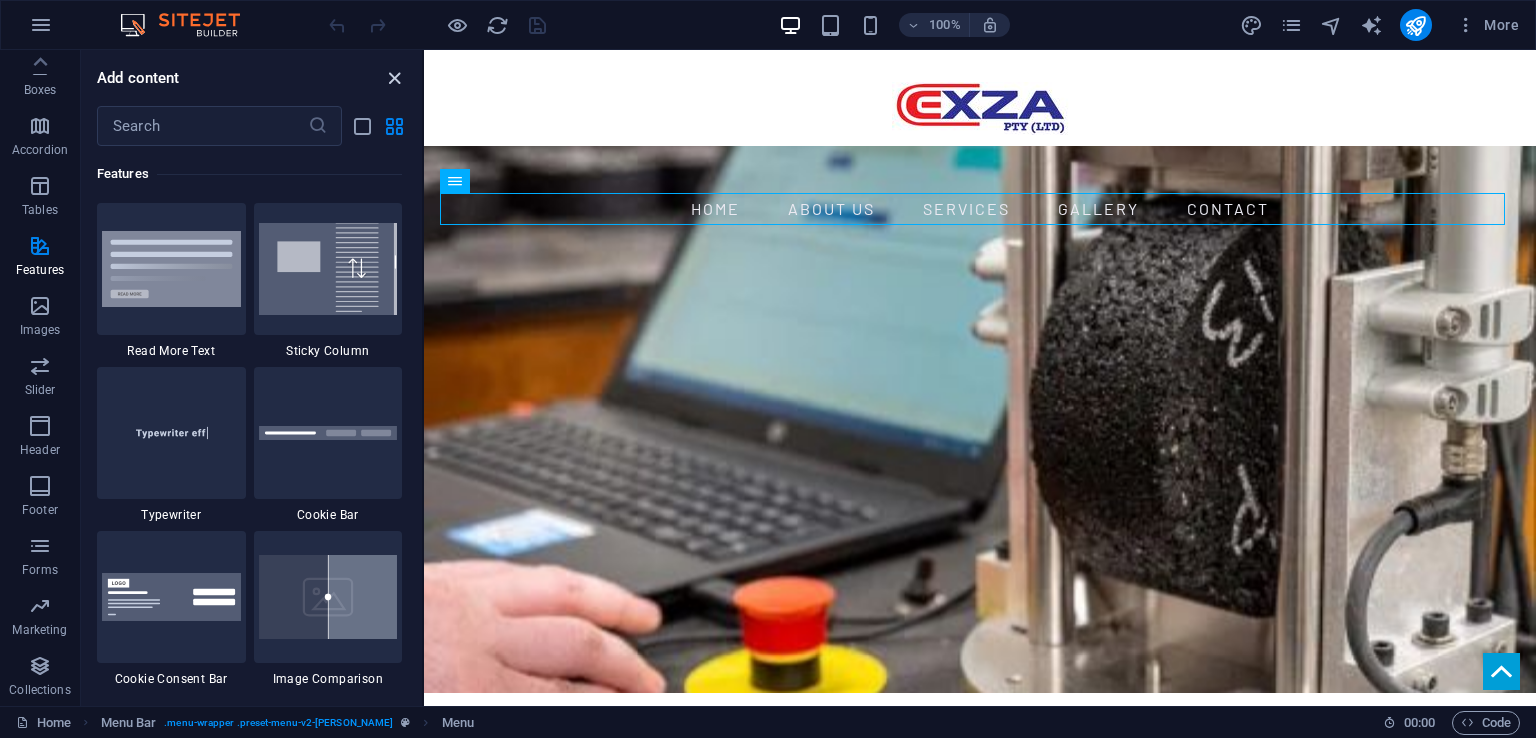 drag, startPoint x: 392, startPoint y: 71, endPoint x: 282, endPoint y: 67, distance: 110.0727 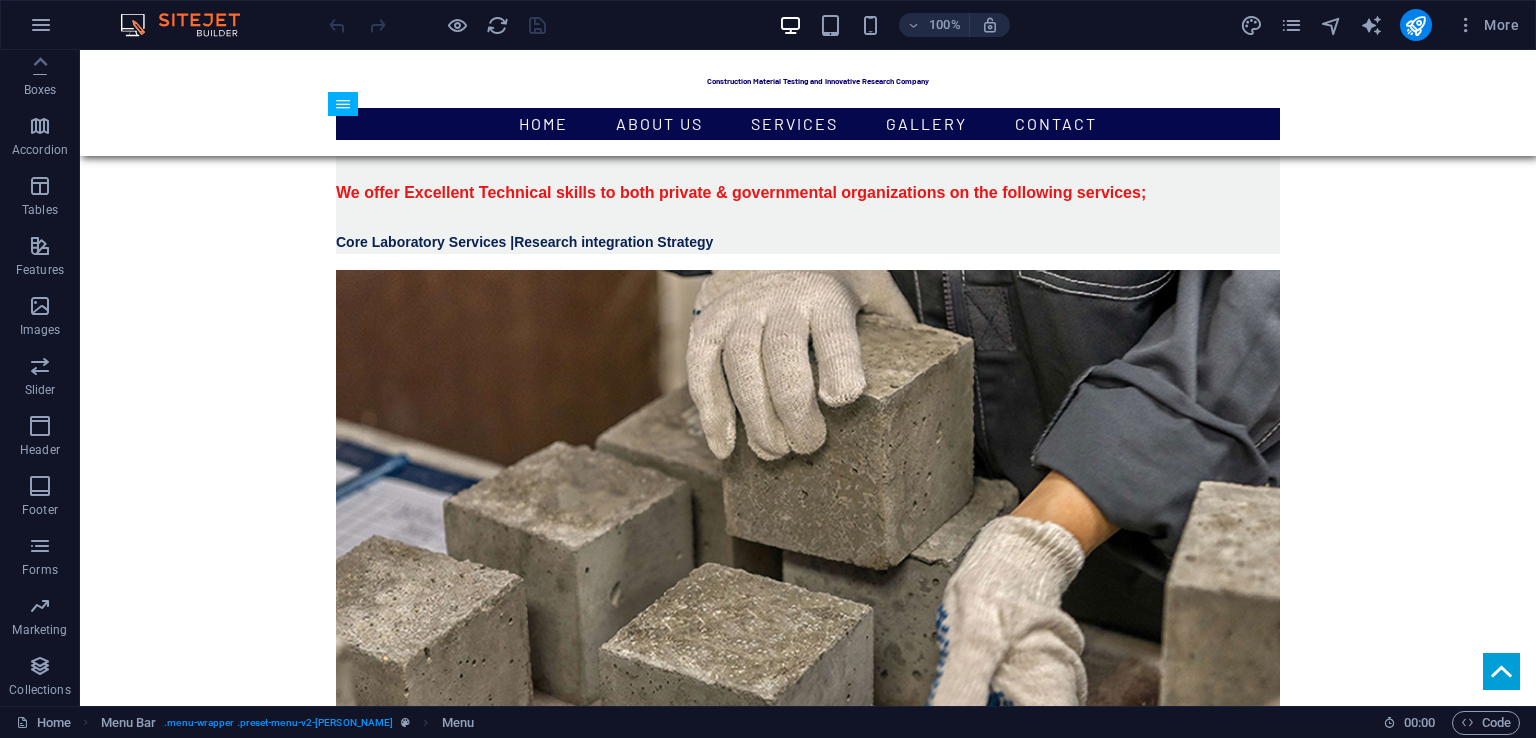 scroll, scrollTop: 2572, scrollLeft: 0, axis: vertical 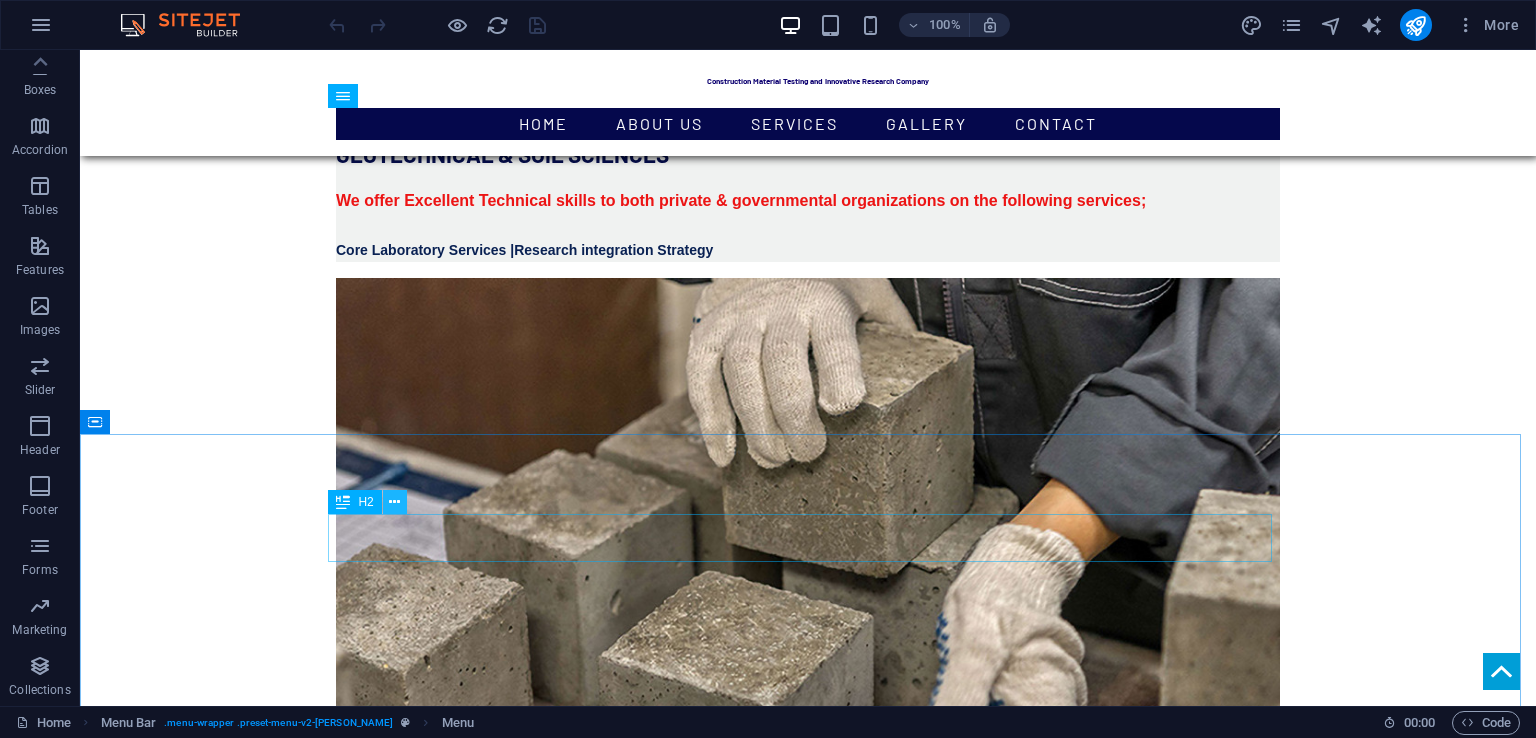 click at bounding box center [395, 502] 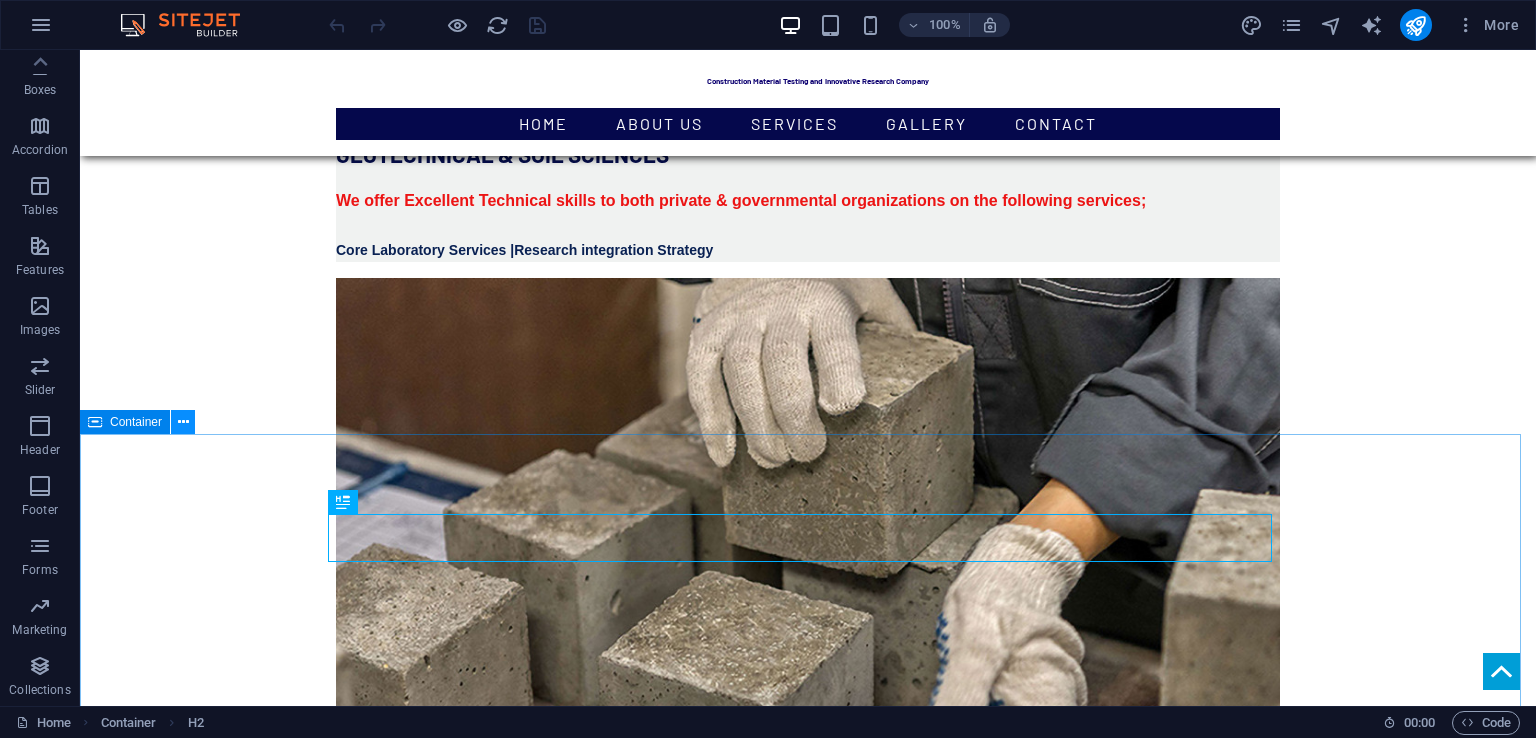 click at bounding box center (183, 422) 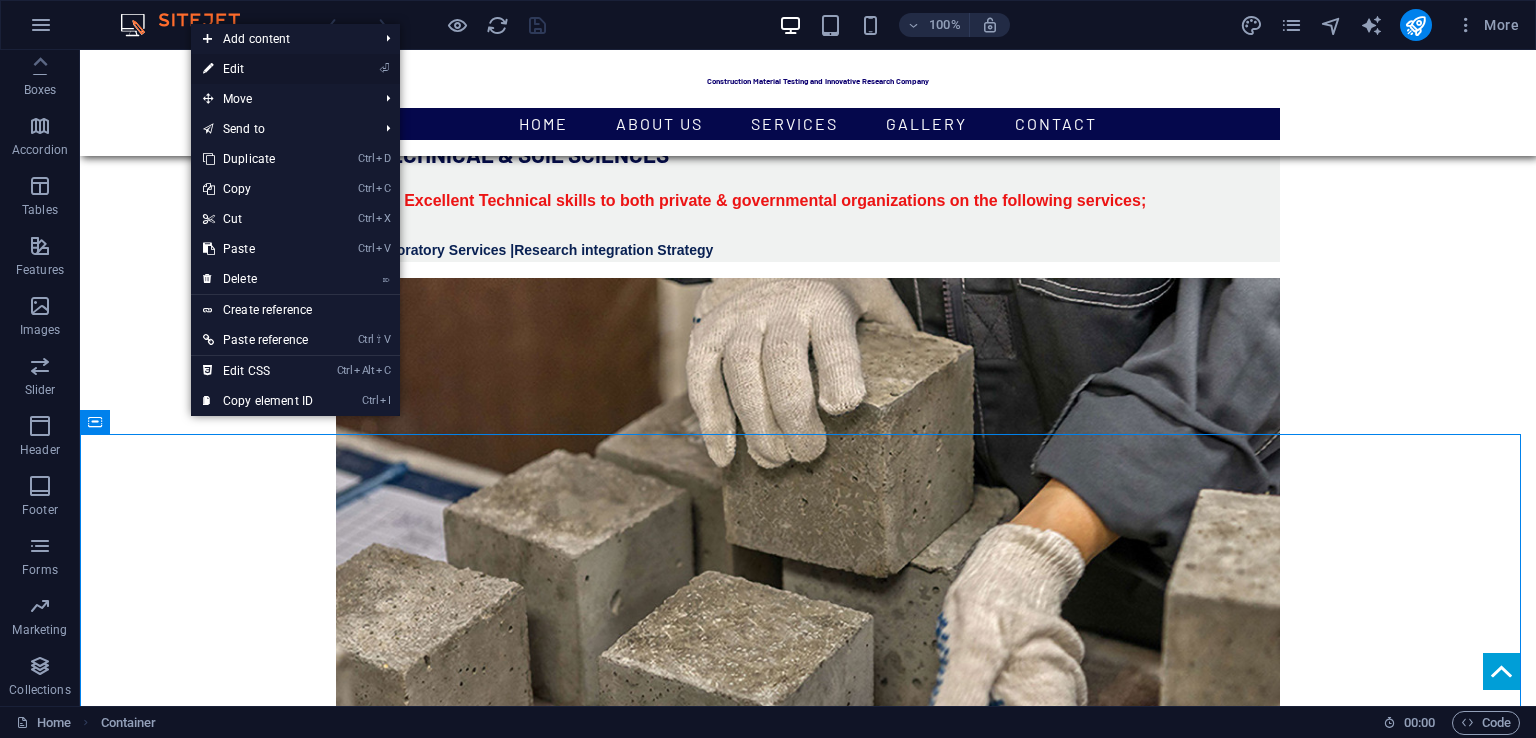 click on "⏎  Edit" at bounding box center (258, 69) 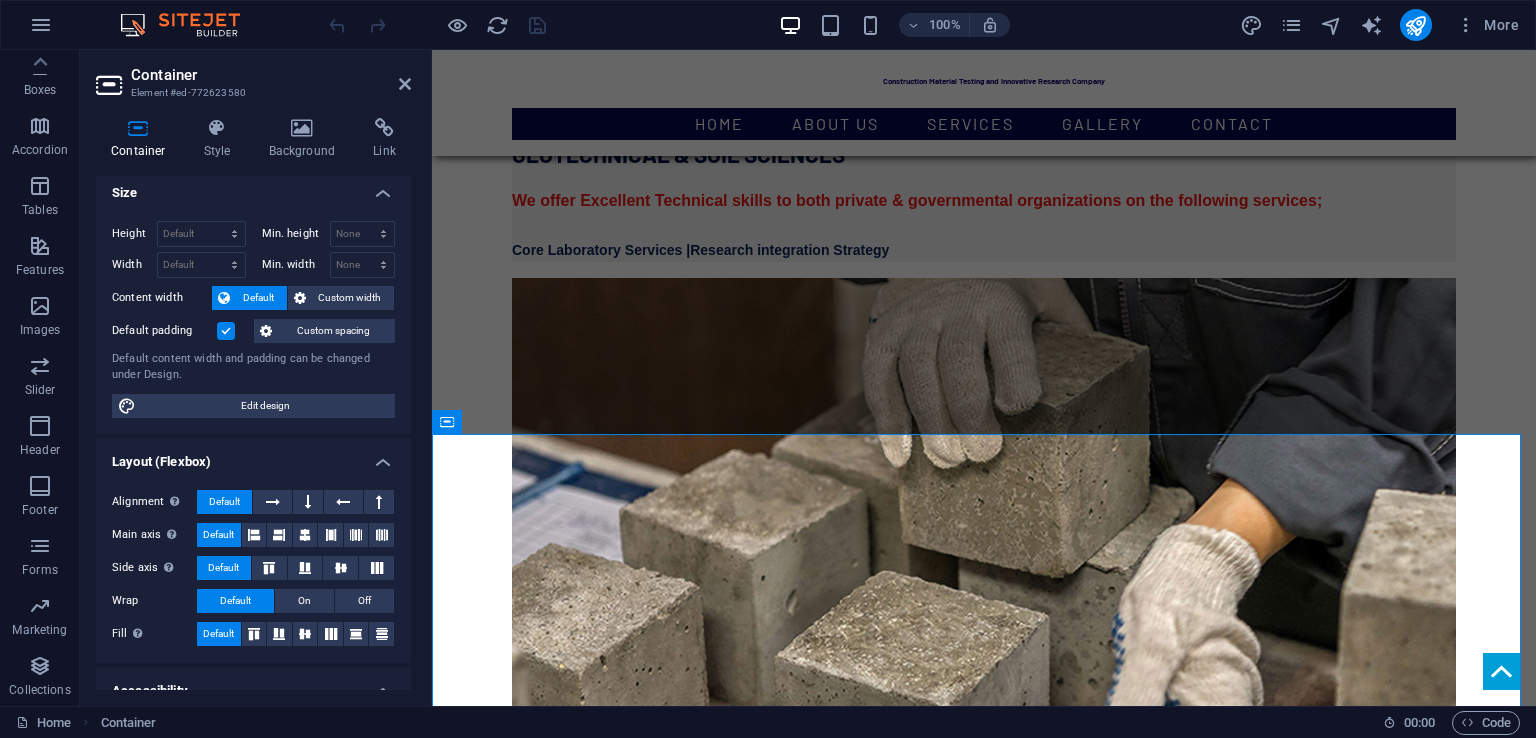 scroll, scrollTop: 0, scrollLeft: 0, axis: both 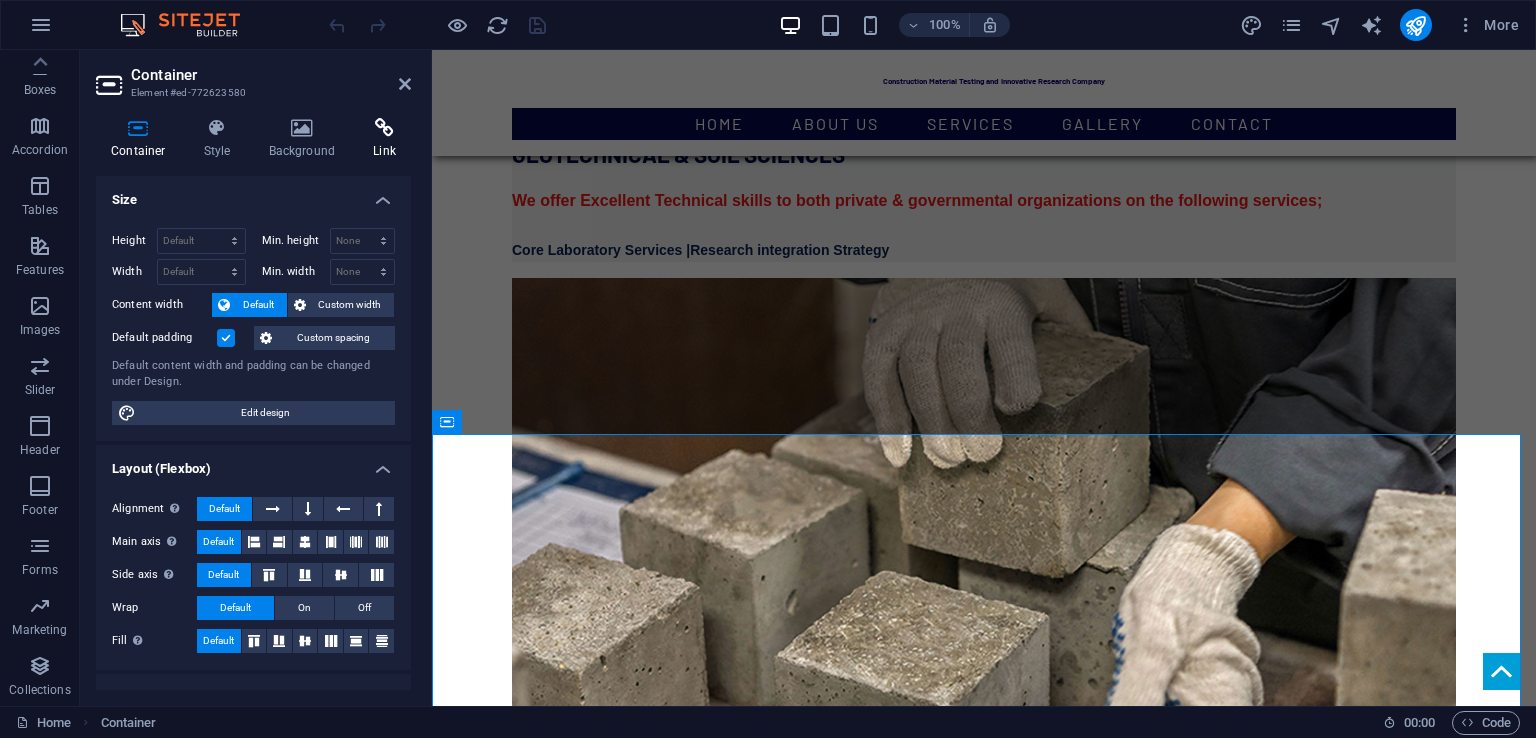 click at bounding box center (384, 128) 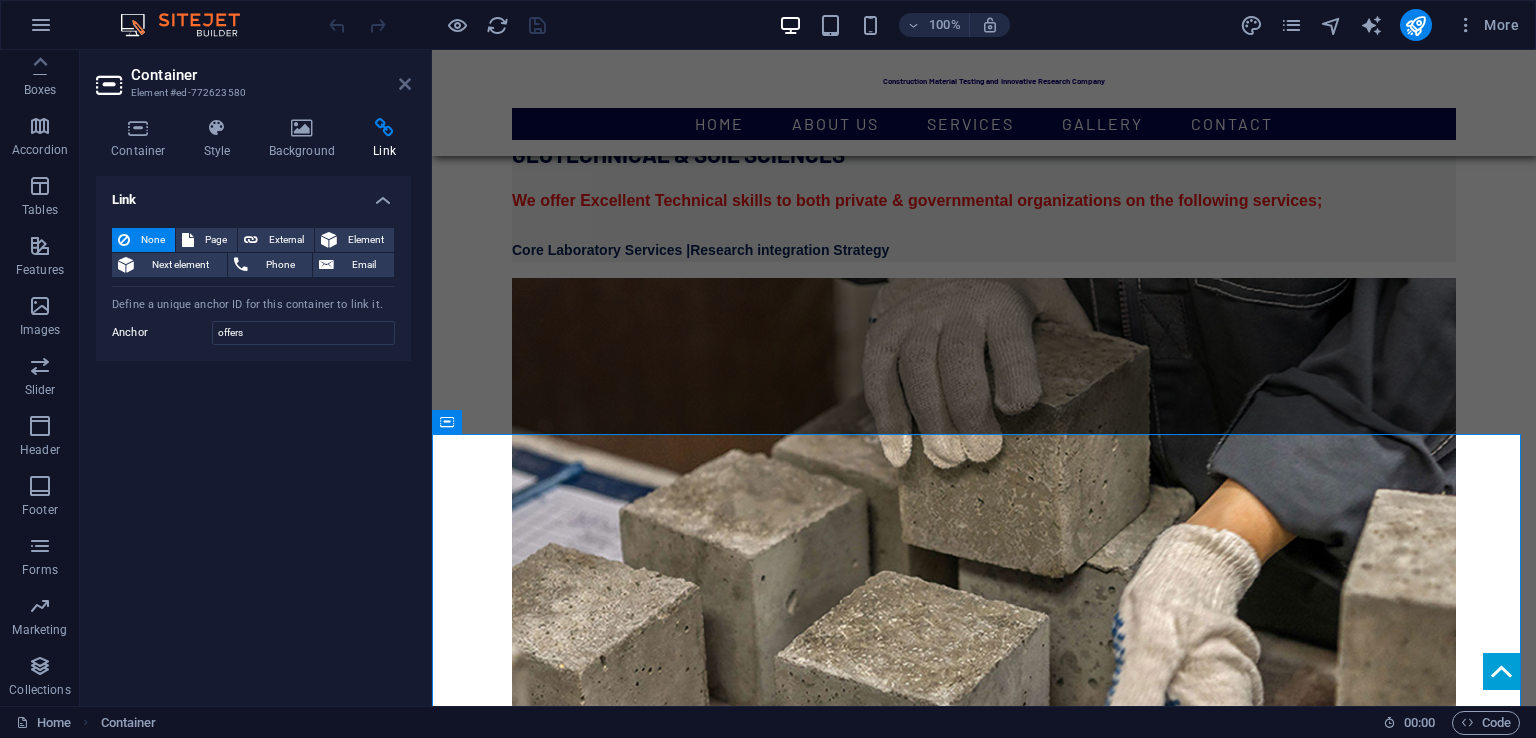 drag, startPoint x: 325, startPoint y: 31, endPoint x: 405, endPoint y: 81, distance: 94.33981 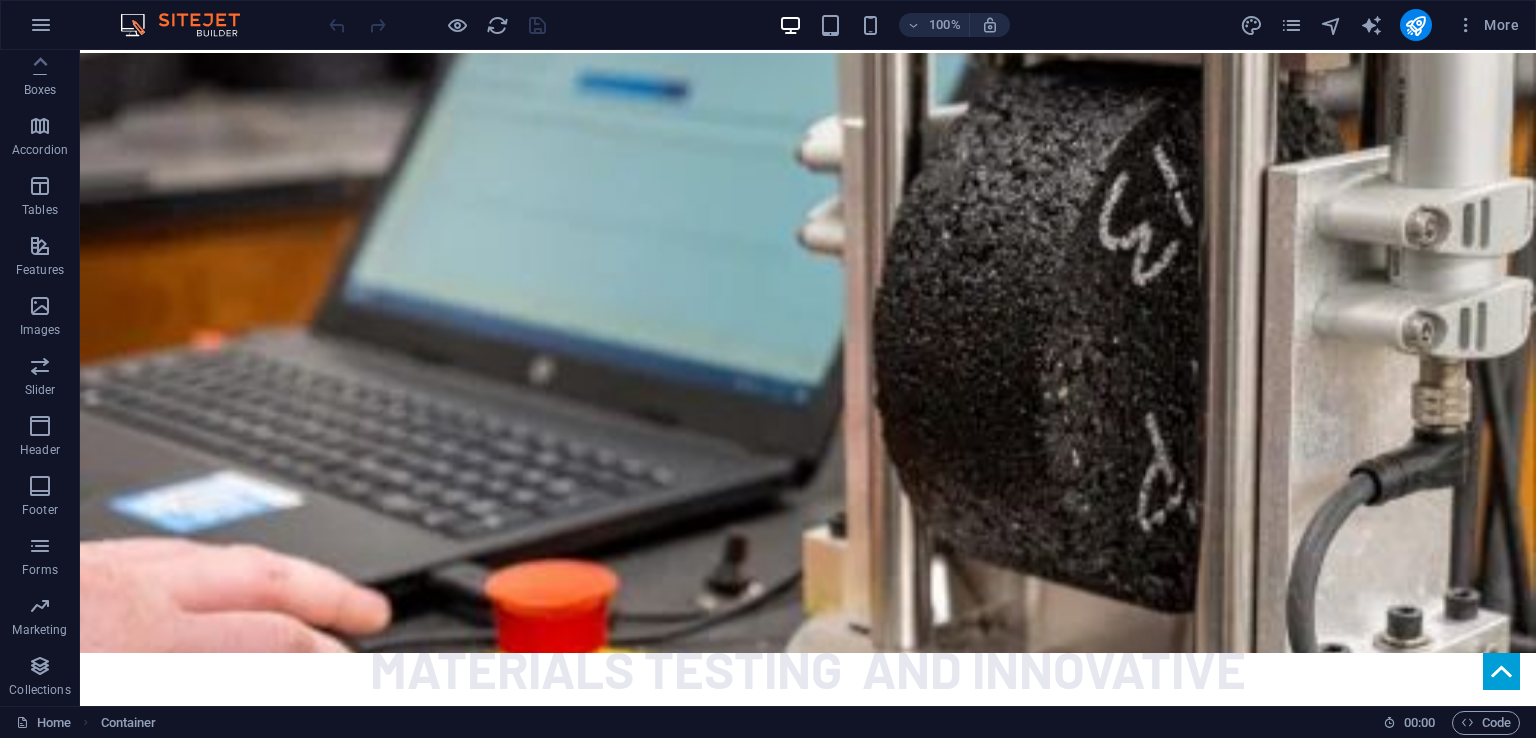 scroll, scrollTop: 358, scrollLeft: 0, axis: vertical 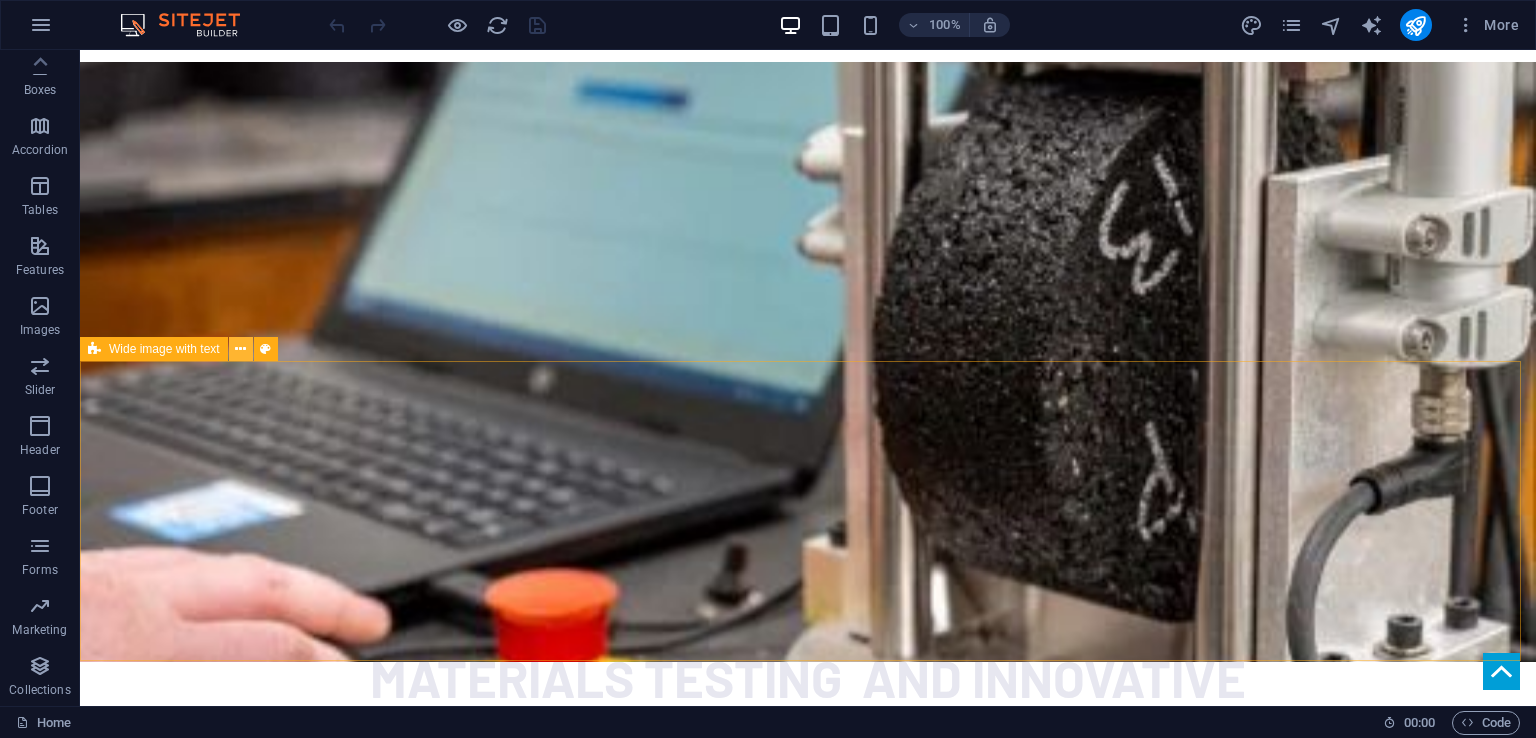 click at bounding box center [240, 349] 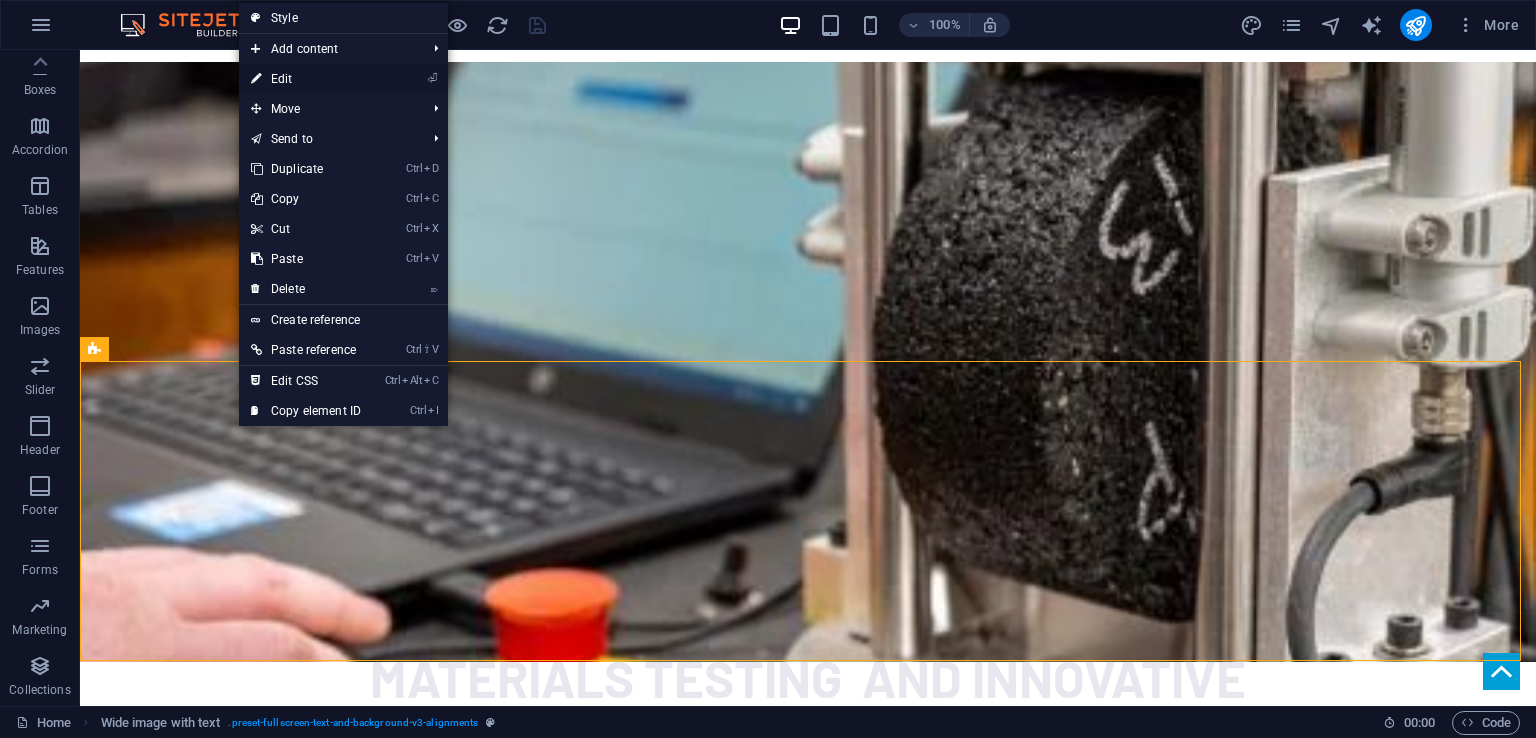 click on "⏎  Edit" at bounding box center (306, 79) 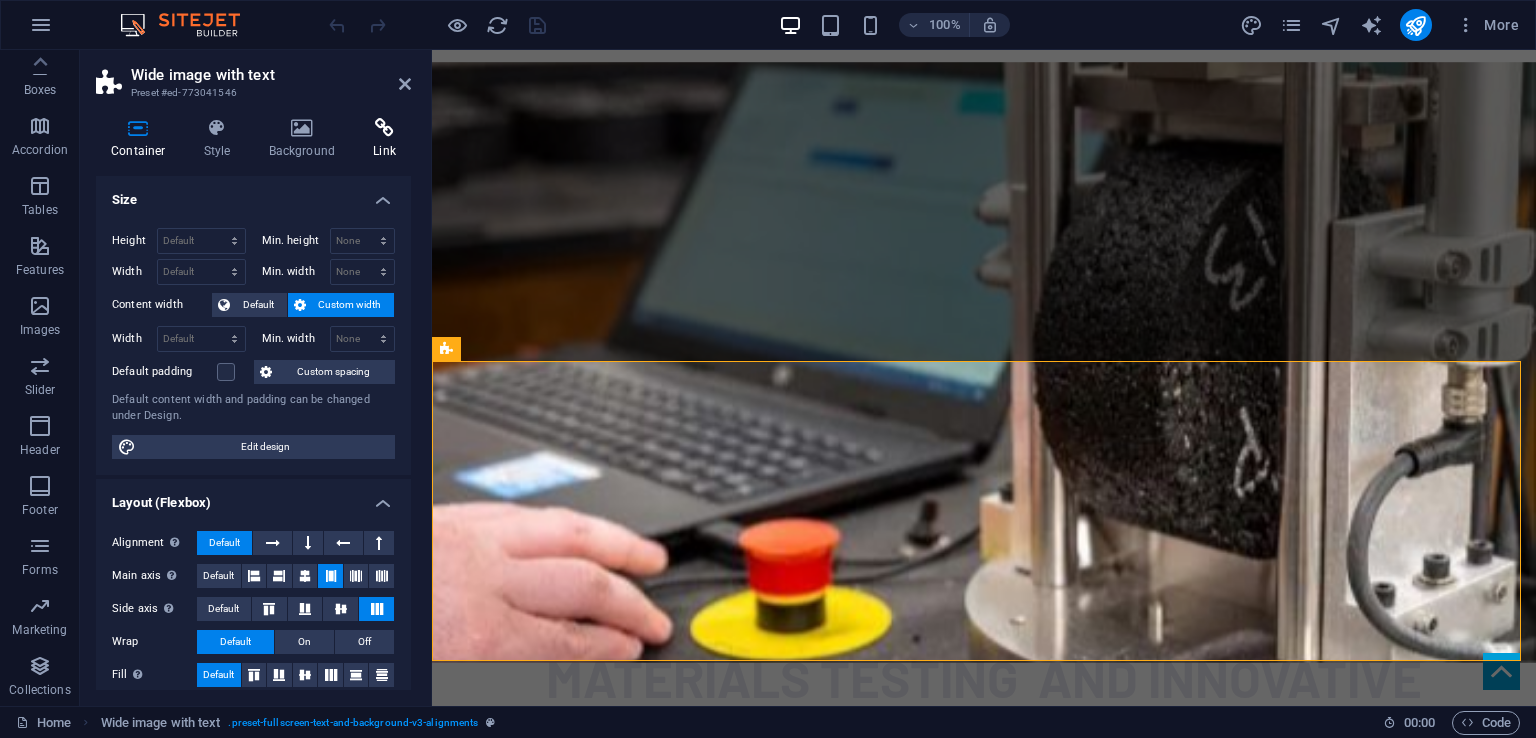 click at bounding box center [384, 128] 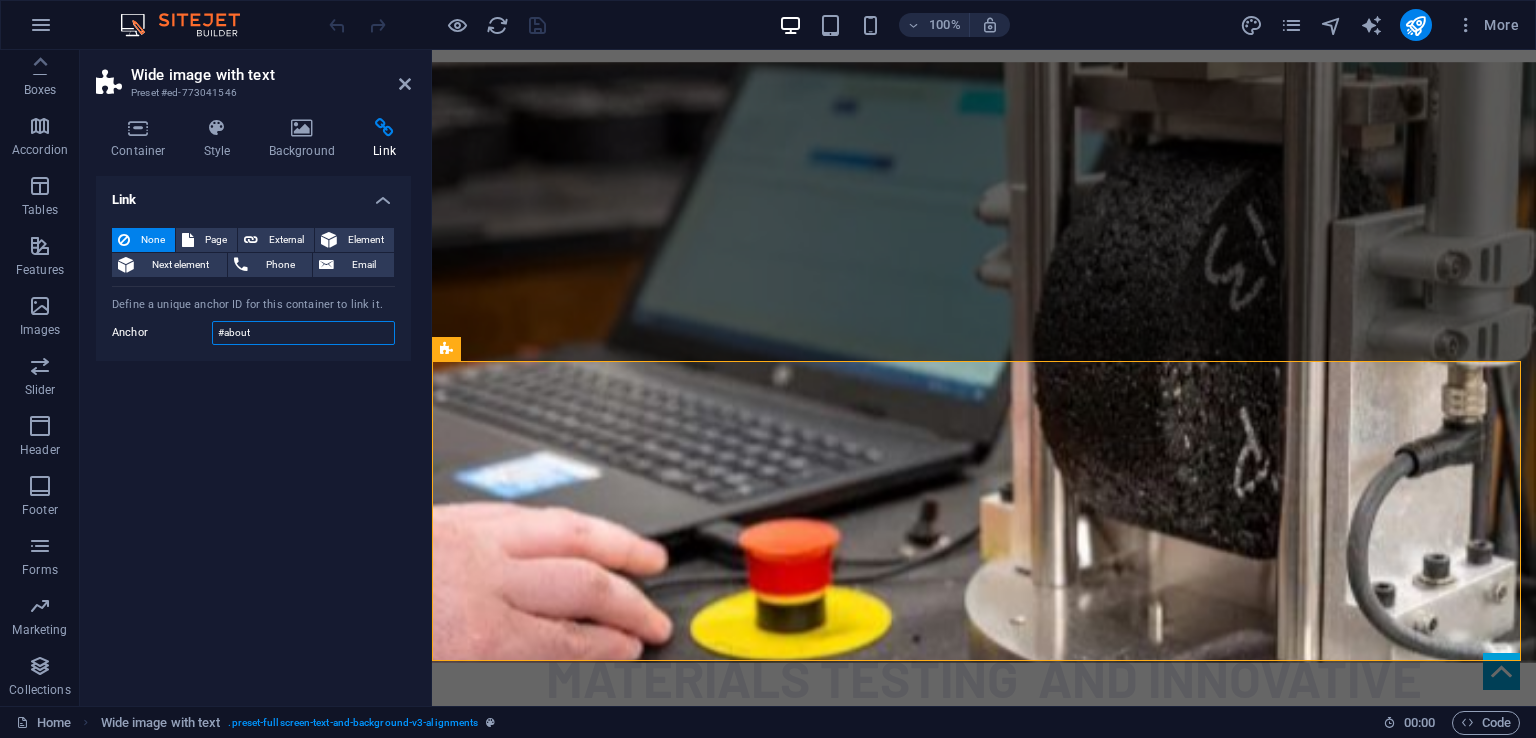 click on "#about" at bounding box center [303, 333] 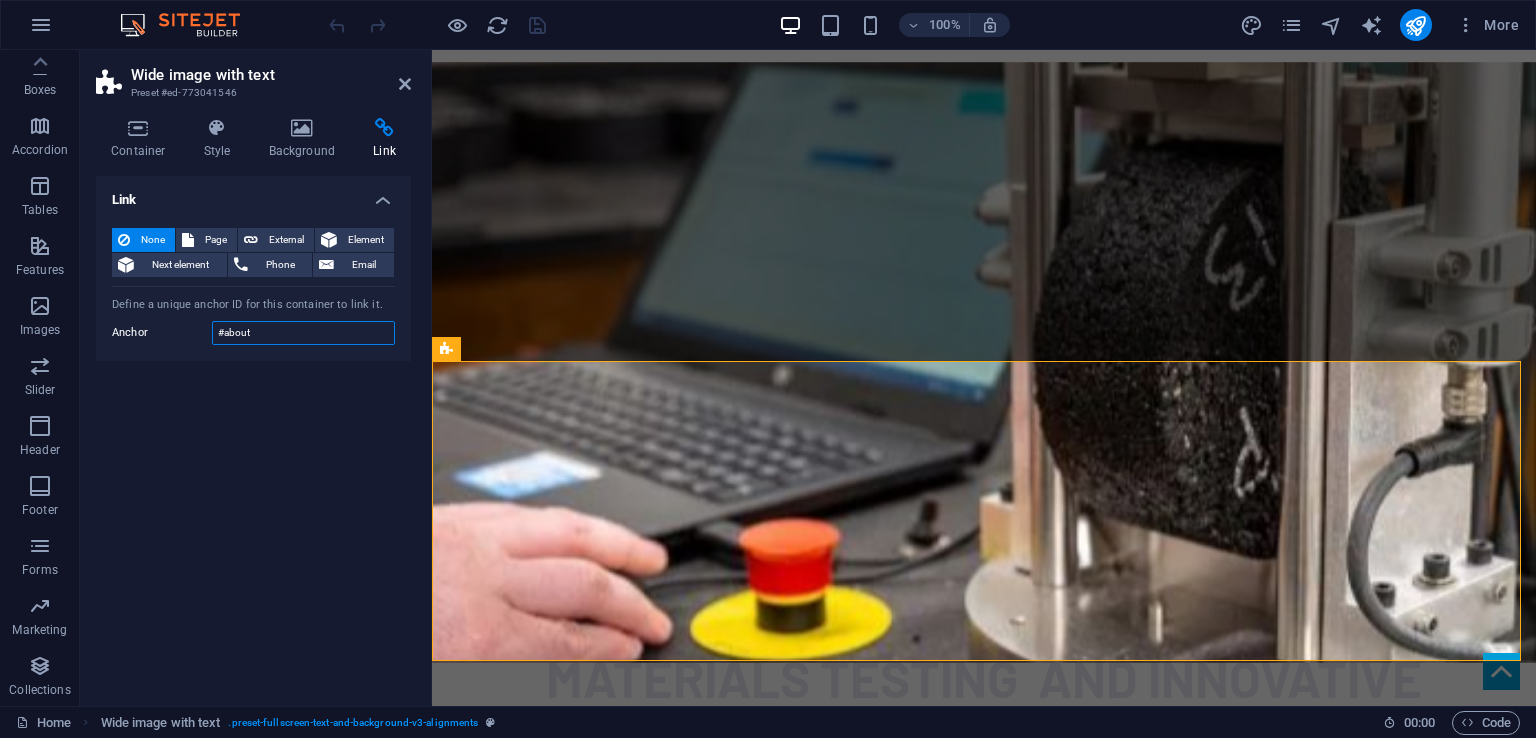 click on "#about" at bounding box center [303, 333] 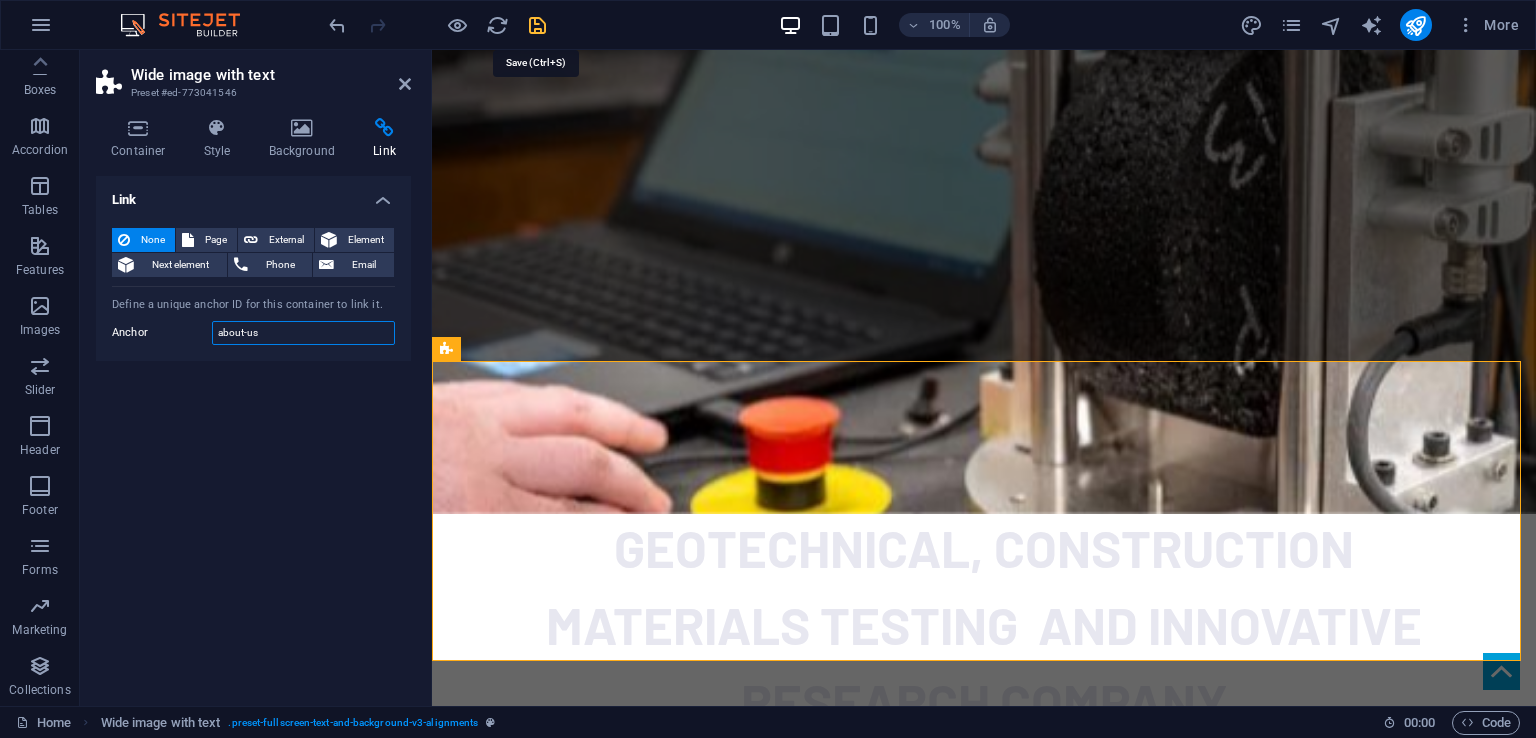type on "about-us" 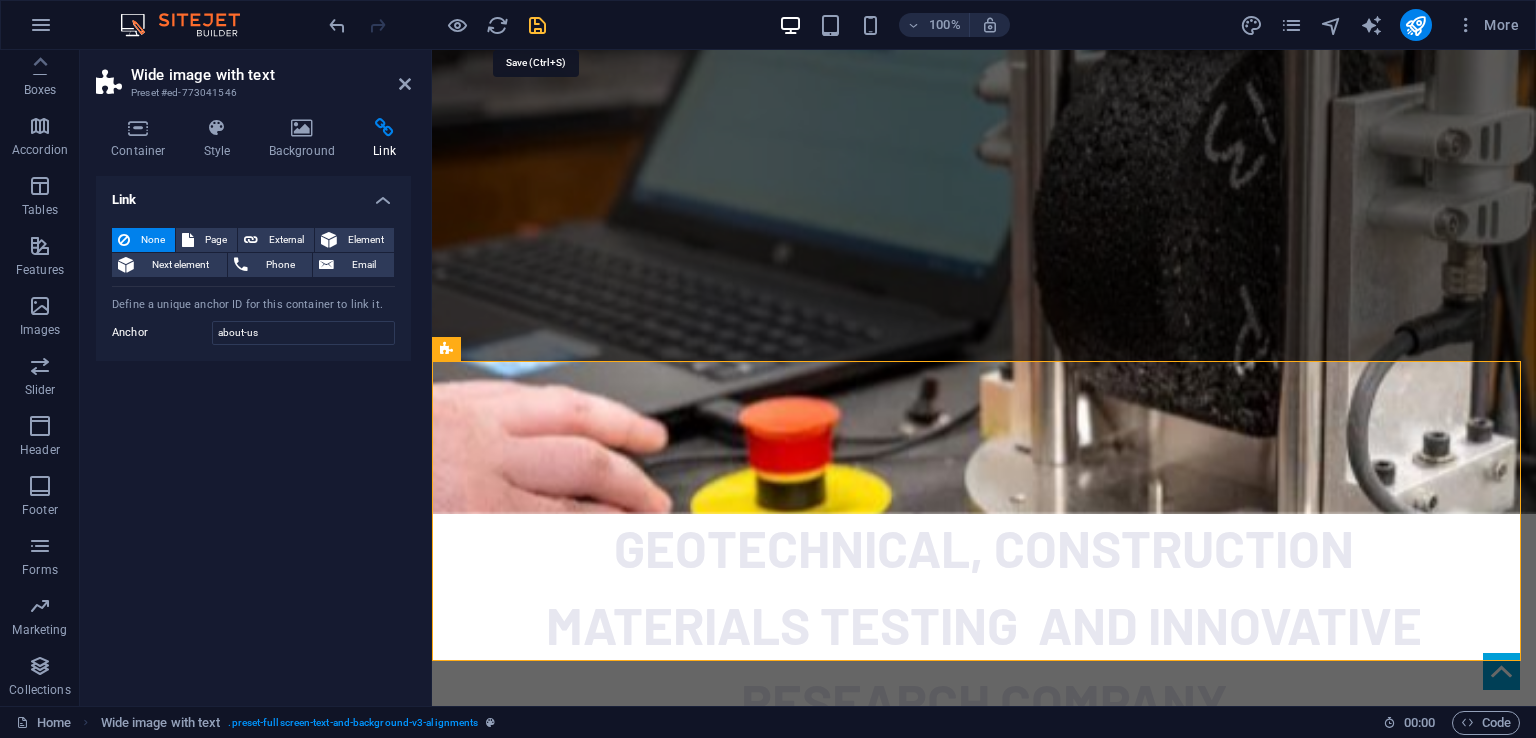click at bounding box center (537, 25) 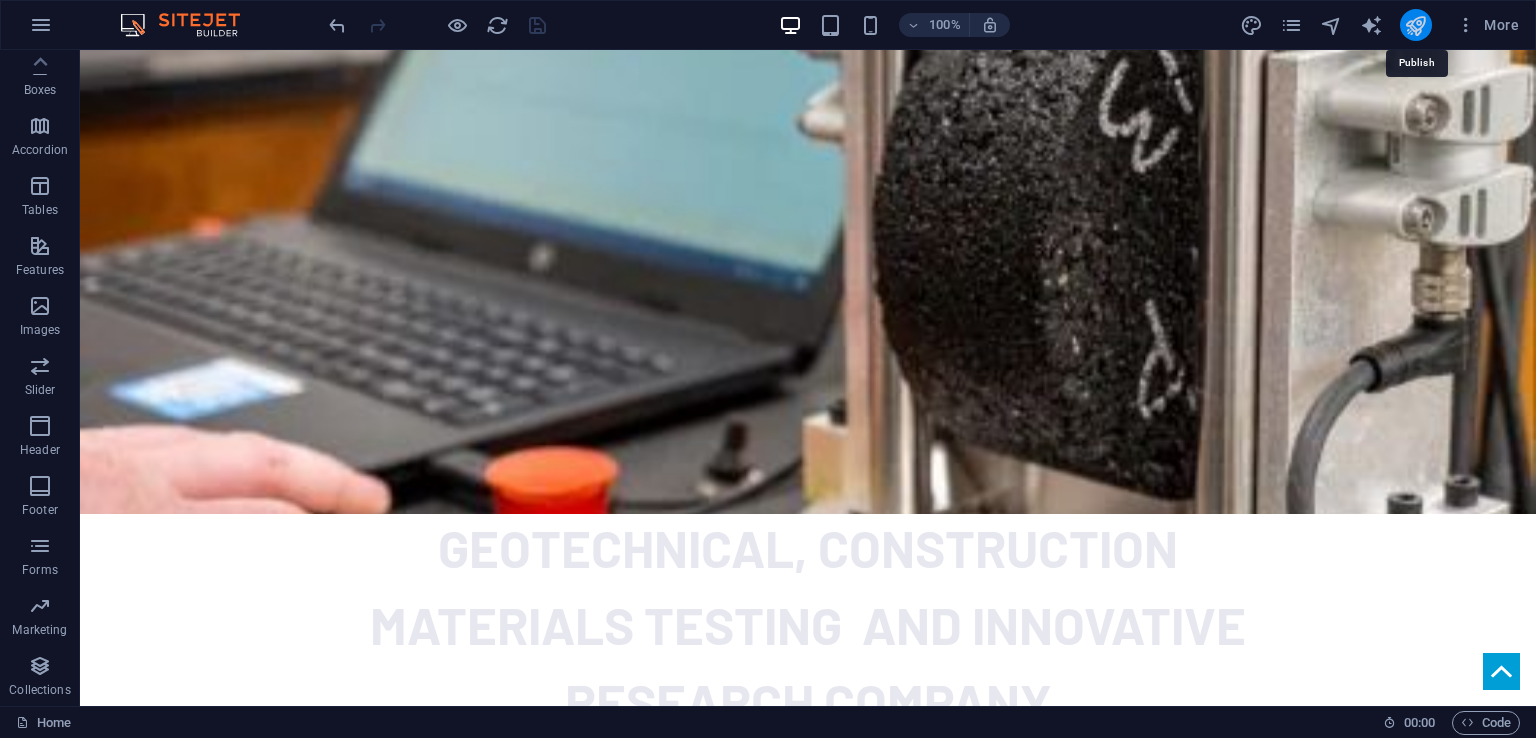 click at bounding box center (1415, 25) 